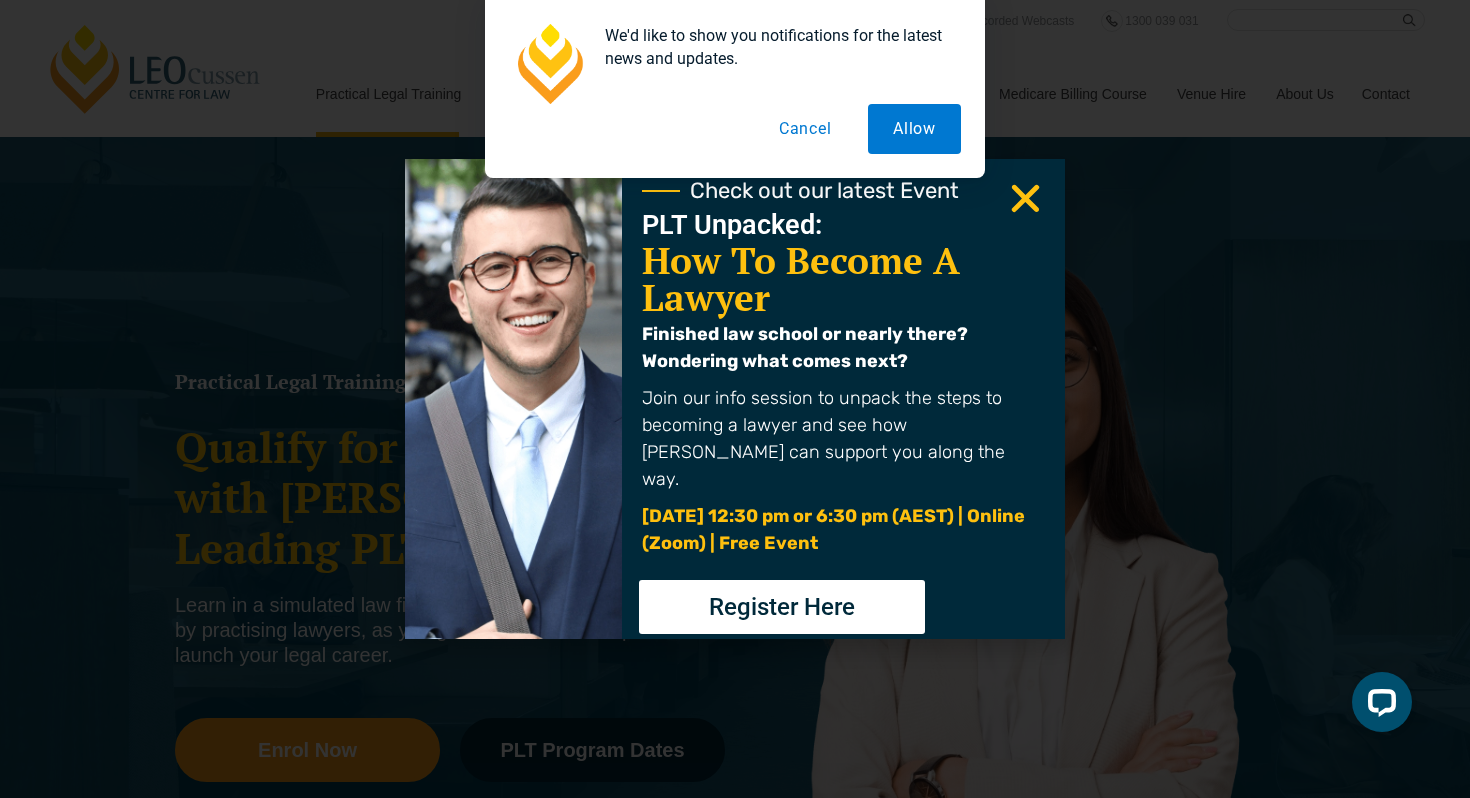 scroll, scrollTop: 0, scrollLeft: 0, axis: both 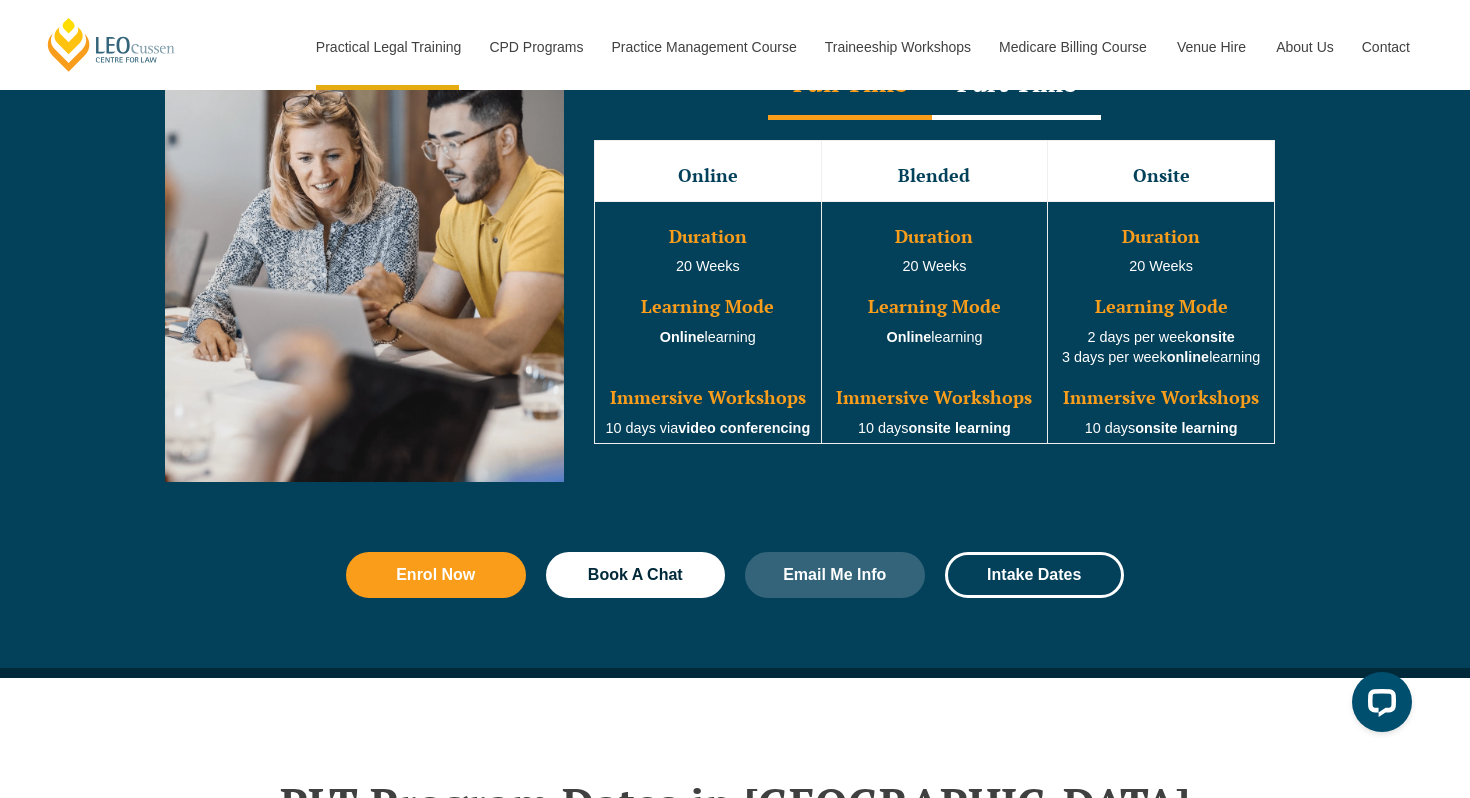drag, startPoint x: 645, startPoint y: 432, endPoint x: 682, endPoint y: 432, distance: 37 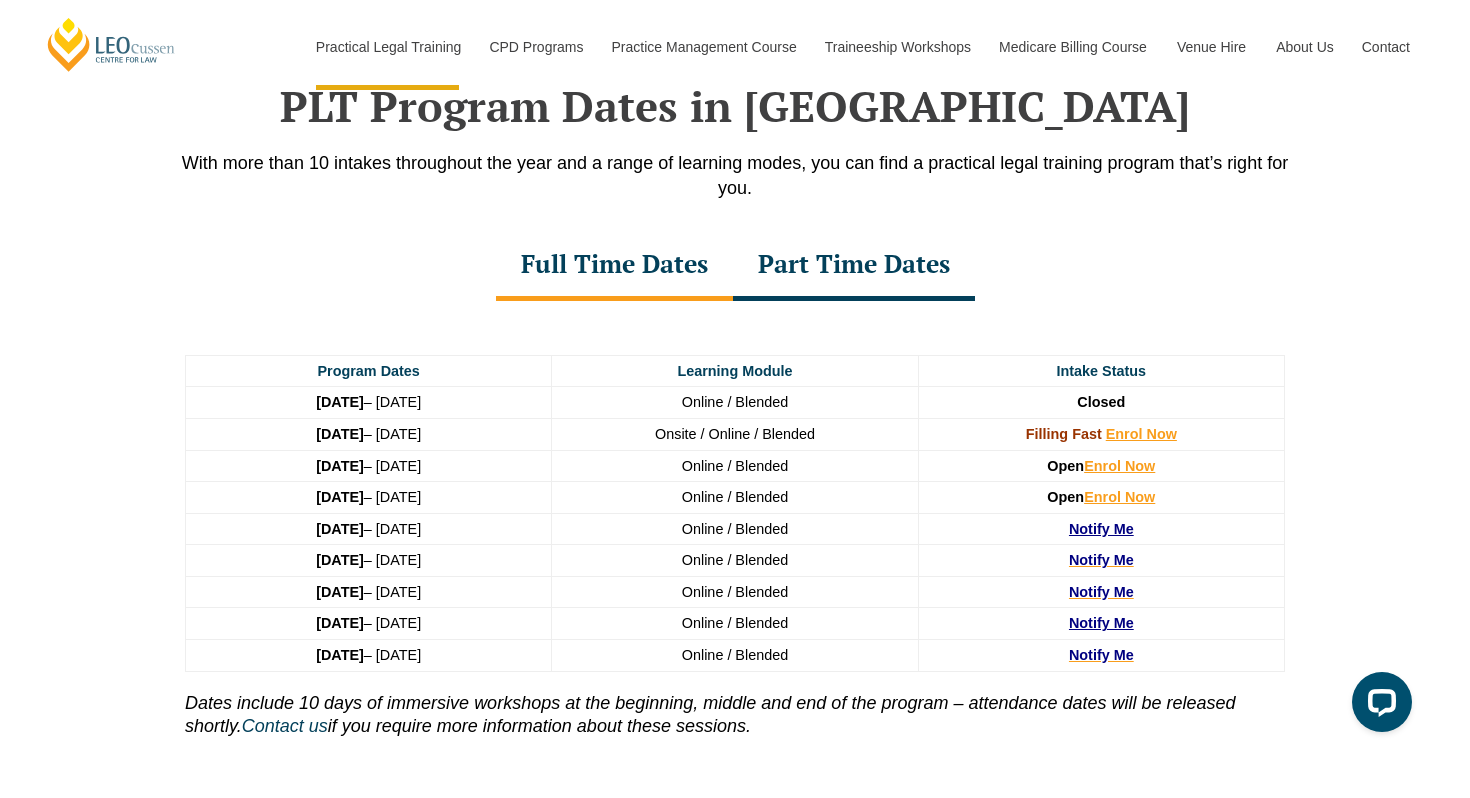 scroll, scrollTop: 2641, scrollLeft: 0, axis: vertical 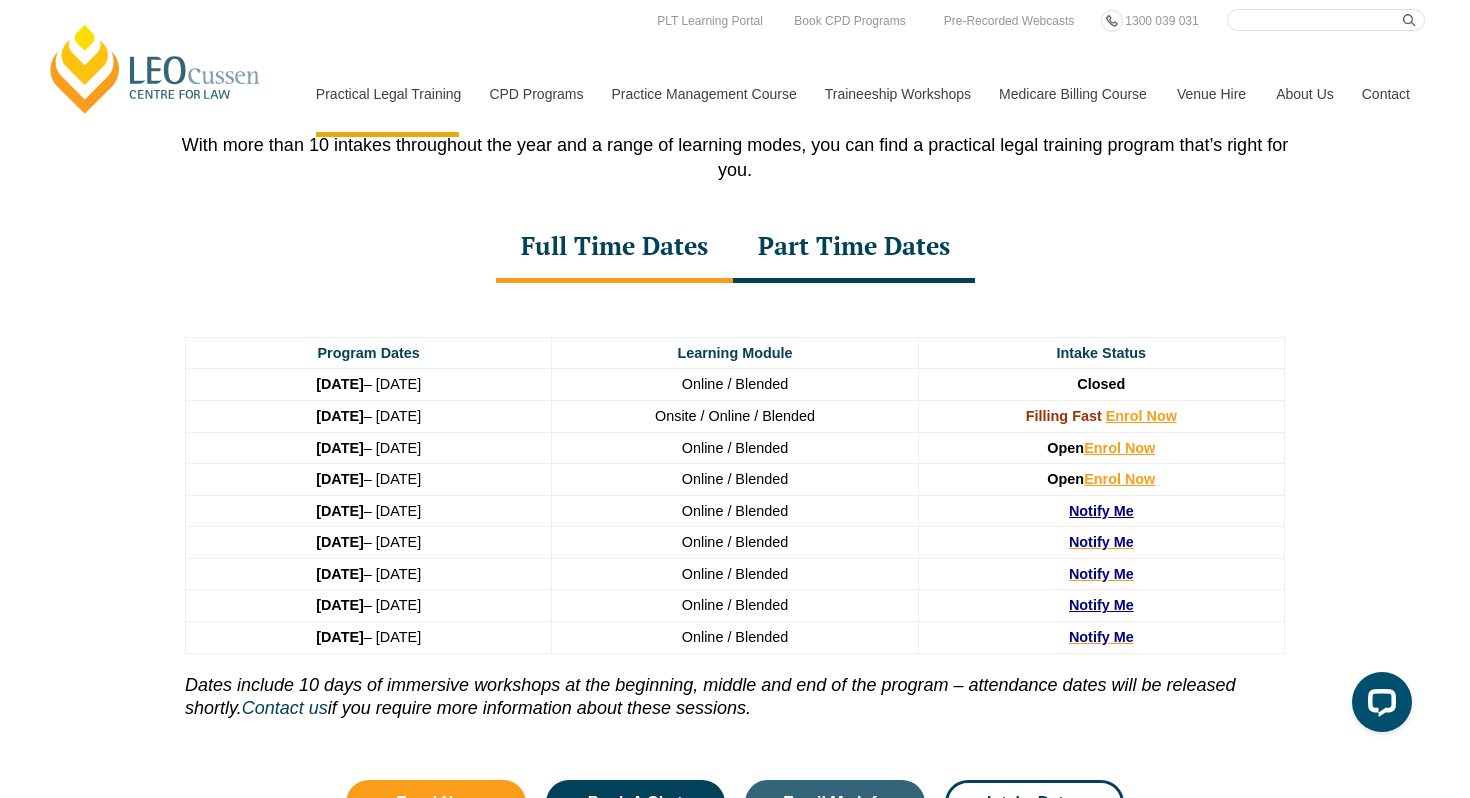 click on "4 August 2025  – 19 December 2025" at bounding box center [369, 416] 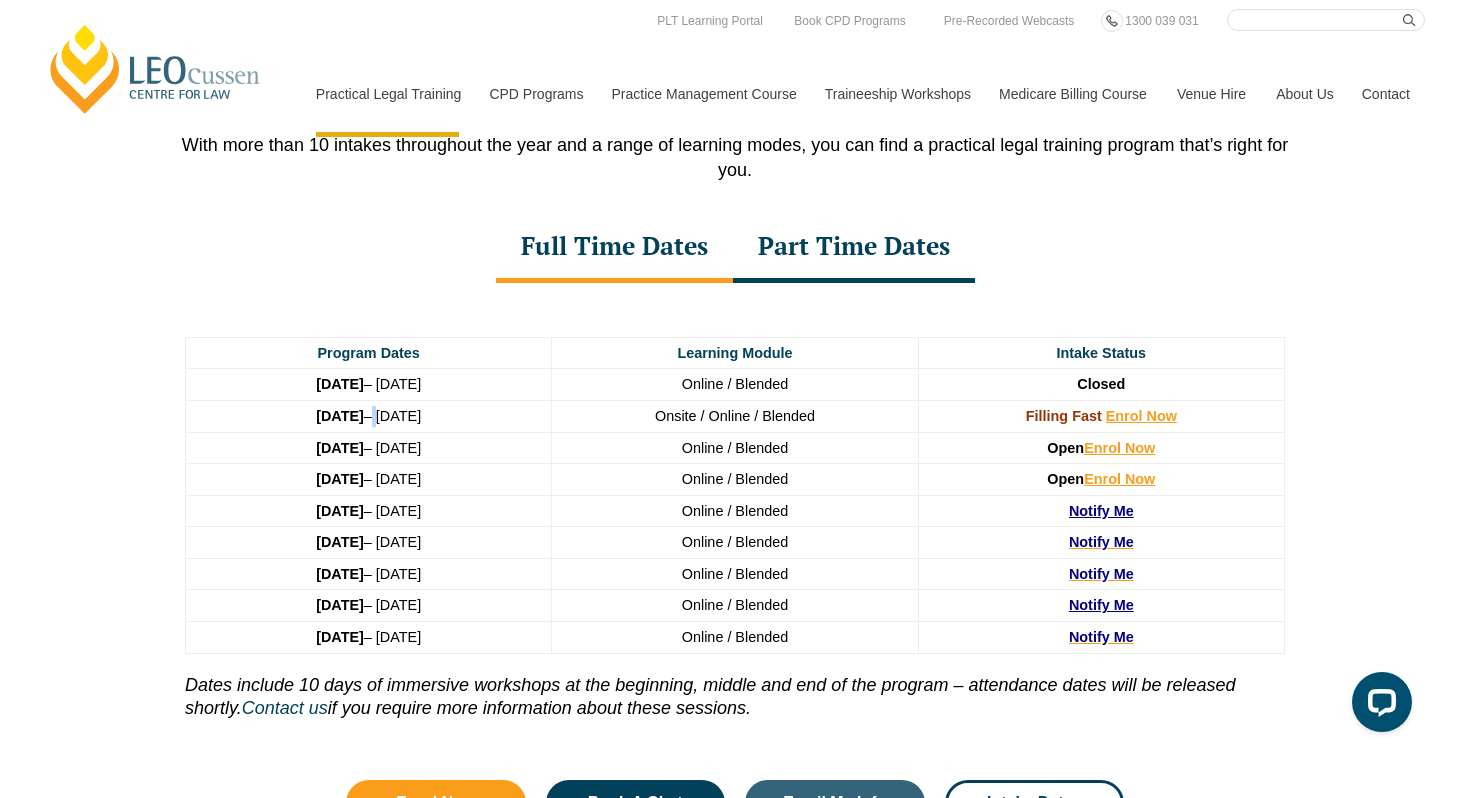 click on "4 August 2025  – 19 December 2025" at bounding box center (369, 416) 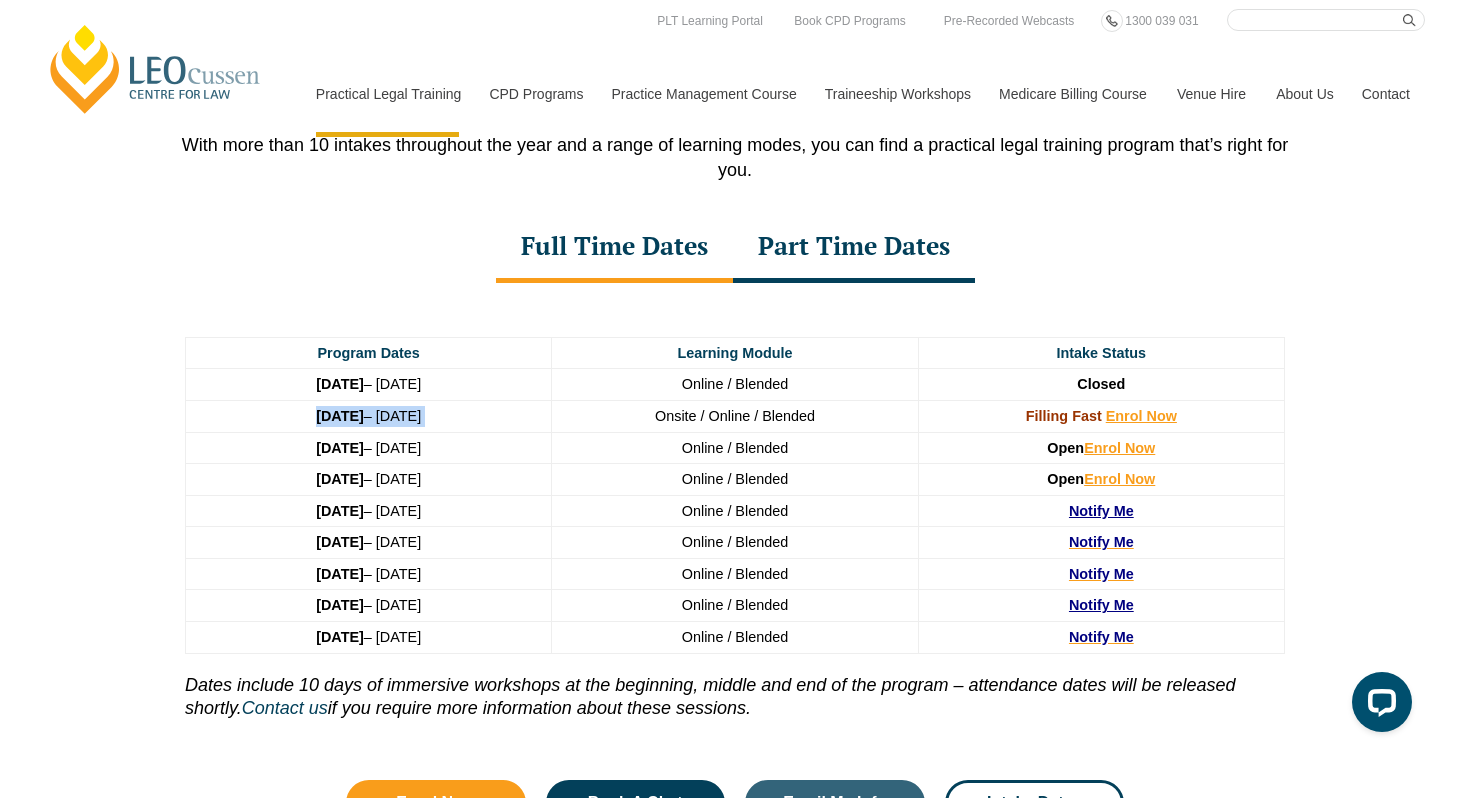 click on "4 August 2025  – 19 December 2025" at bounding box center (369, 416) 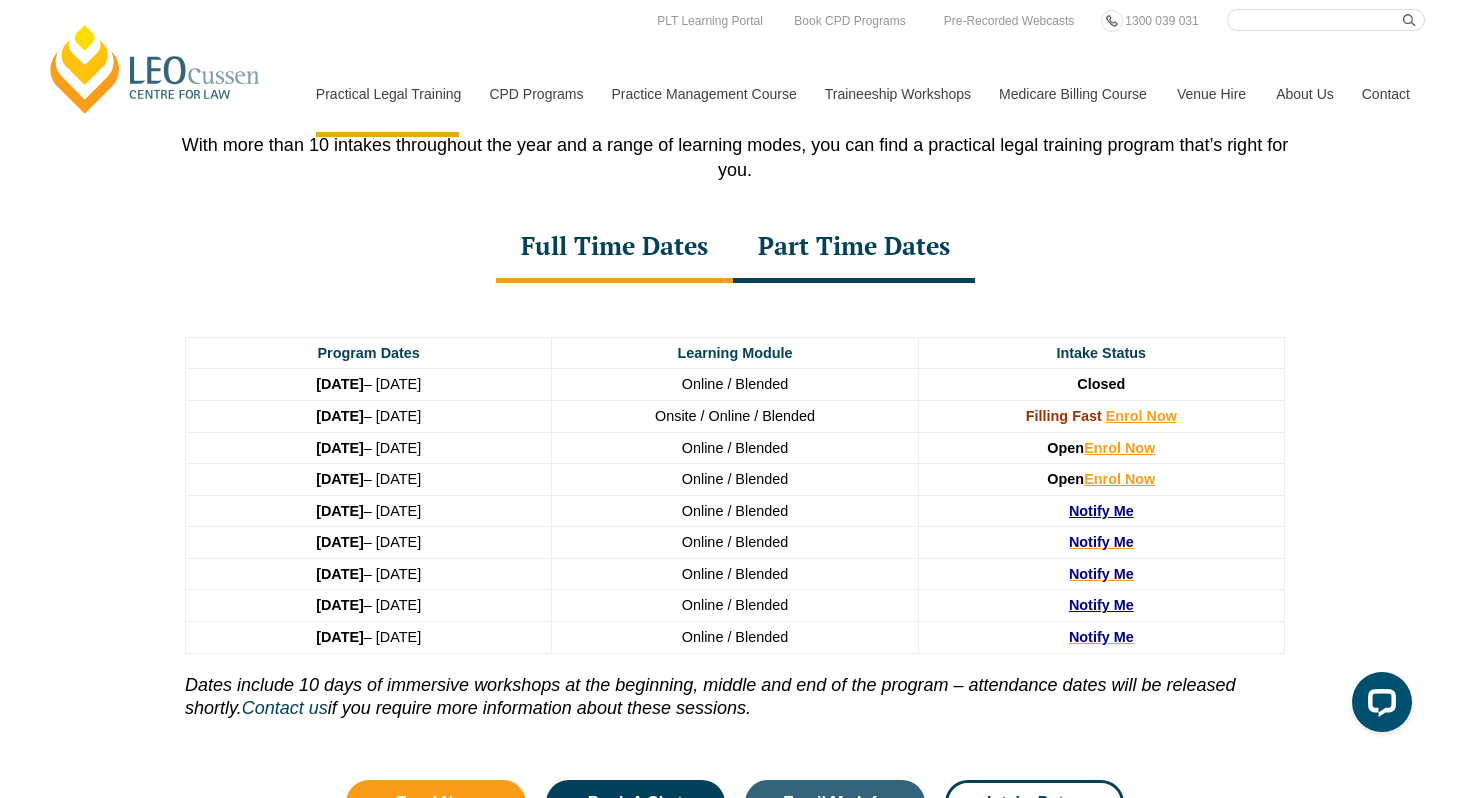 click on "4 August 2025  – 19 December 2025" at bounding box center (369, 416) 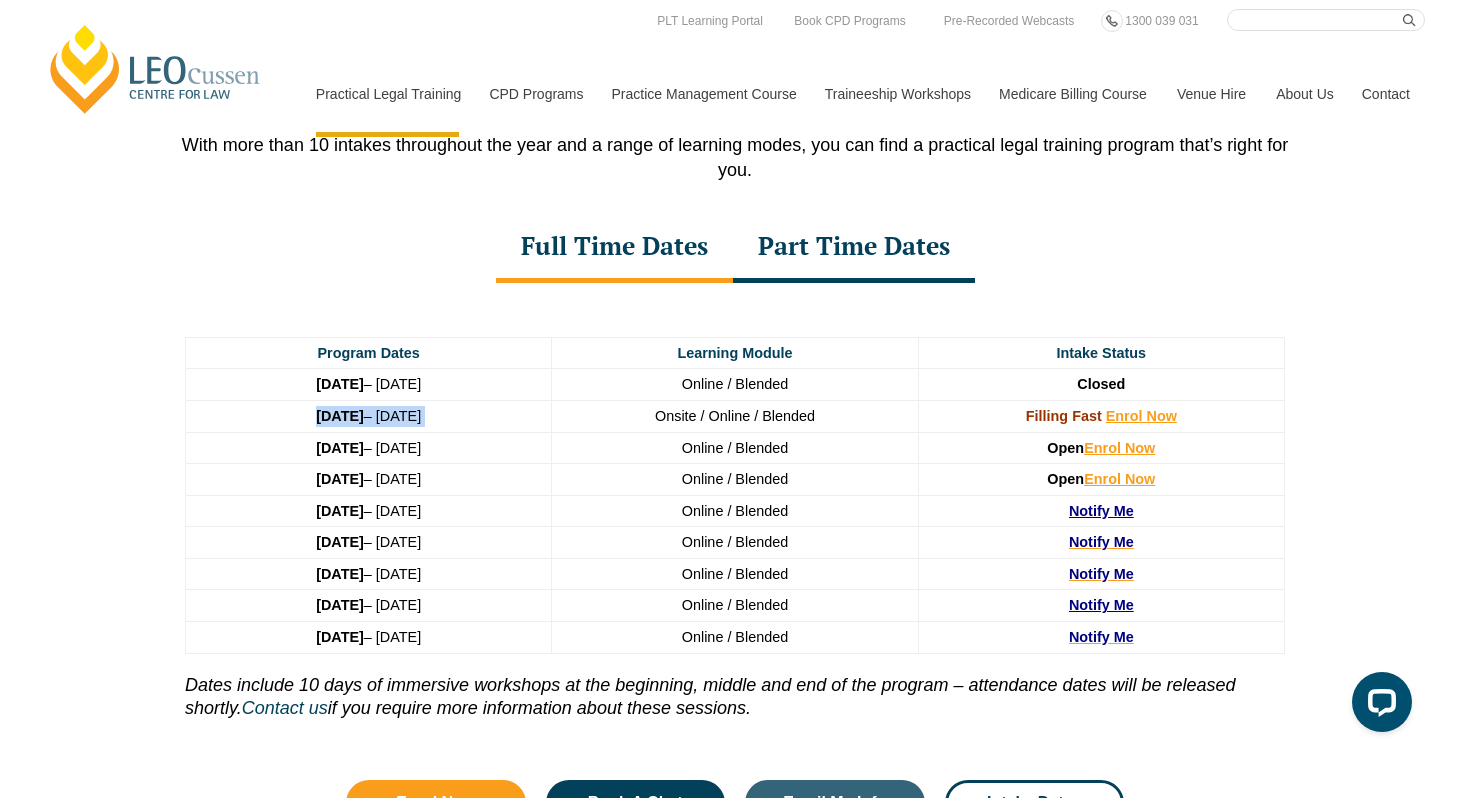 click on "4 August 2025  – 19 December 2025" at bounding box center [369, 416] 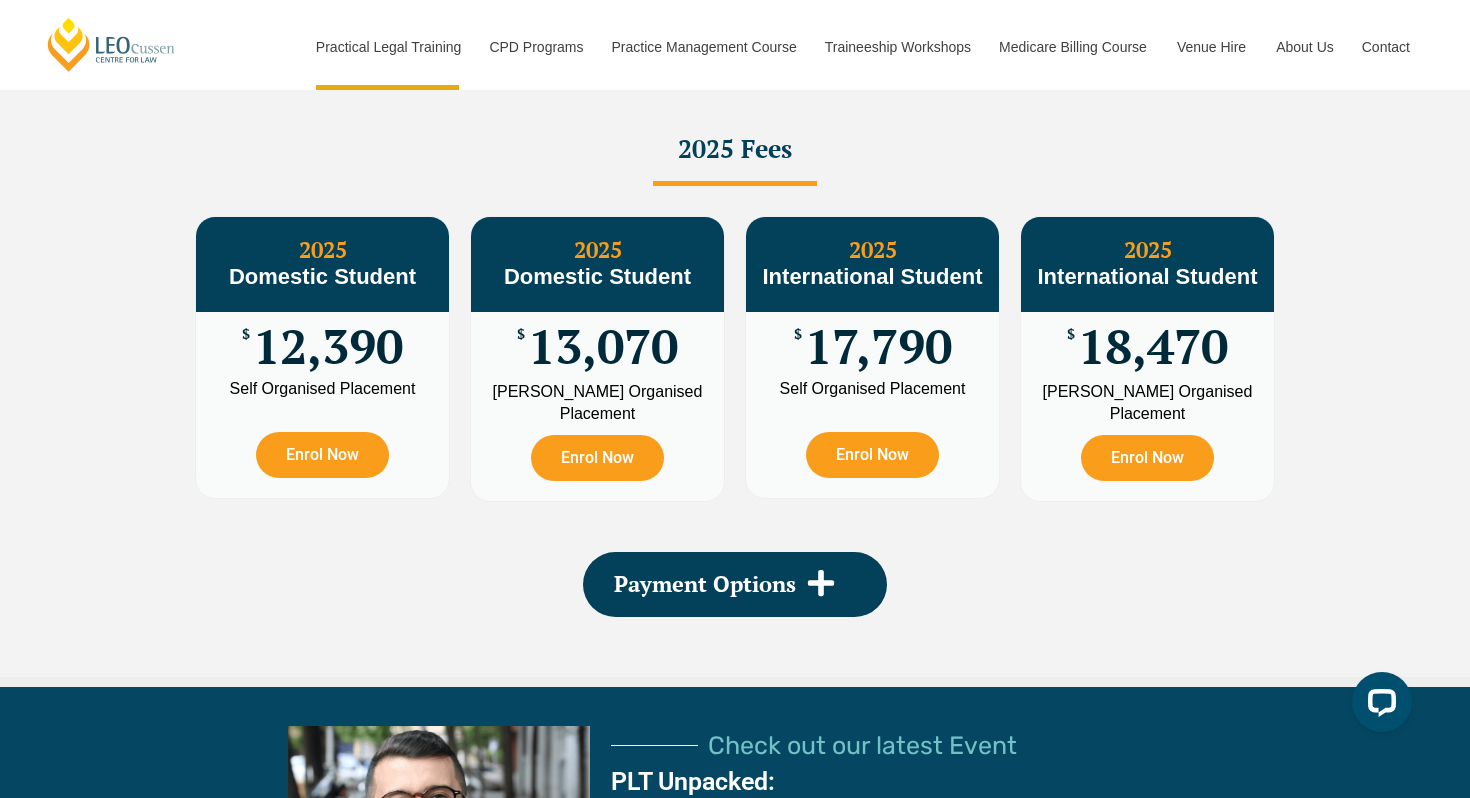 scroll, scrollTop: 3704, scrollLeft: 0, axis: vertical 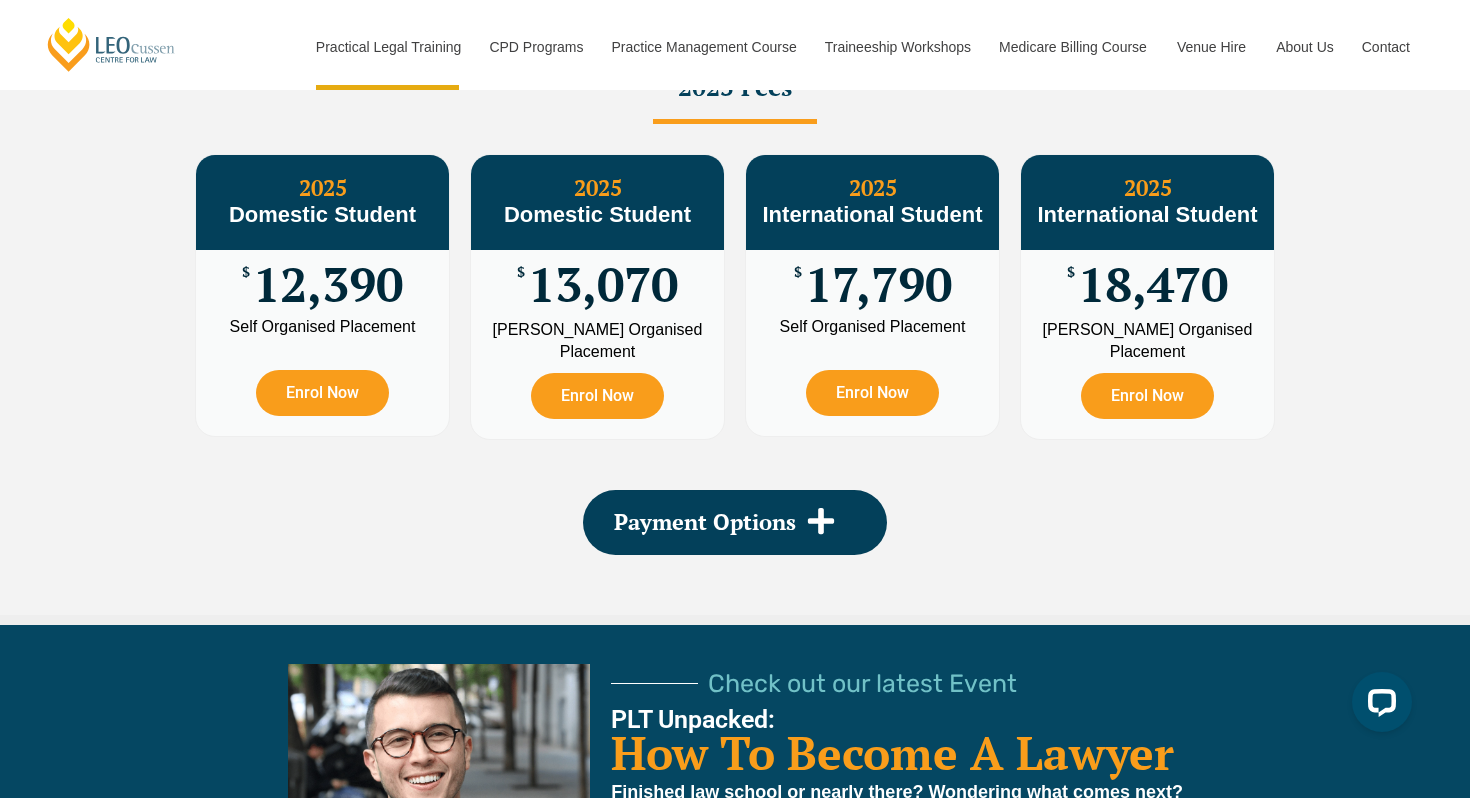click on "Leo Cussen Organised Placement" at bounding box center (597, 341) 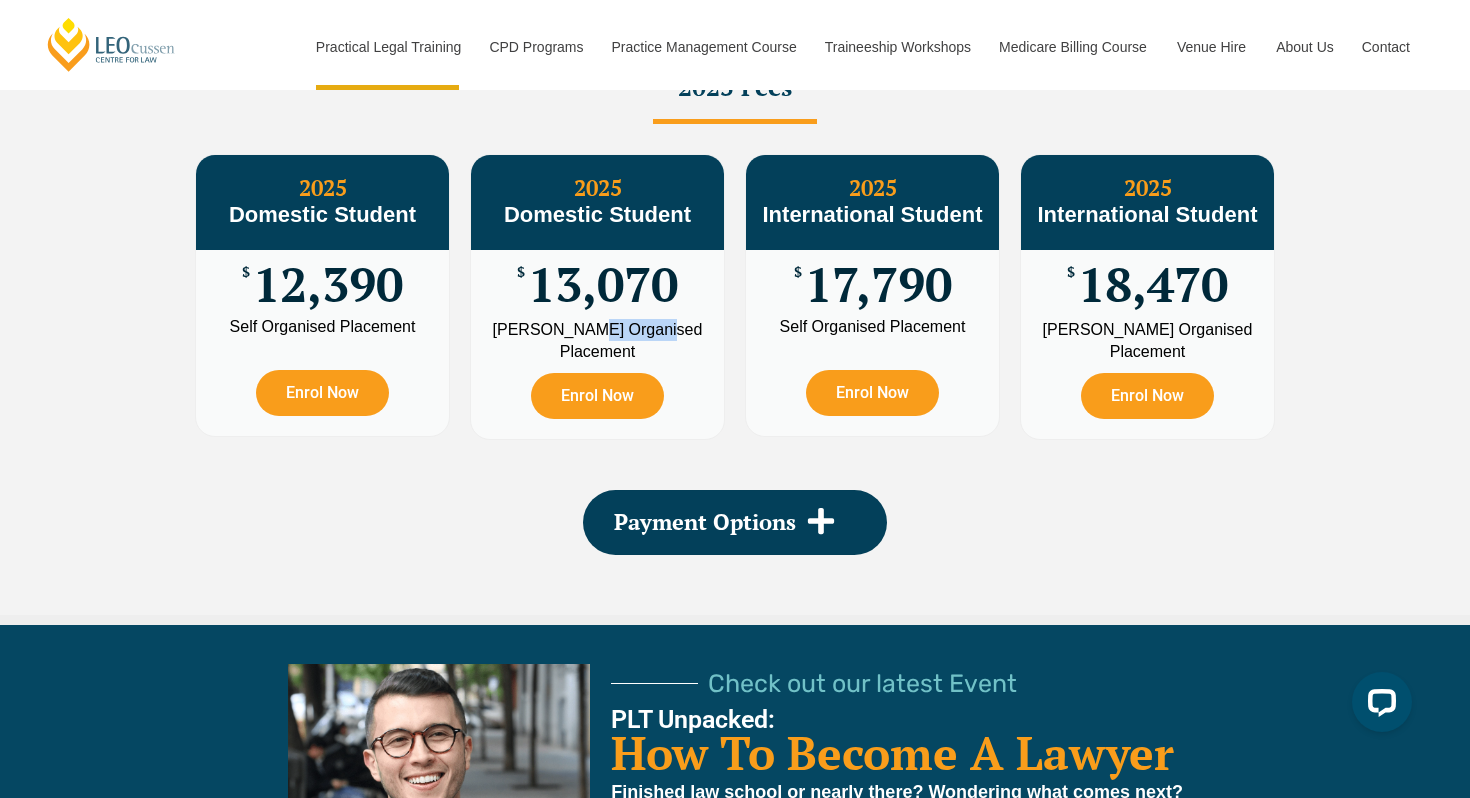 click on "Leo Cussen Organised Placement" at bounding box center [597, 341] 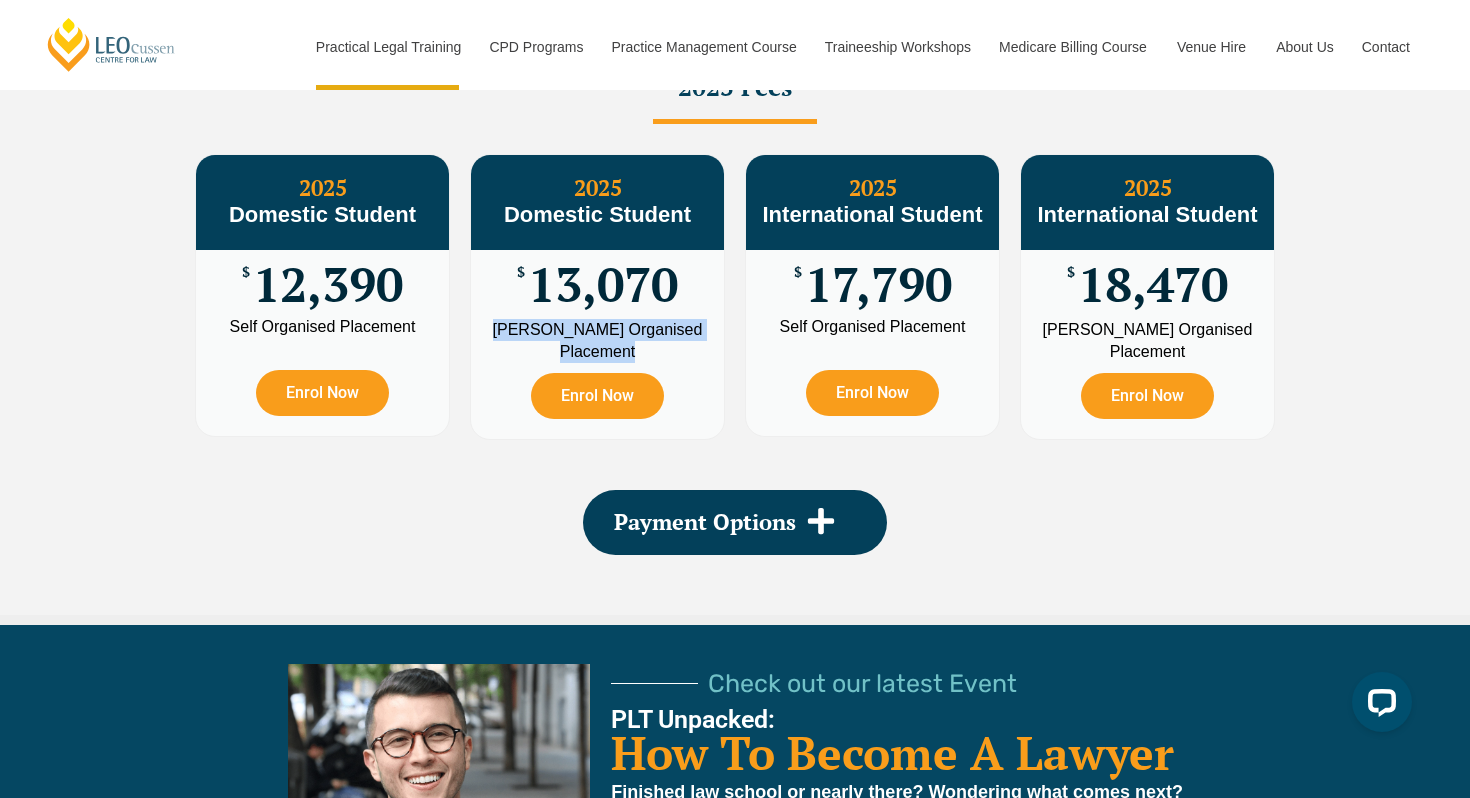 click on "Leo Cussen Organised Placement" at bounding box center [597, 341] 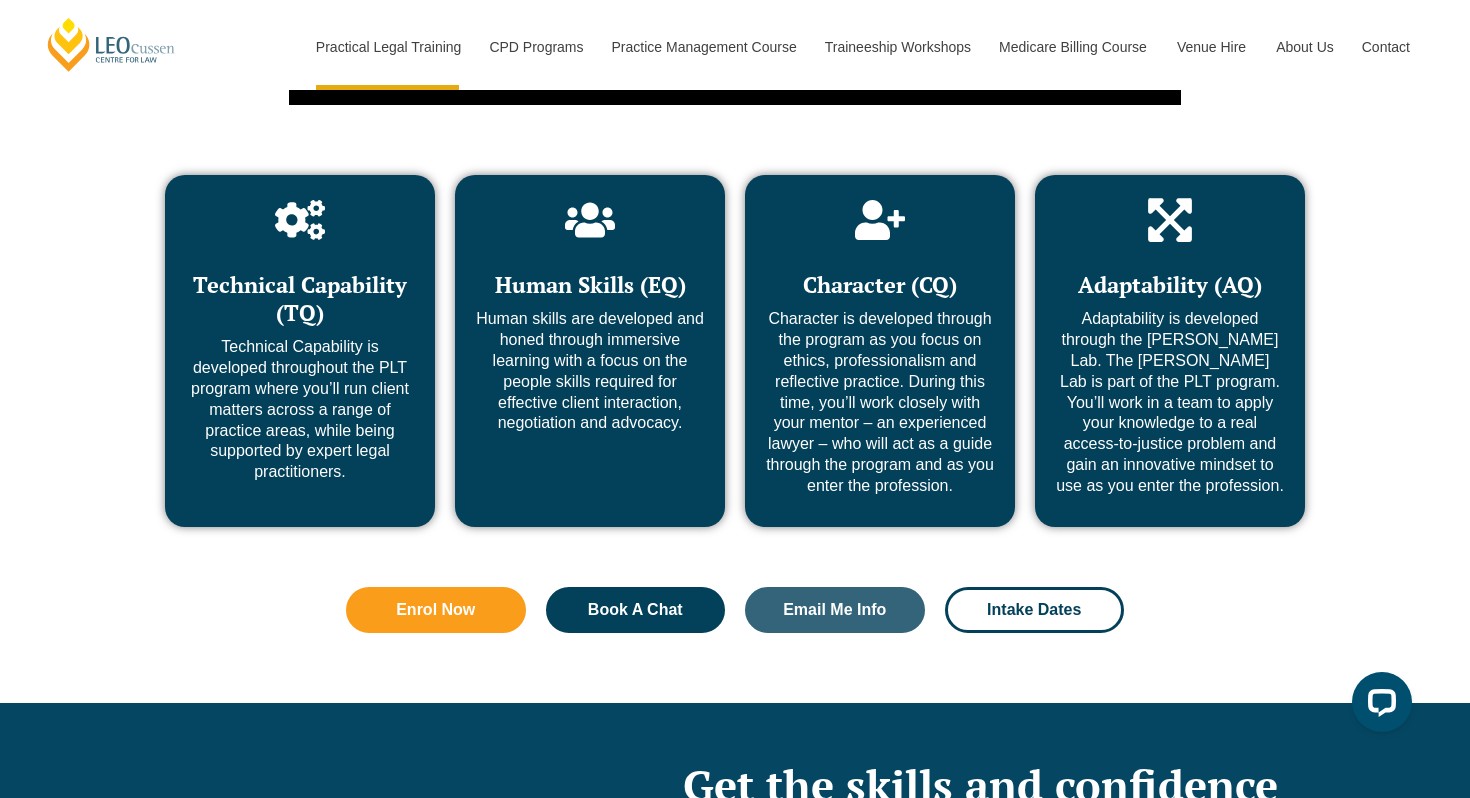 scroll, scrollTop: 7667, scrollLeft: 0, axis: vertical 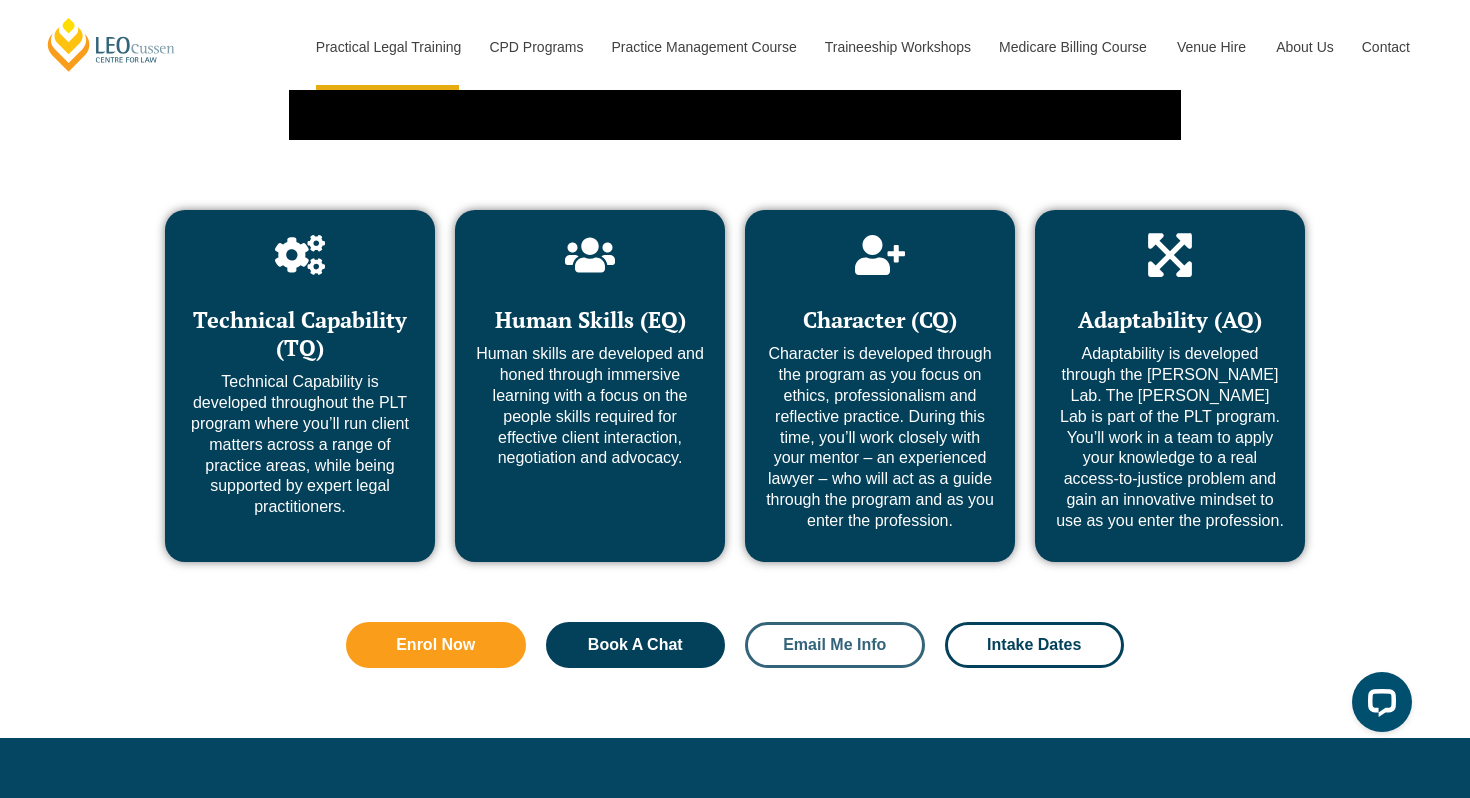 click on "Email Me Info" at bounding box center [835, 645] 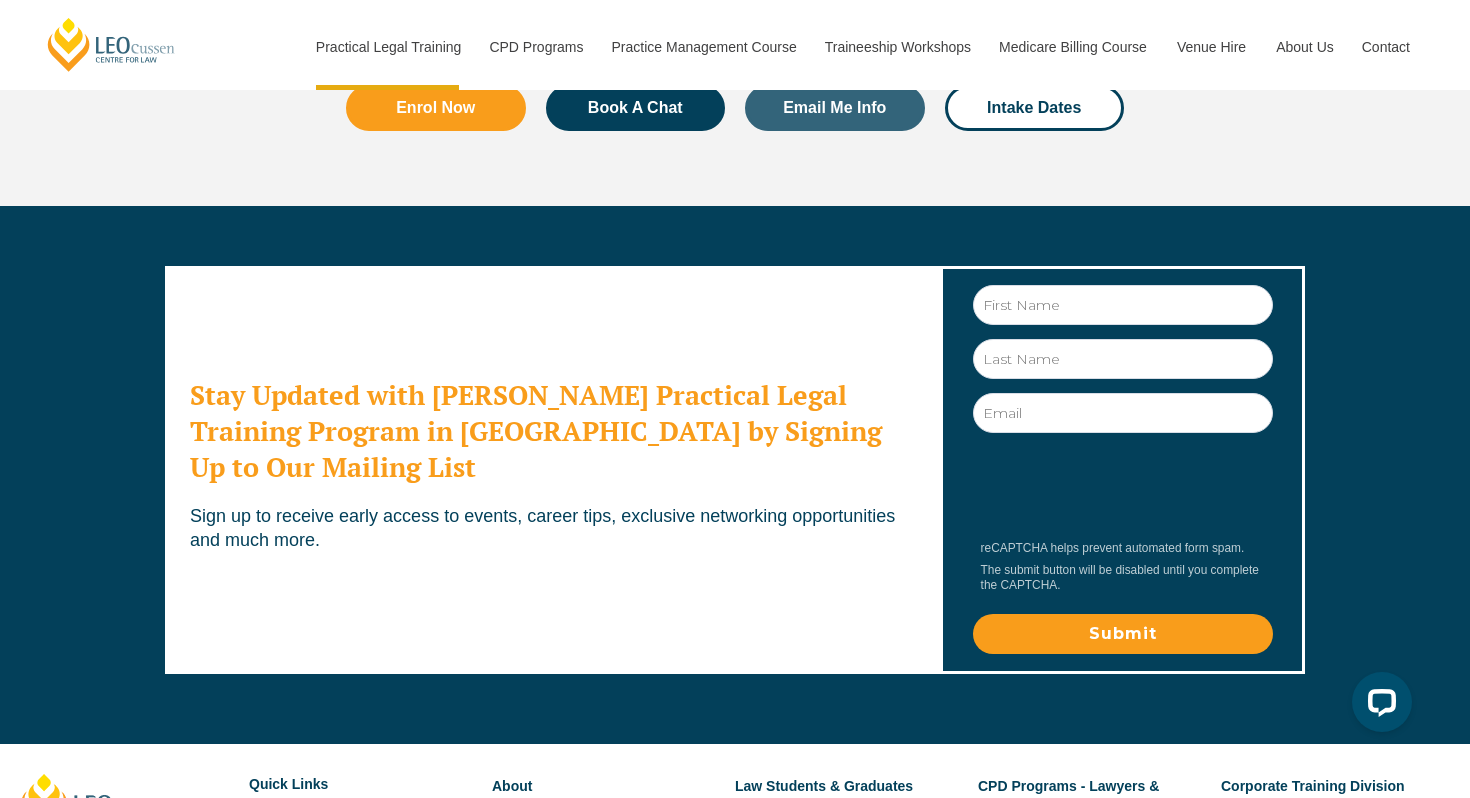 scroll, scrollTop: 10665, scrollLeft: 0, axis: vertical 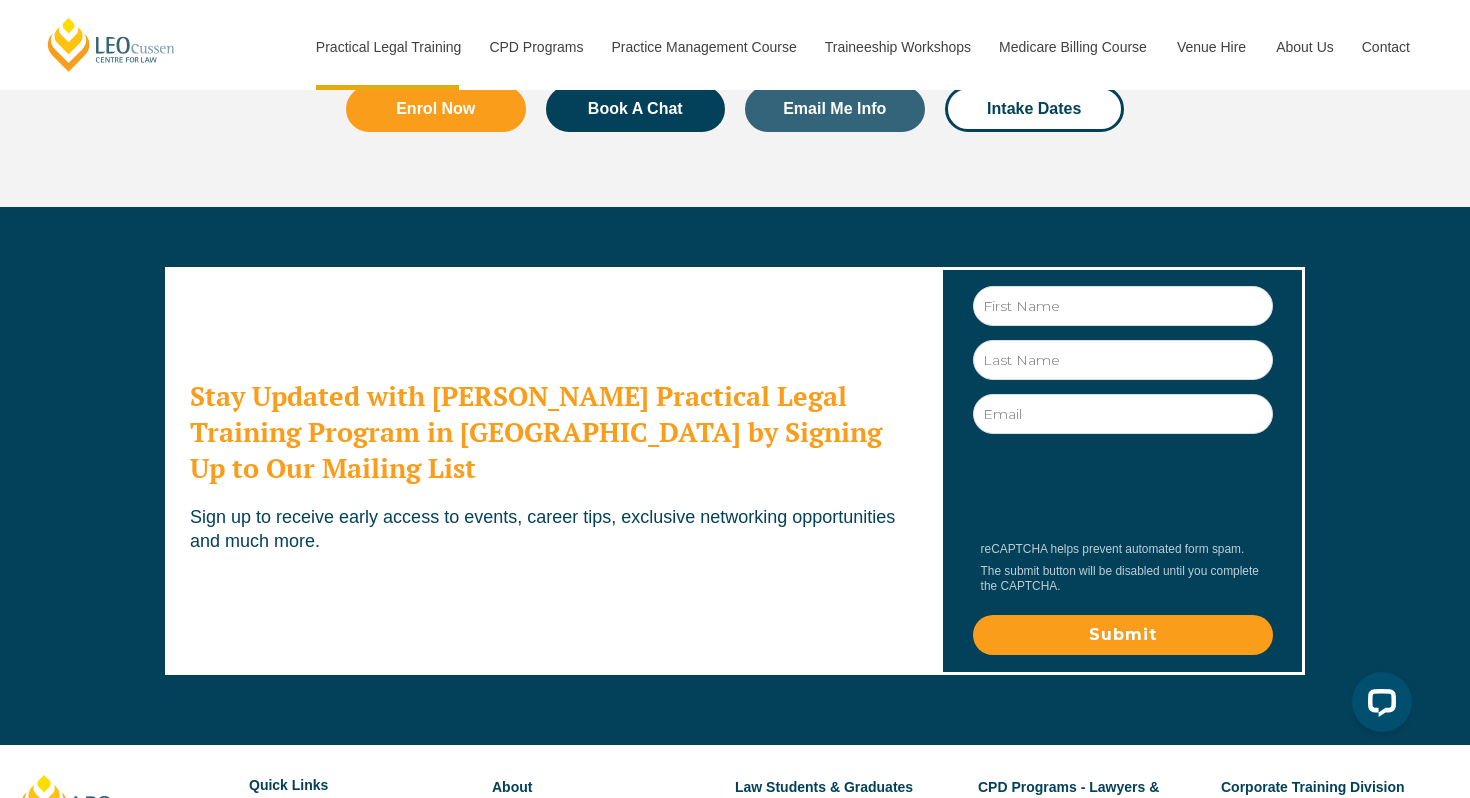 drag, startPoint x: 329, startPoint y: 382, endPoint x: 482, endPoint y: 421, distance: 157.89236 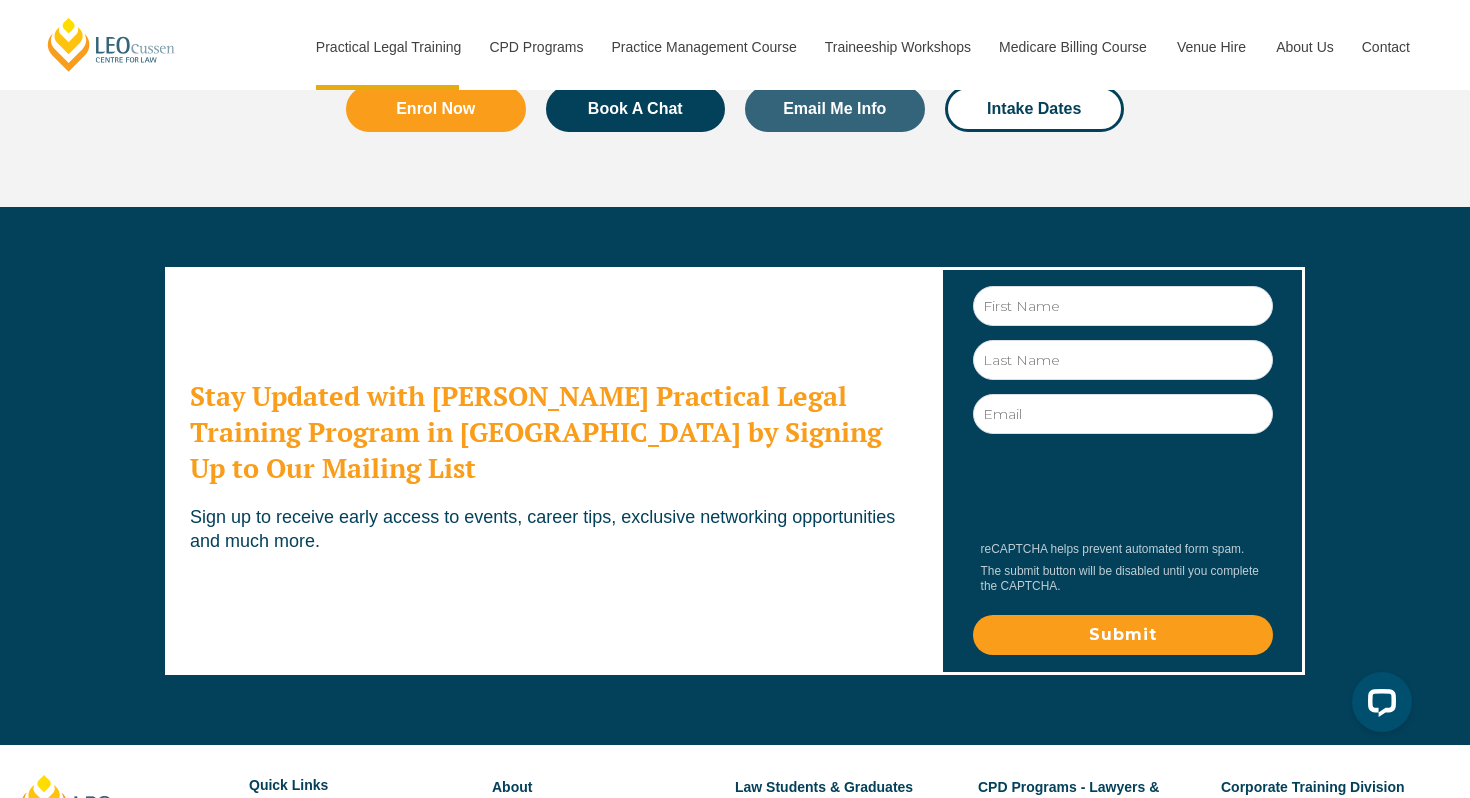 click on "Stay Updated with Leo Cussen's Practical Legal Training Program in Victoria by Signing Up to Our Mailing List           Sign up to receive early access to events, career tips, exclusive networking opportunities and much more." at bounding box center [552, 471] 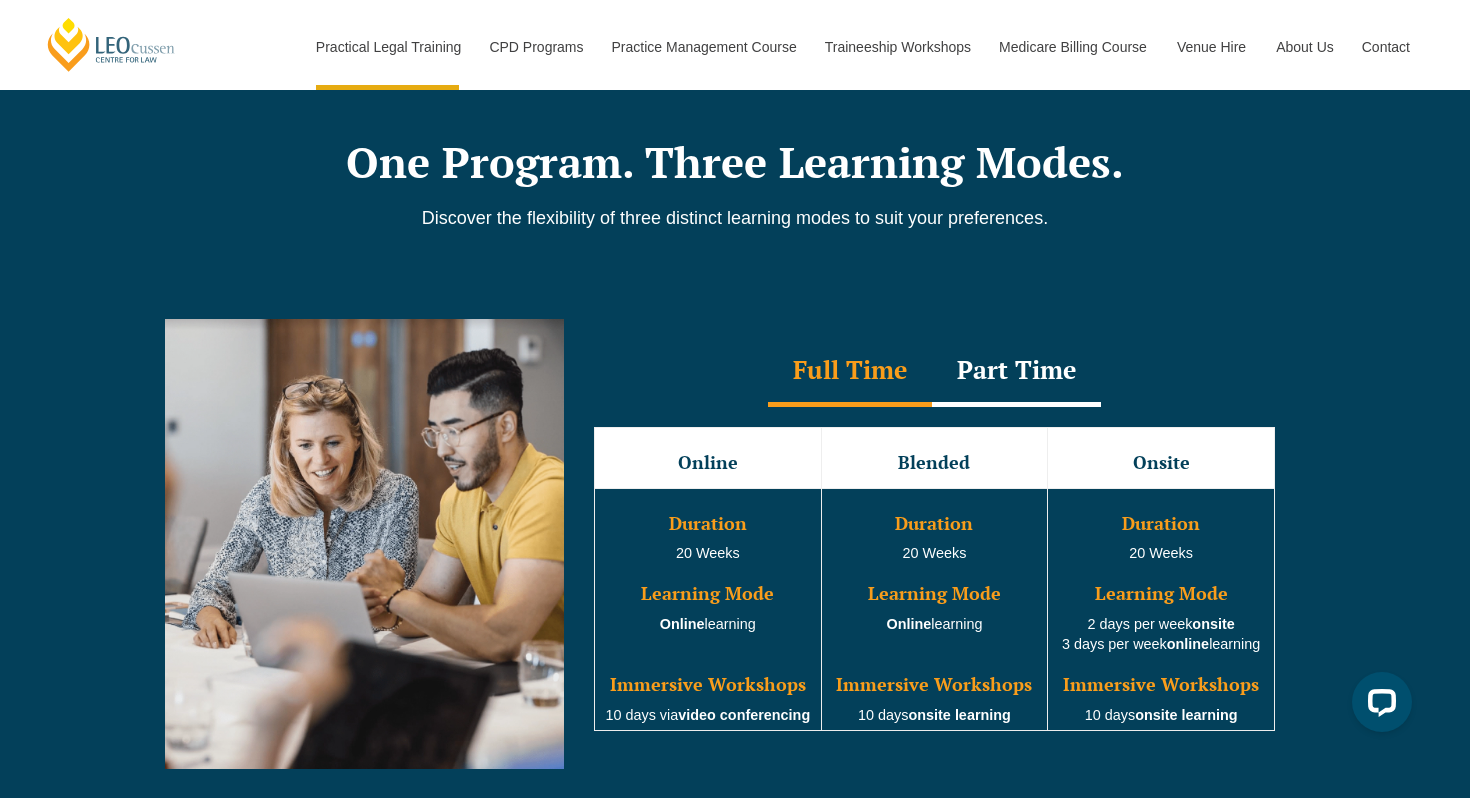 scroll, scrollTop: 1677, scrollLeft: 0, axis: vertical 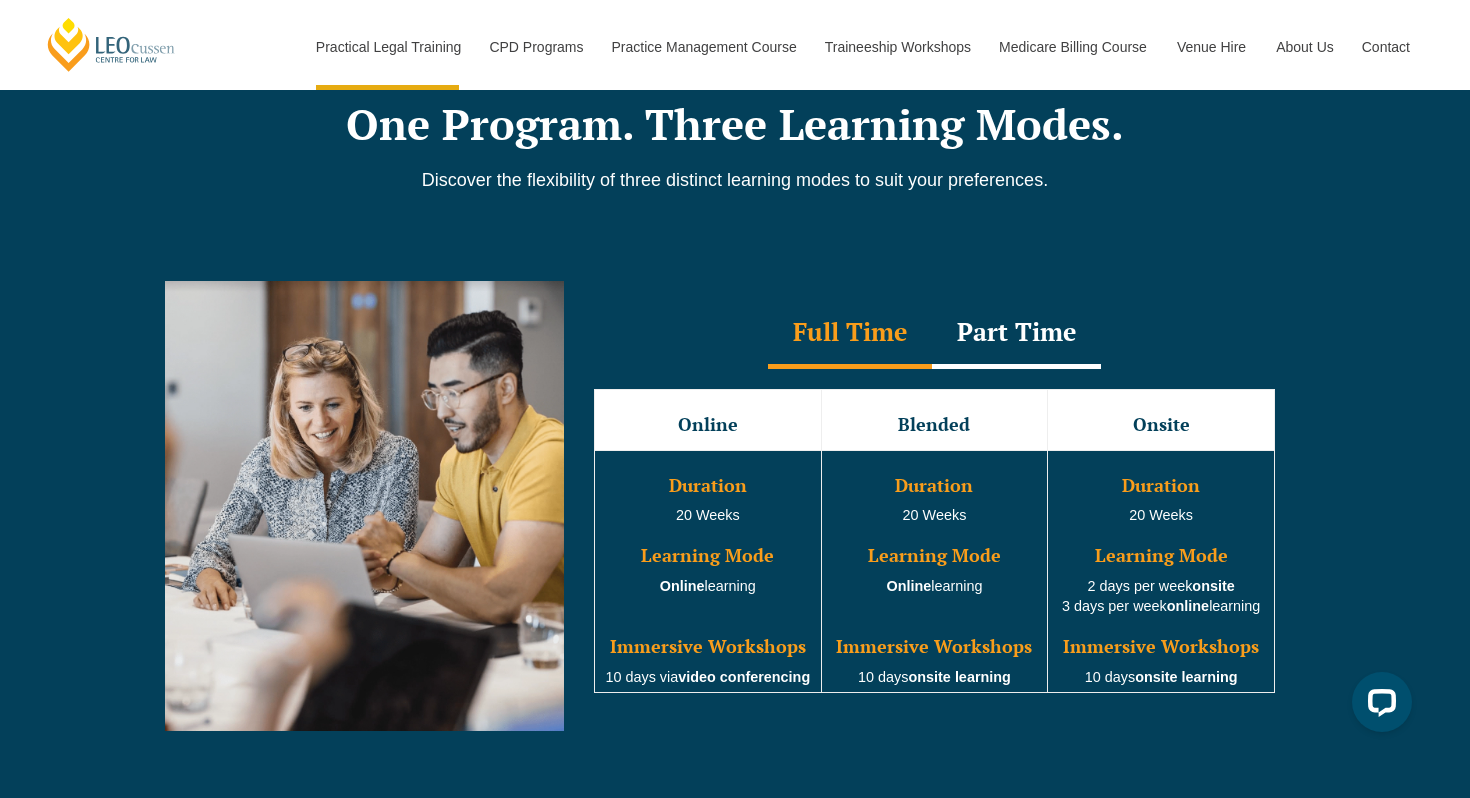 click on "Full Time" at bounding box center (850, 334) 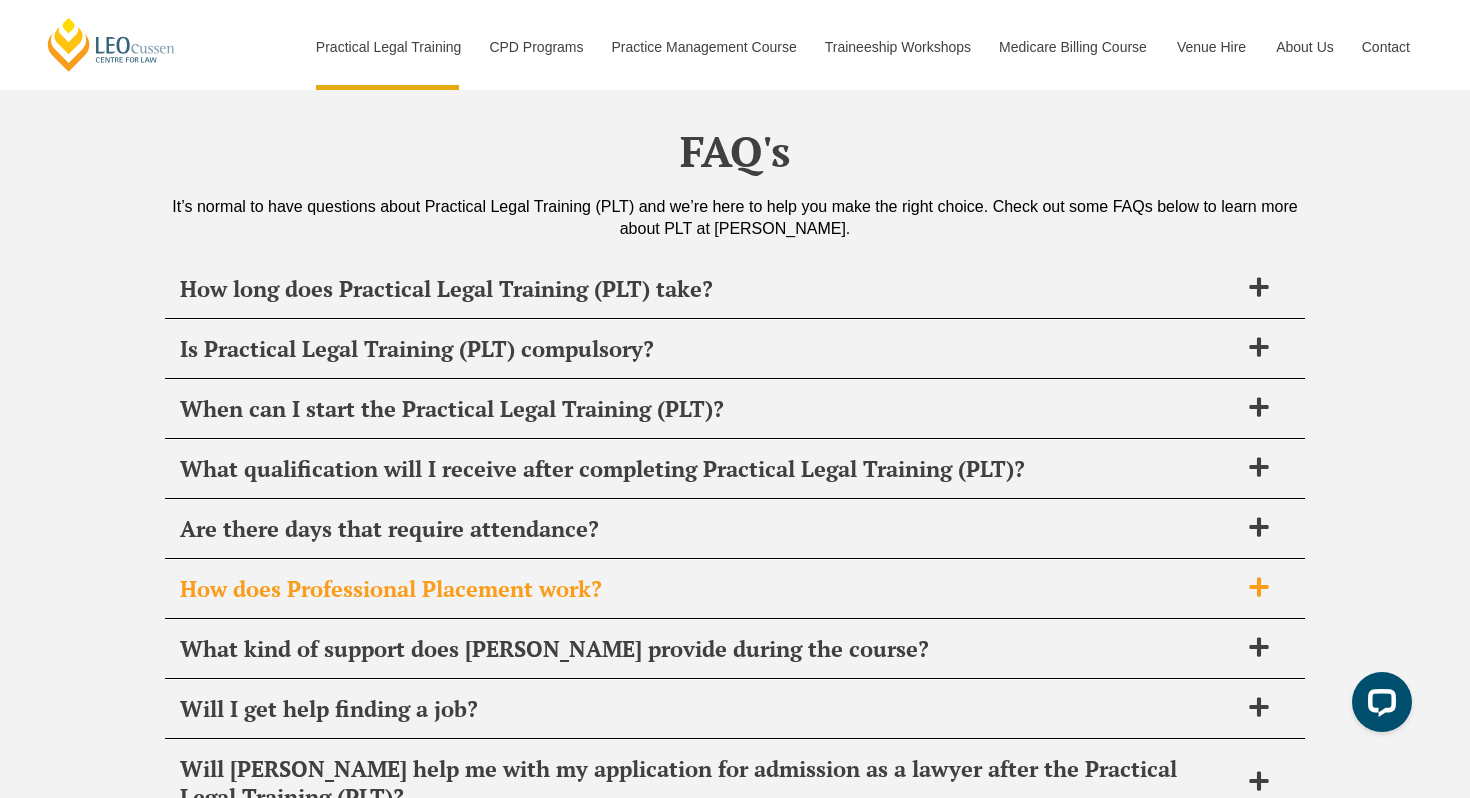 scroll, scrollTop: 9425, scrollLeft: 0, axis: vertical 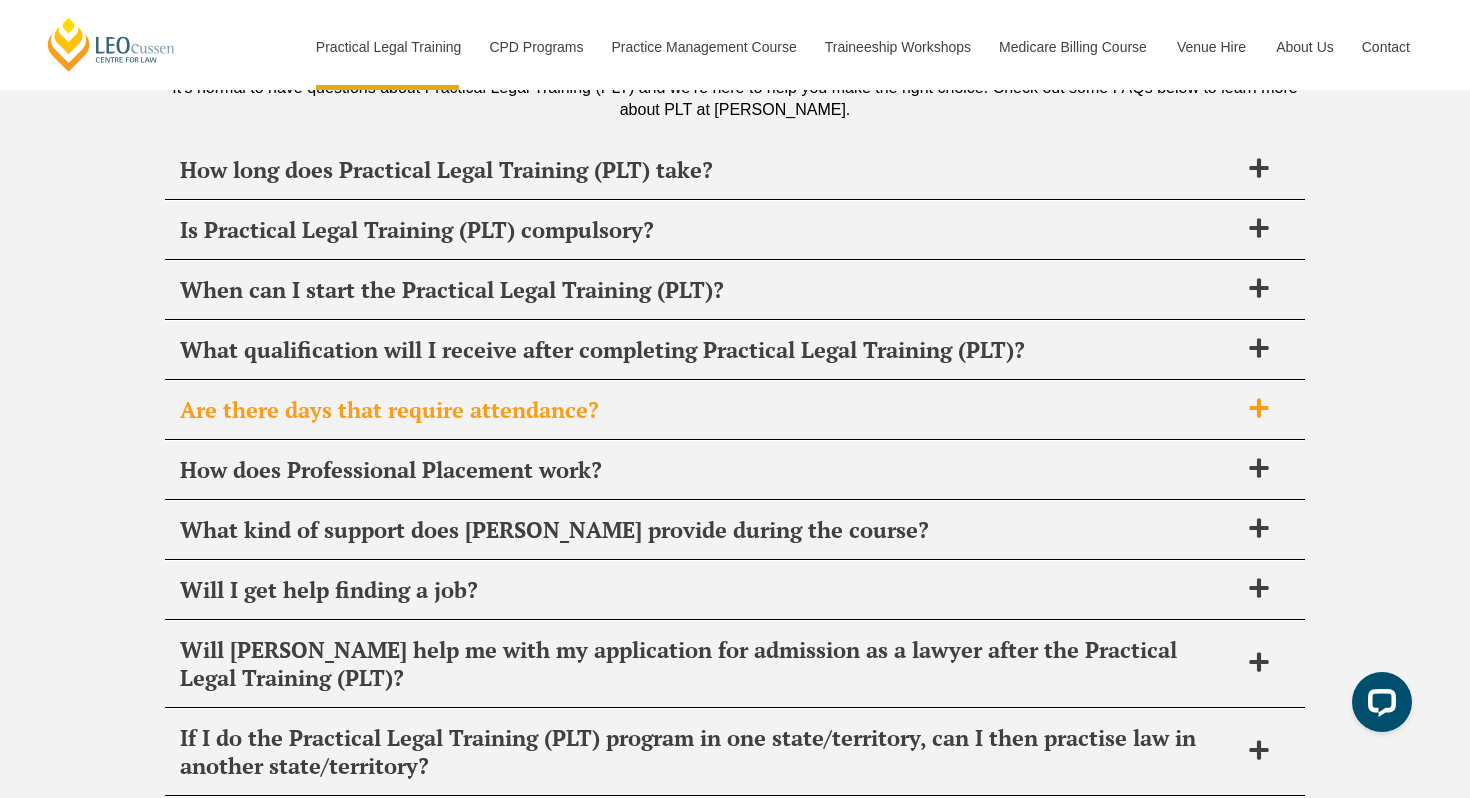 click on "Are there days that require attendance?" at bounding box center [735, 410] 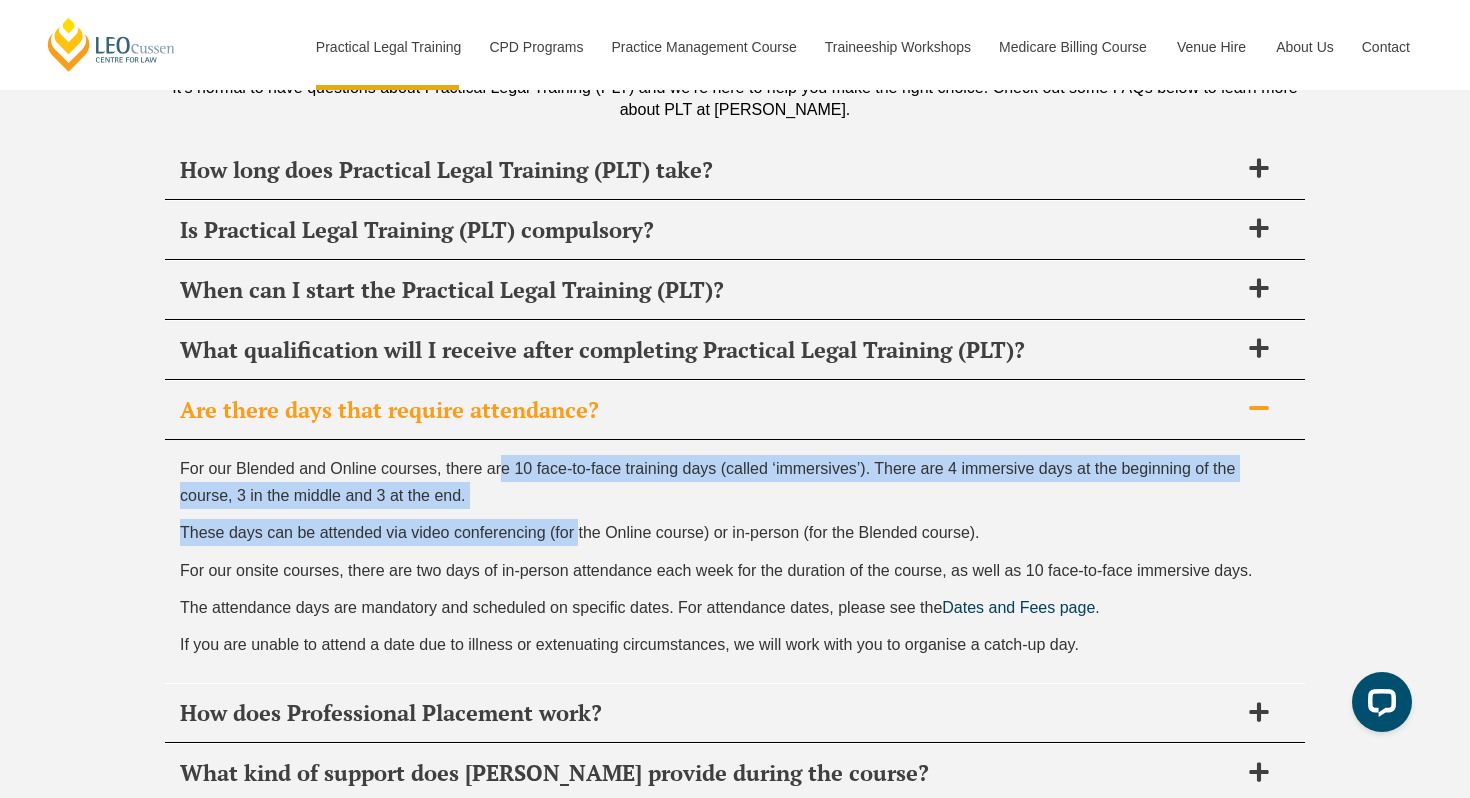 drag, startPoint x: 501, startPoint y: 349, endPoint x: 580, endPoint y: 395, distance: 91.416626 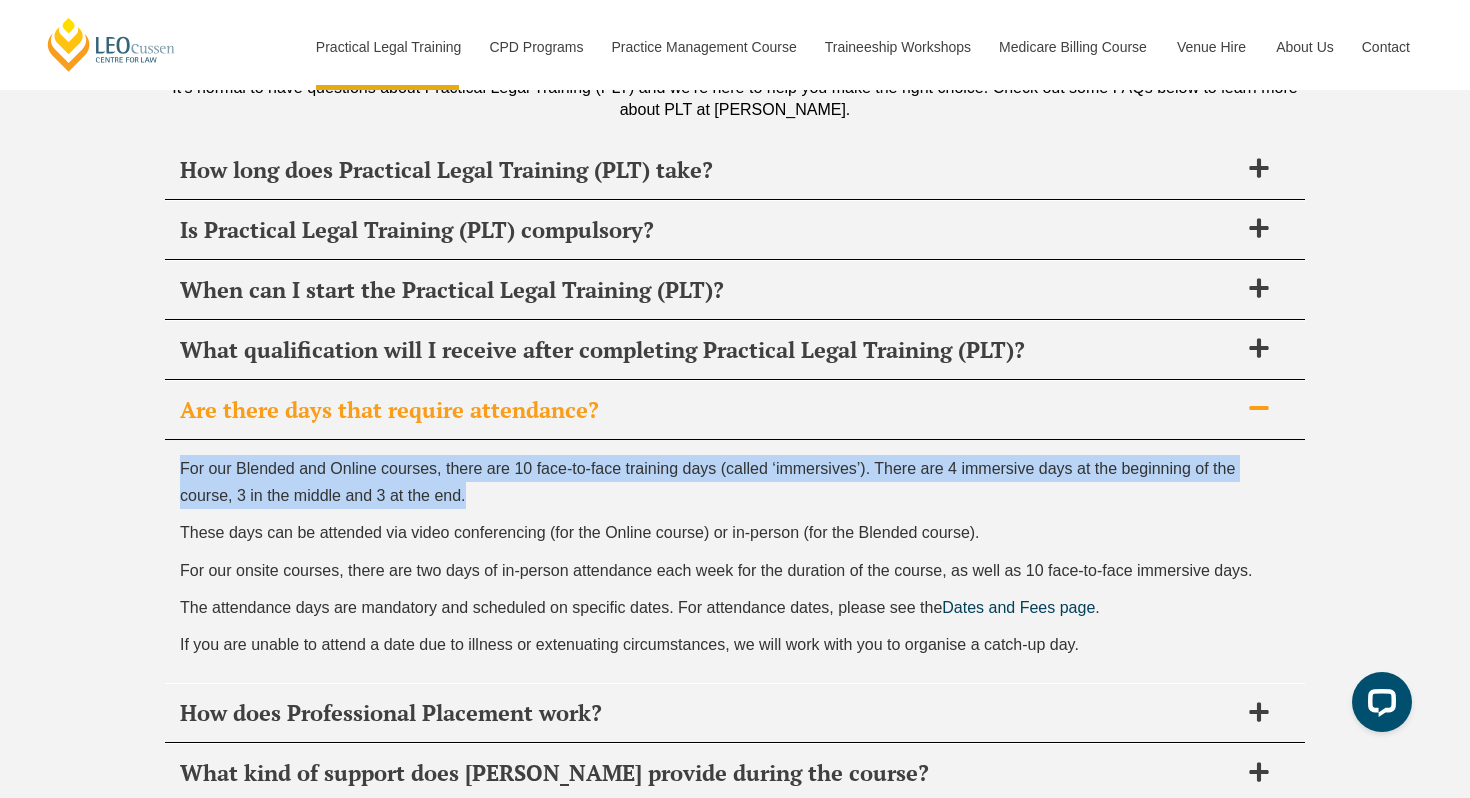 drag, startPoint x: 592, startPoint y: 369, endPoint x: 457, endPoint y: 326, distance: 141.68274 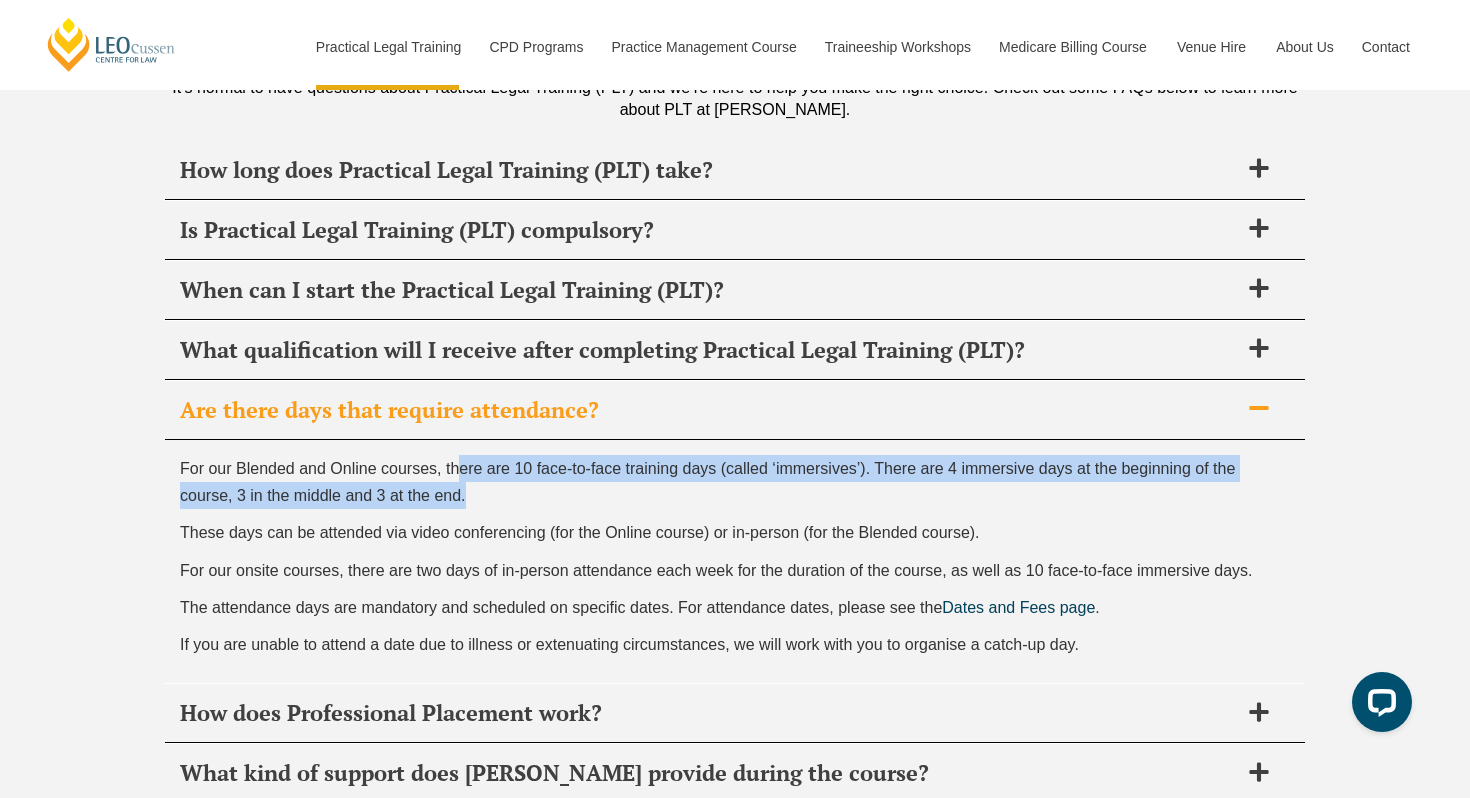 drag, startPoint x: 532, startPoint y: 381, endPoint x: 456, endPoint y: 344, distance: 84.5281 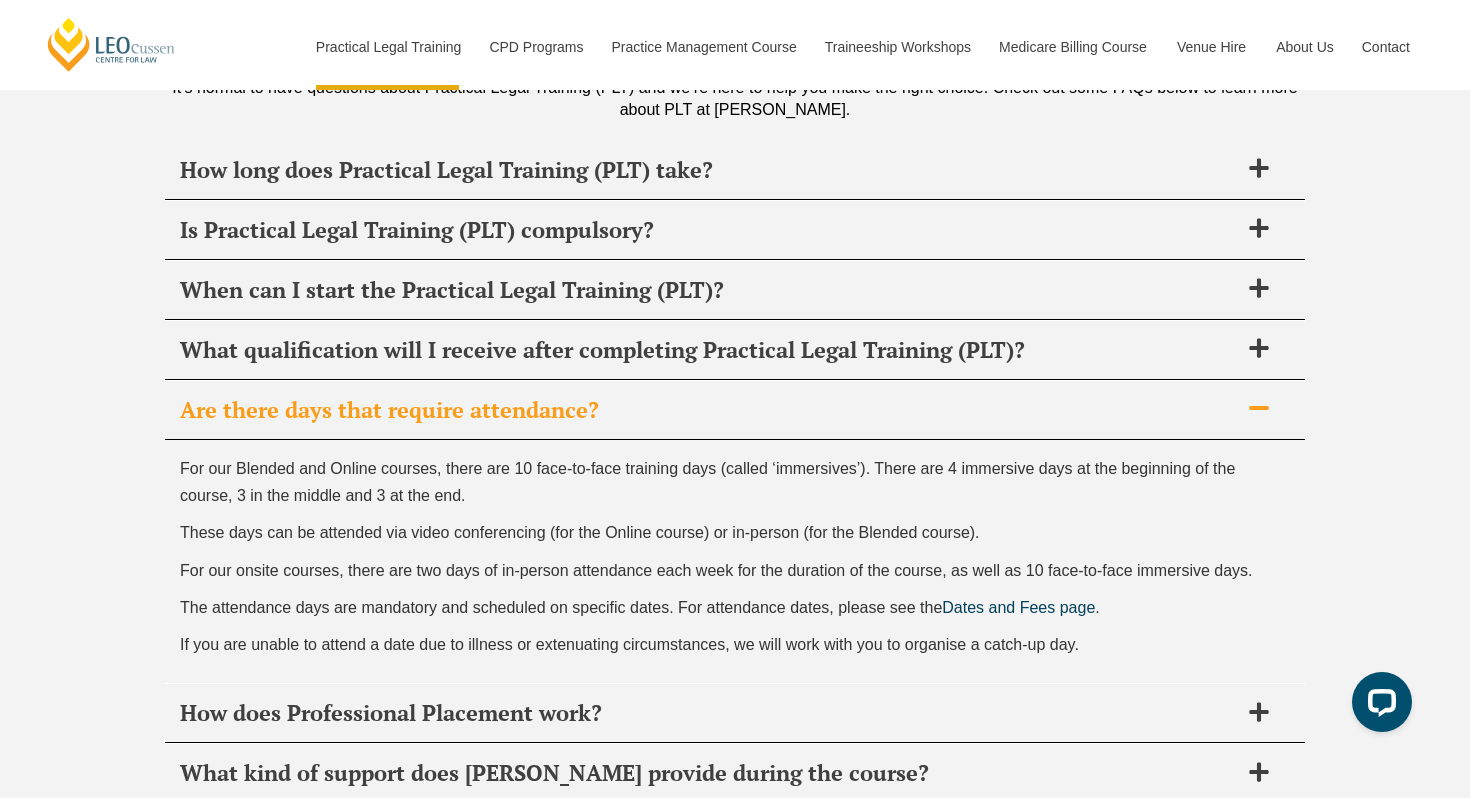 scroll, scrollTop: 9407, scrollLeft: 0, axis: vertical 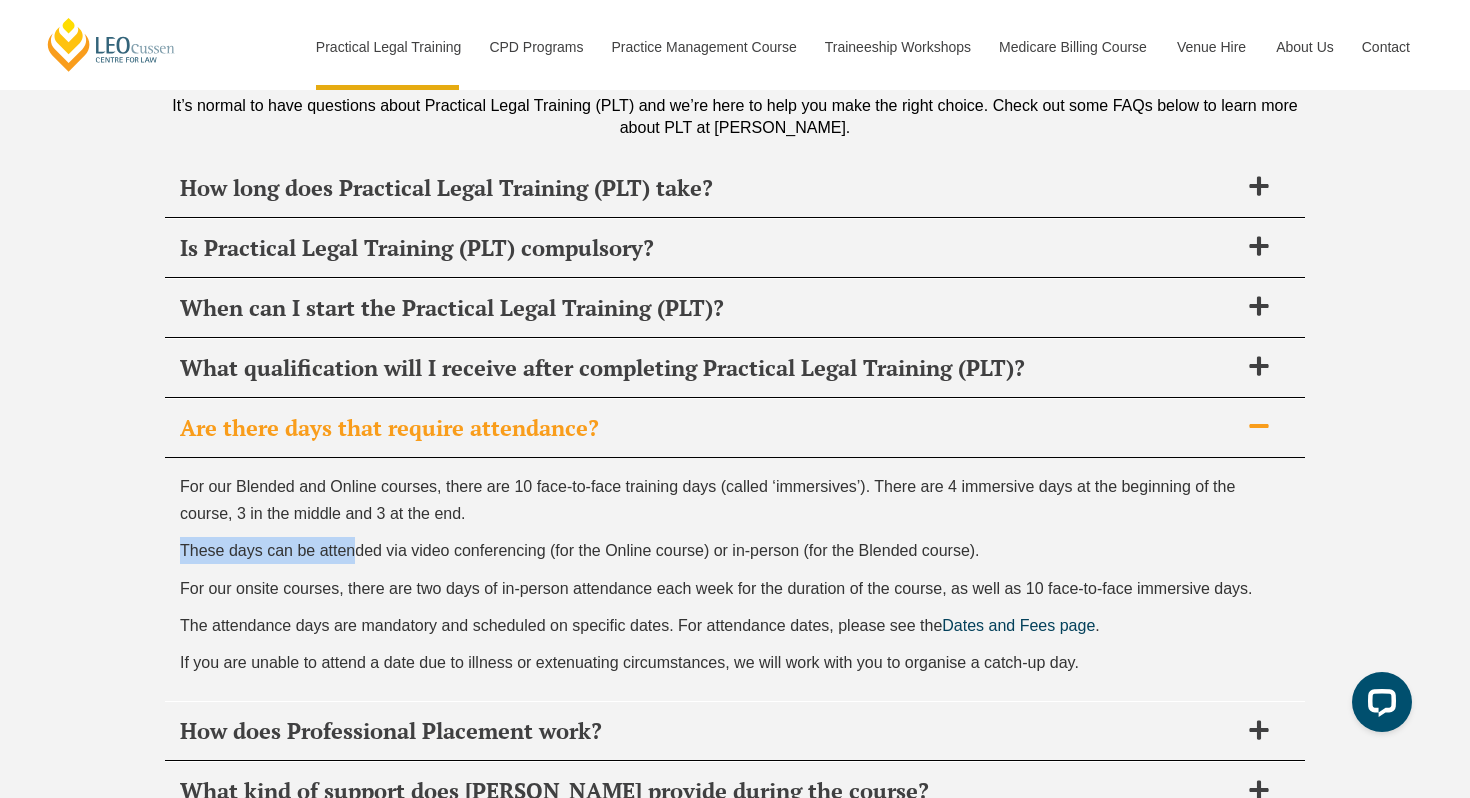 drag, startPoint x: 297, startPoint y: 410, endPoint x: 355, endPoint y: 437, distance: 63.97656 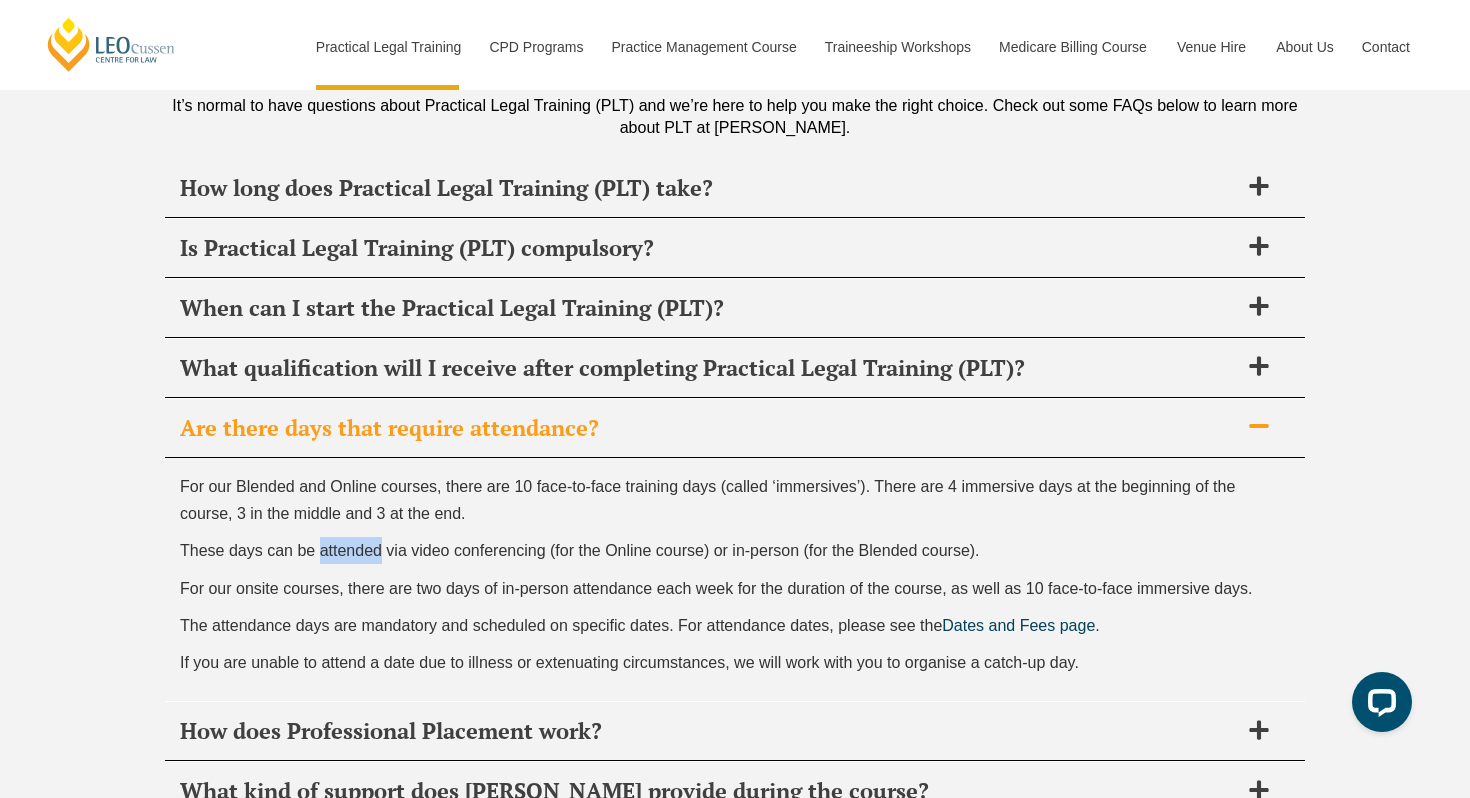 click on "These days can be attended via video conferencing (for the Online course) or in-person (for the Blended course)." at bounding box center (735, 550) 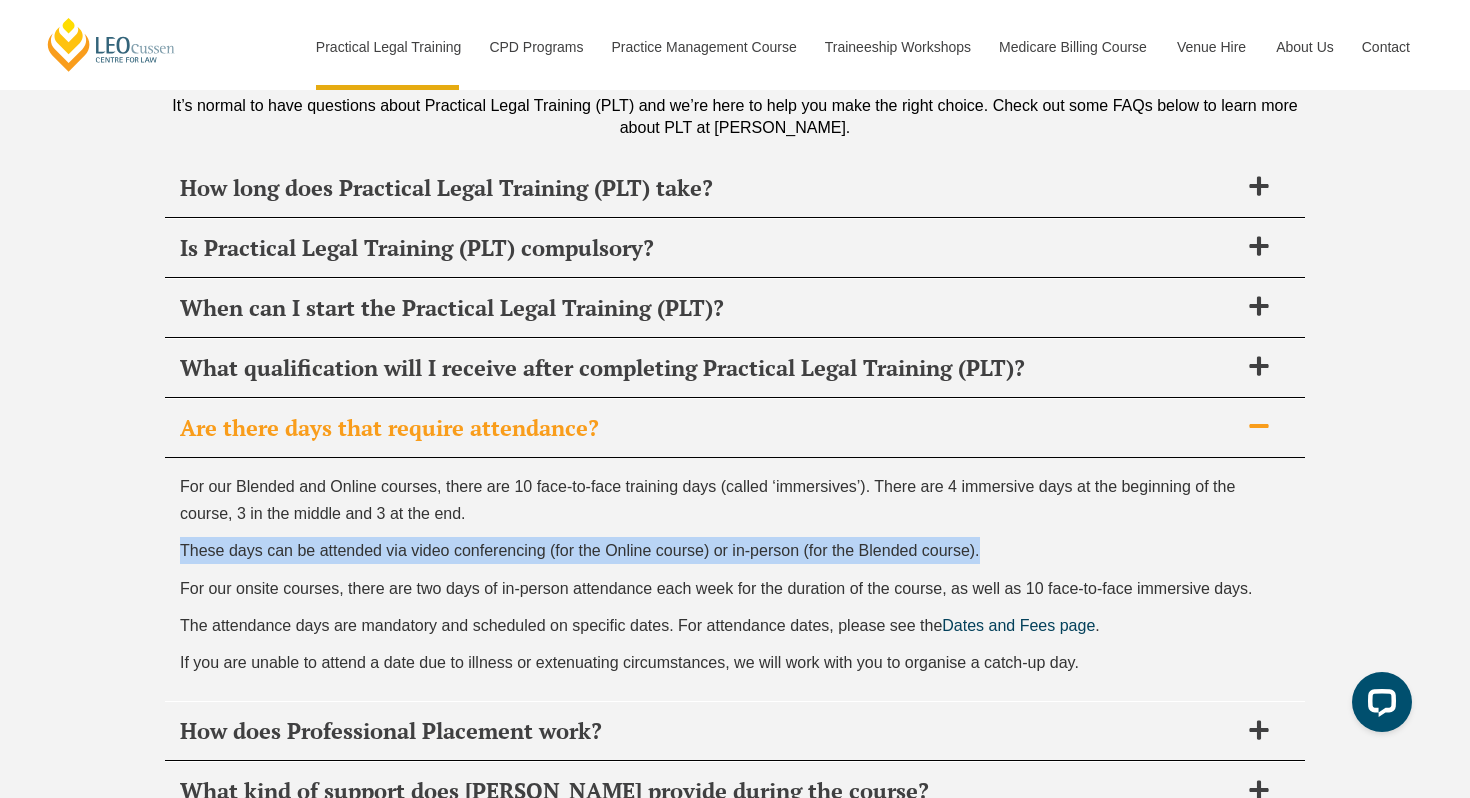 click on "These days can be attended via video conferencing (for the Online course) or in-person (for the Blended course)." at bounding box center (735, 550) 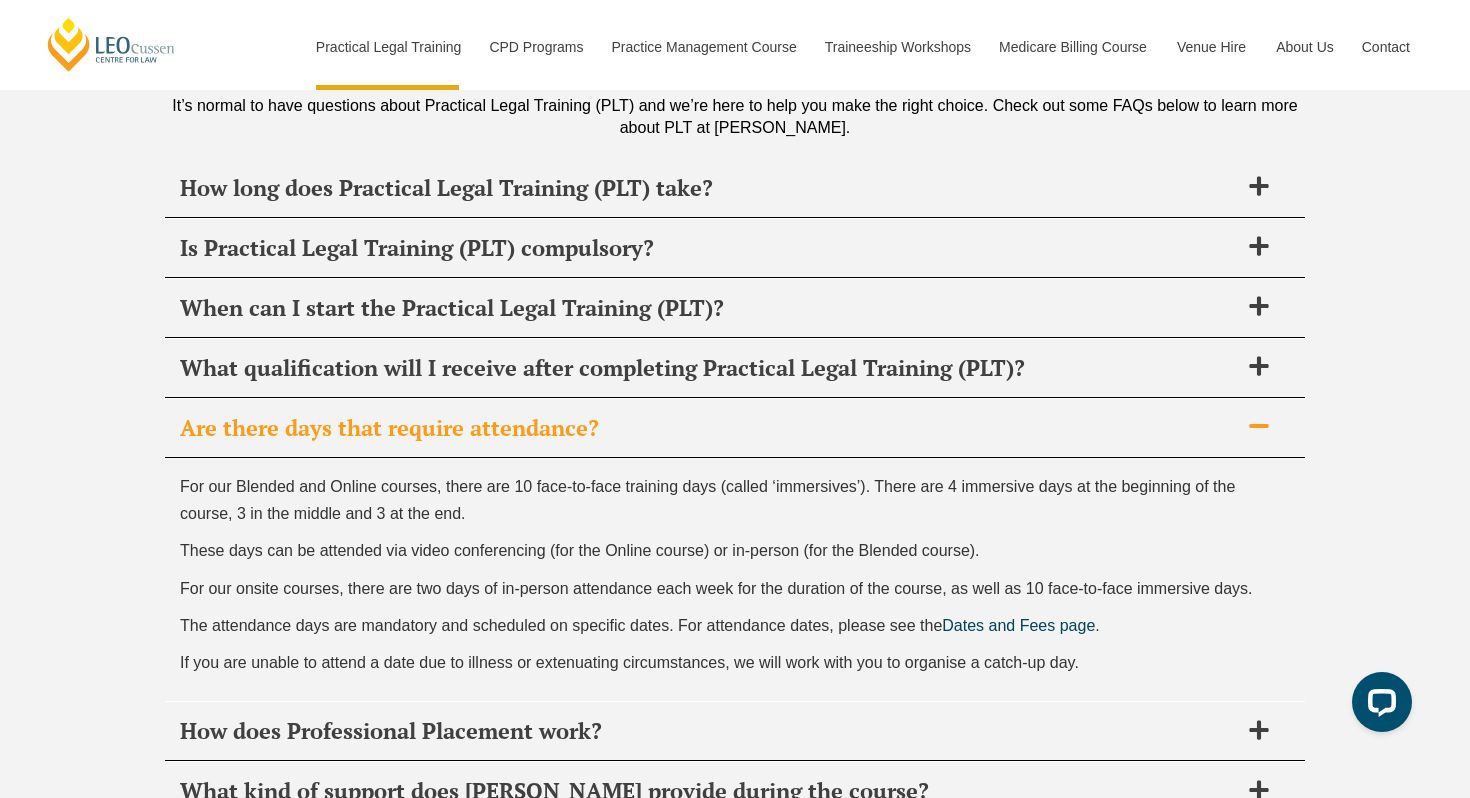 click on "For our onsite courses, there are two days of in-person attendance each week for the duration of the course, as well as 10 face-to-face immersive days." at bounding box center (716, 588) 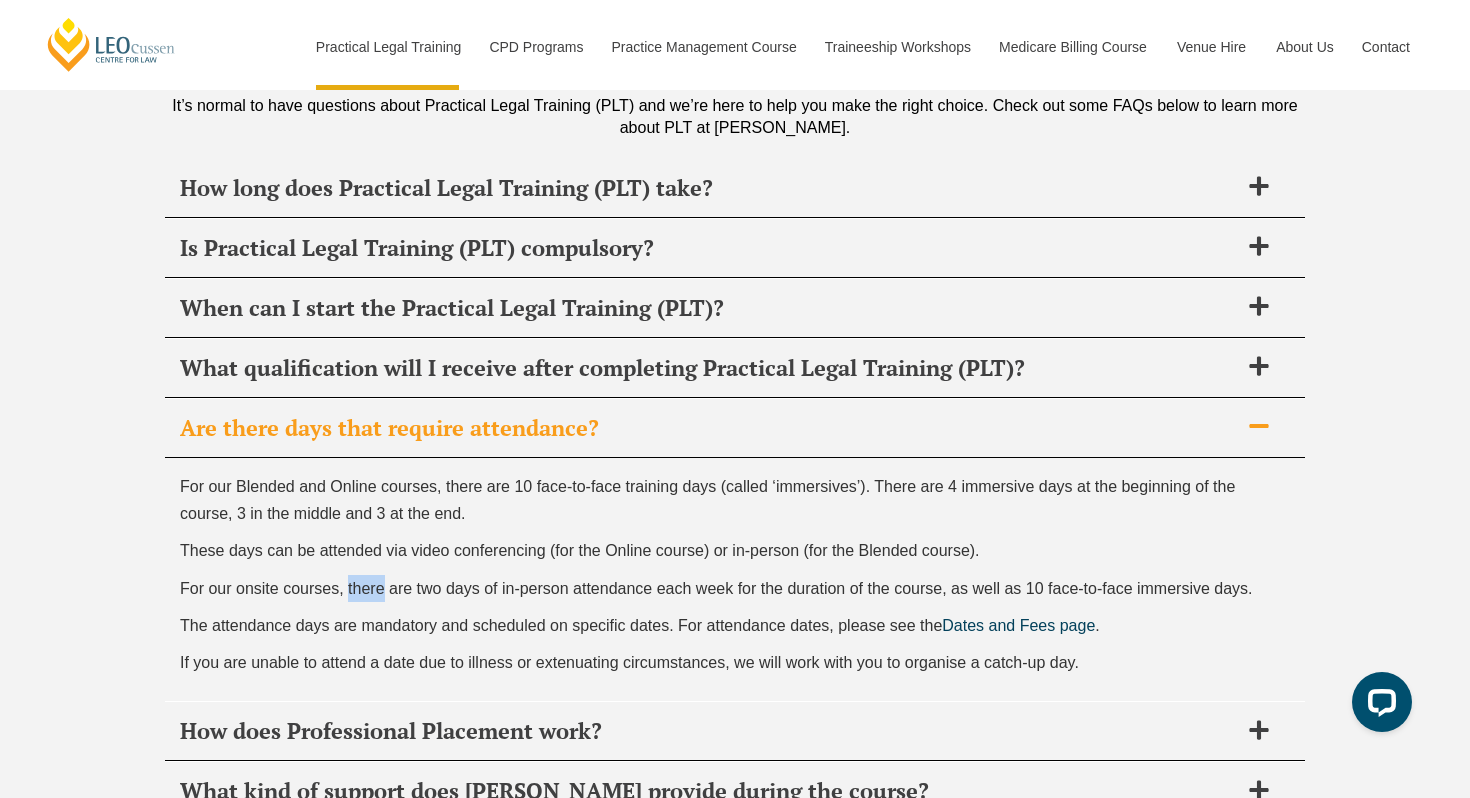 click on "For our onsite courses, there are two days of in-person attendance each week for the duration of the course, as well as 10 face-to-face immersive days." at bounding box center [716, 588] 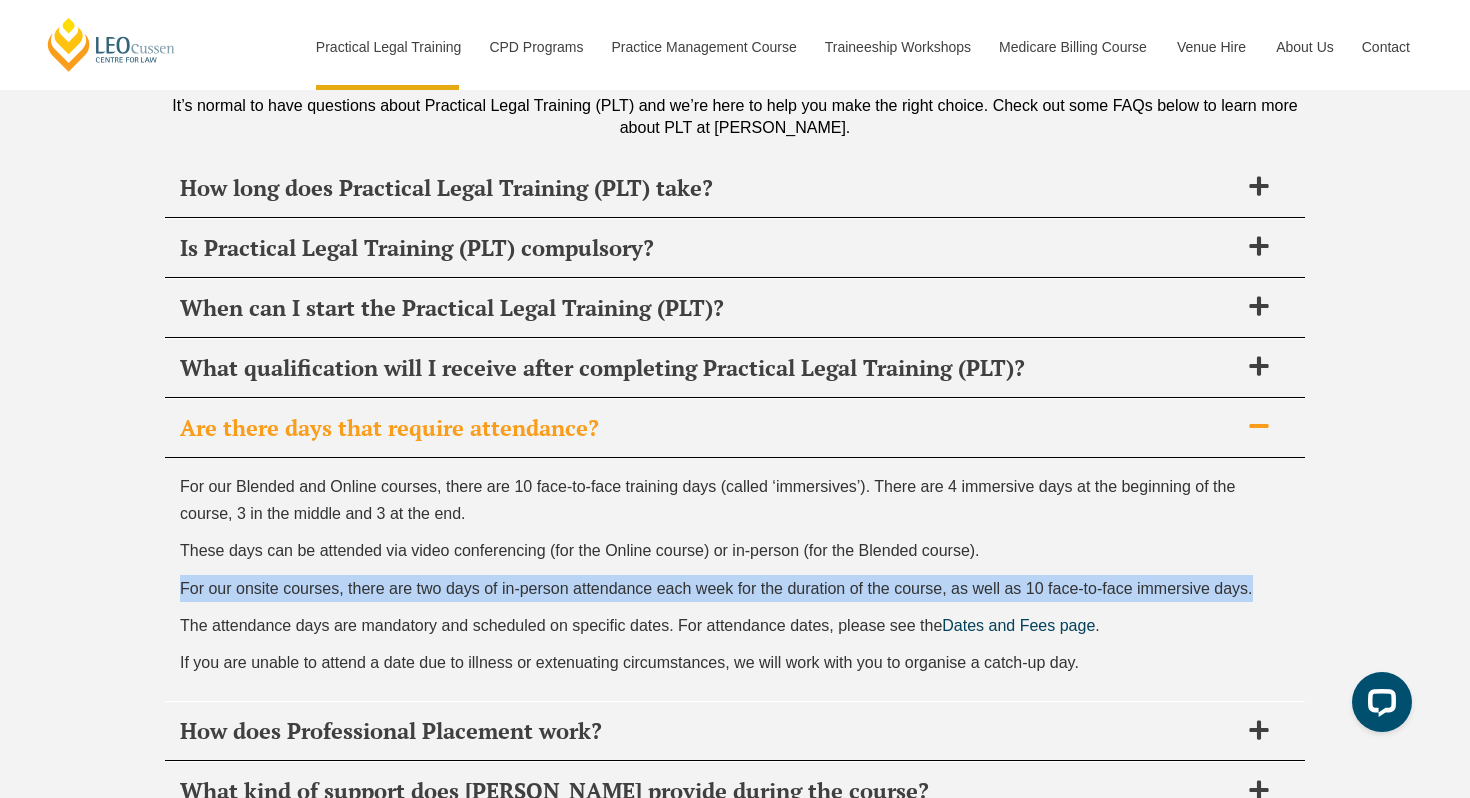 click on "For our onsite courses, there are two days of in-person attendance each week for the duration of the course, as well as 10 face-to-face immersive days." at bounding box center (716, 588) 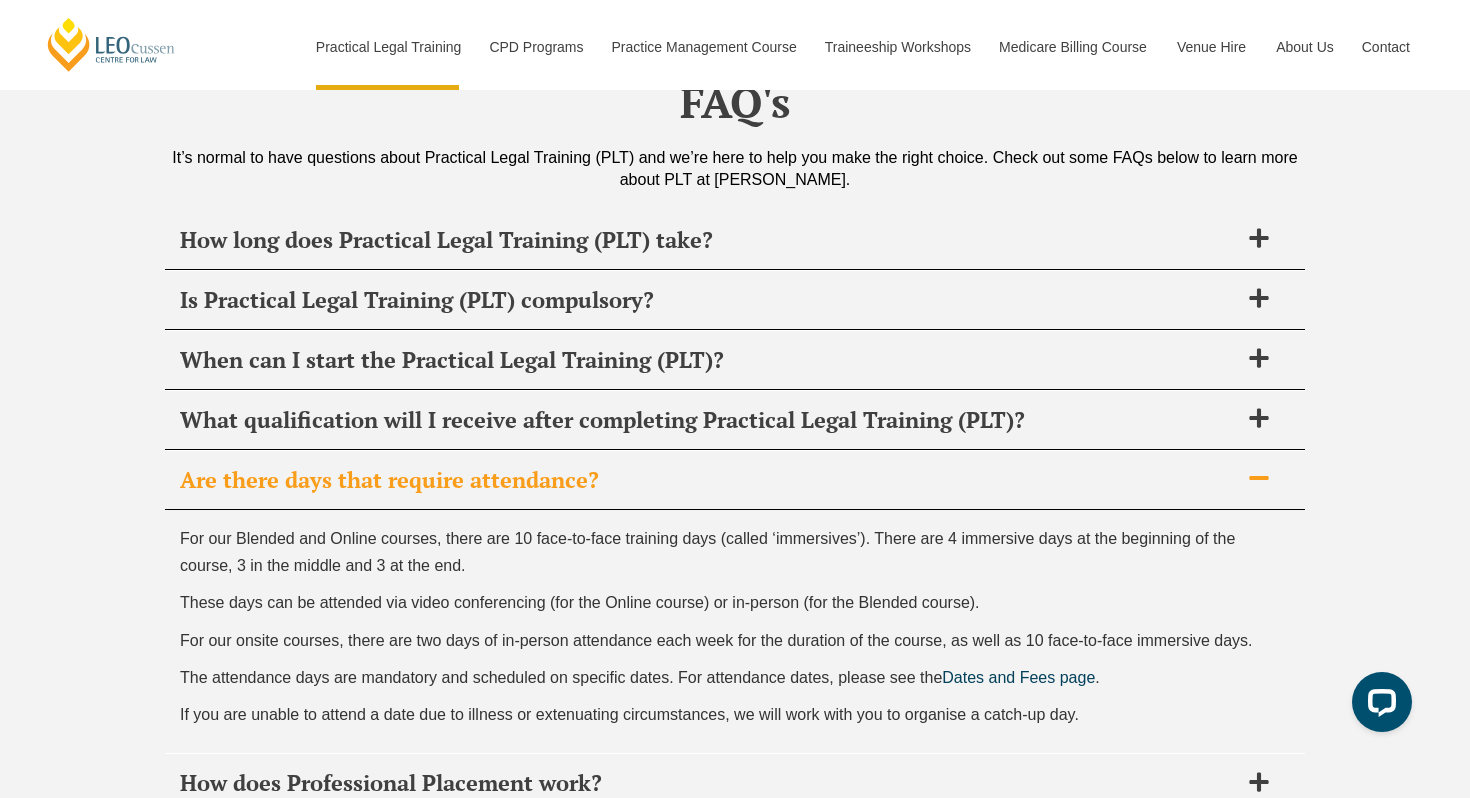 scroll, scrollTop: 9352, scrollLeft: 0, axis: vertical 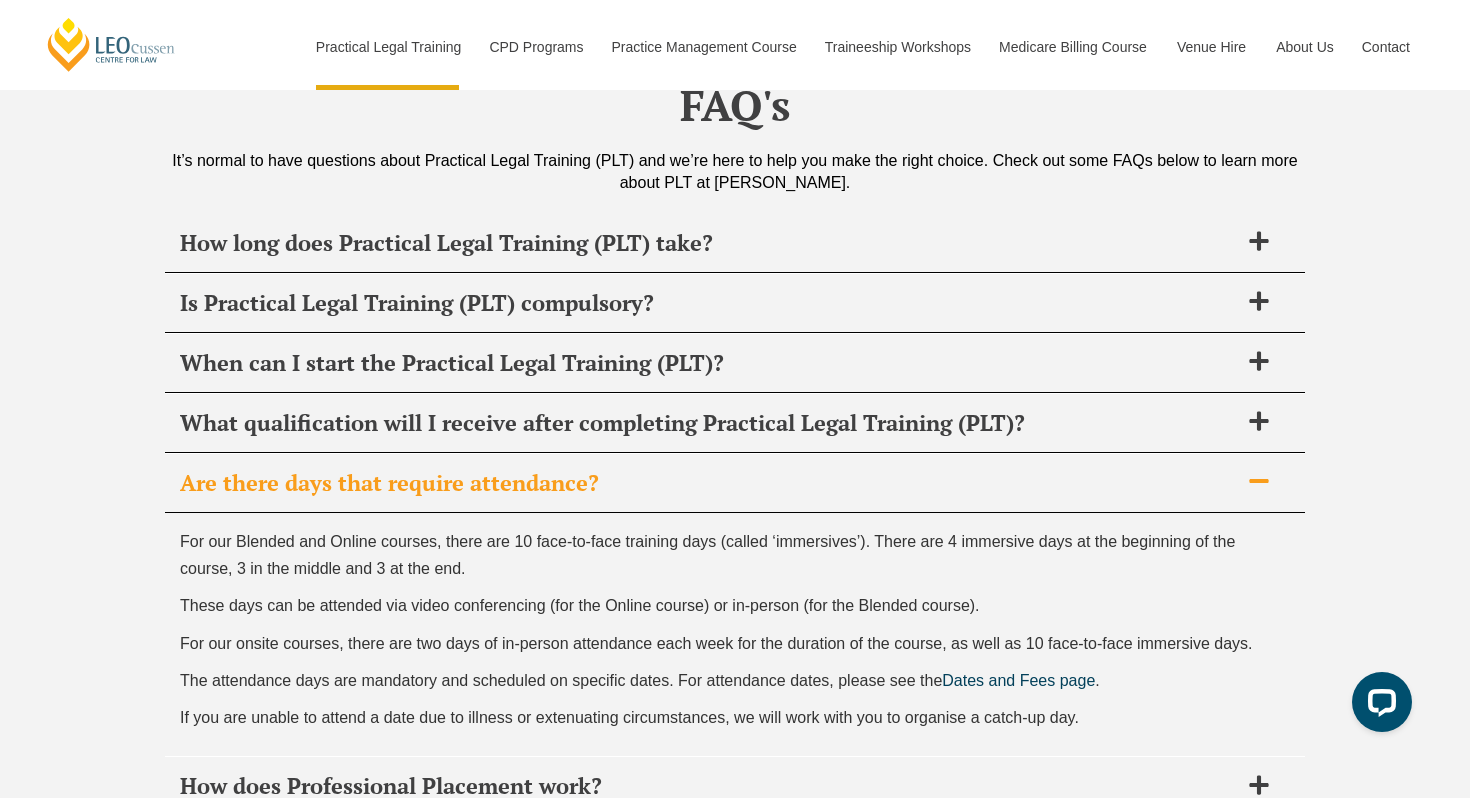 click on "For our onsite courses, there are two days of in-person attendance each week for the duration of the course, as well as 10 face-to-face immersive days." at bounding box center [716, 643] 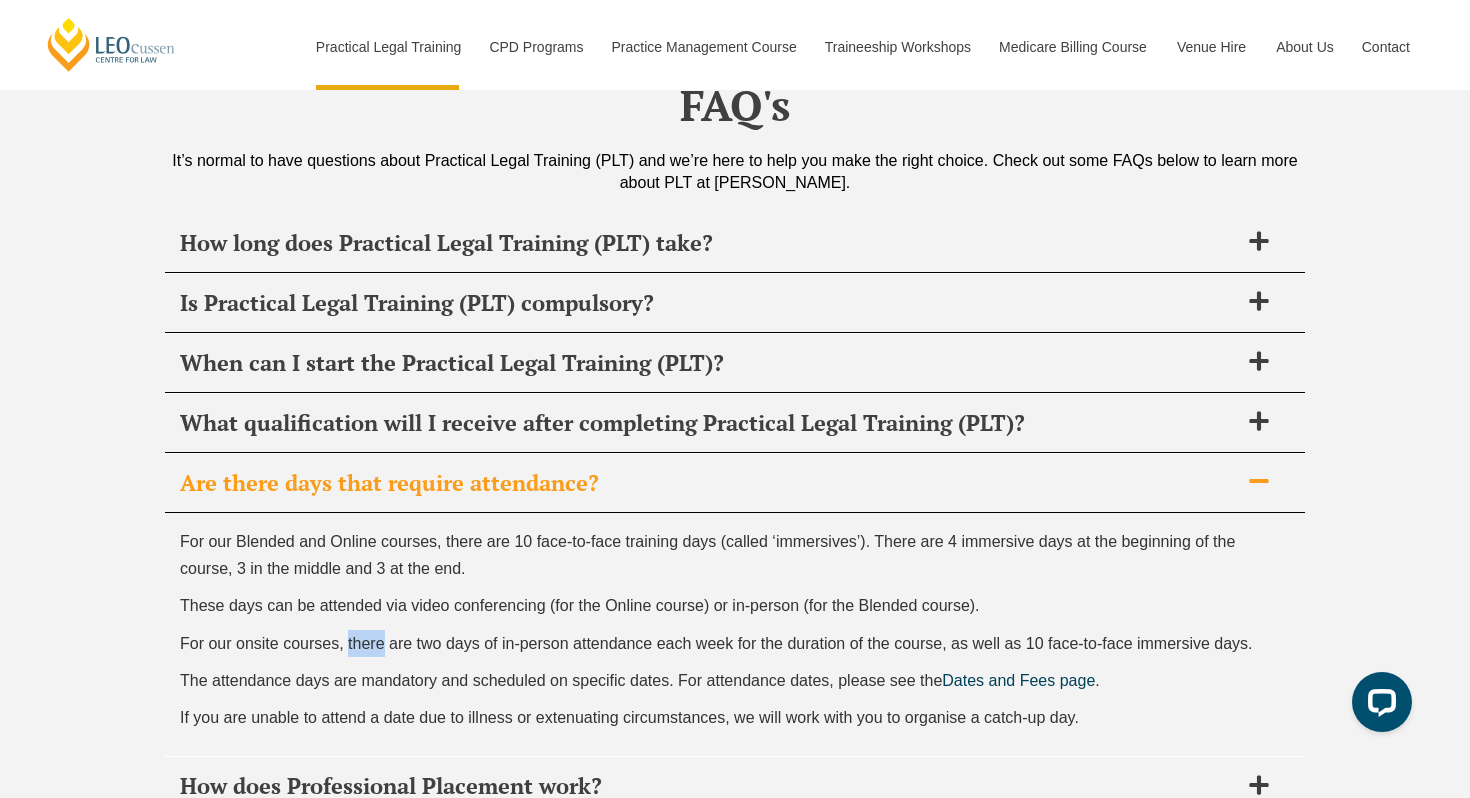 click on "For our onsite courses, there are two days of in-person attendance each week for the duration of the course, as well as 10 face-to-face immersive days." at bounding box center [716, 643] 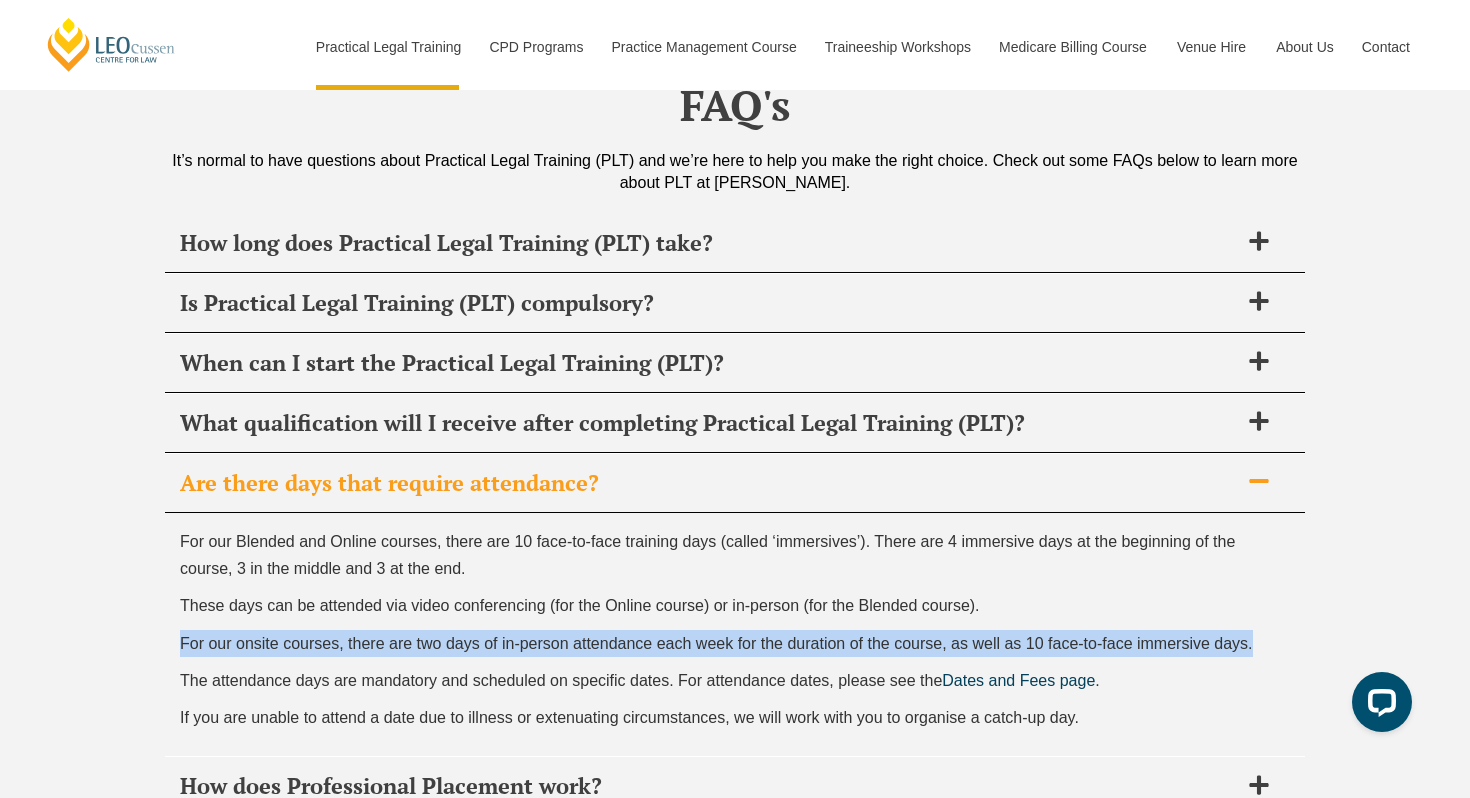 click on "For our onsite courses, there are two days of in-person attendance each week for the duration of the course, as well as 10 face-to-face immersive days." at bounding box center [716, 643] 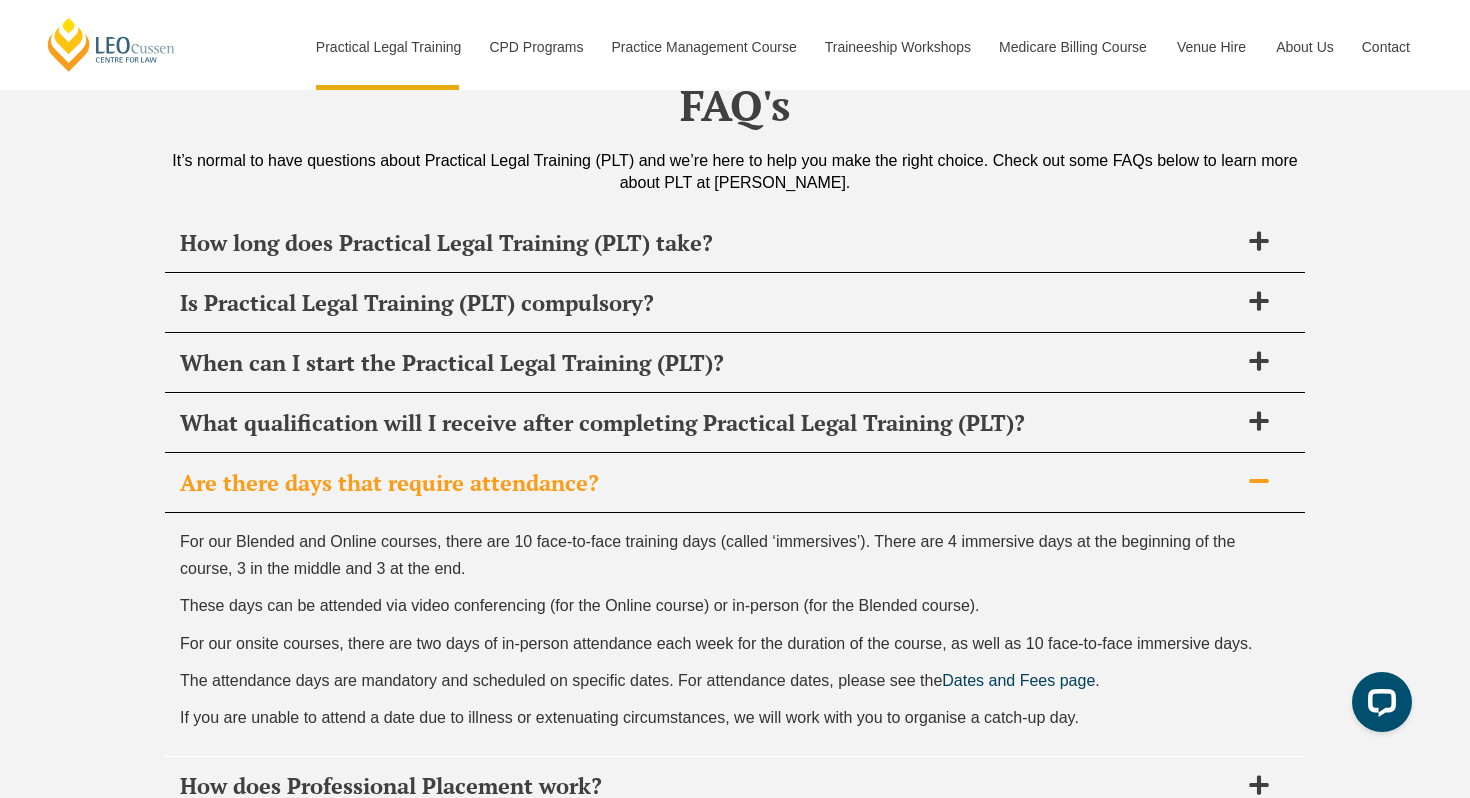 scroll, scrollTop: 9337, scrollLeft: 0, axis: vertical 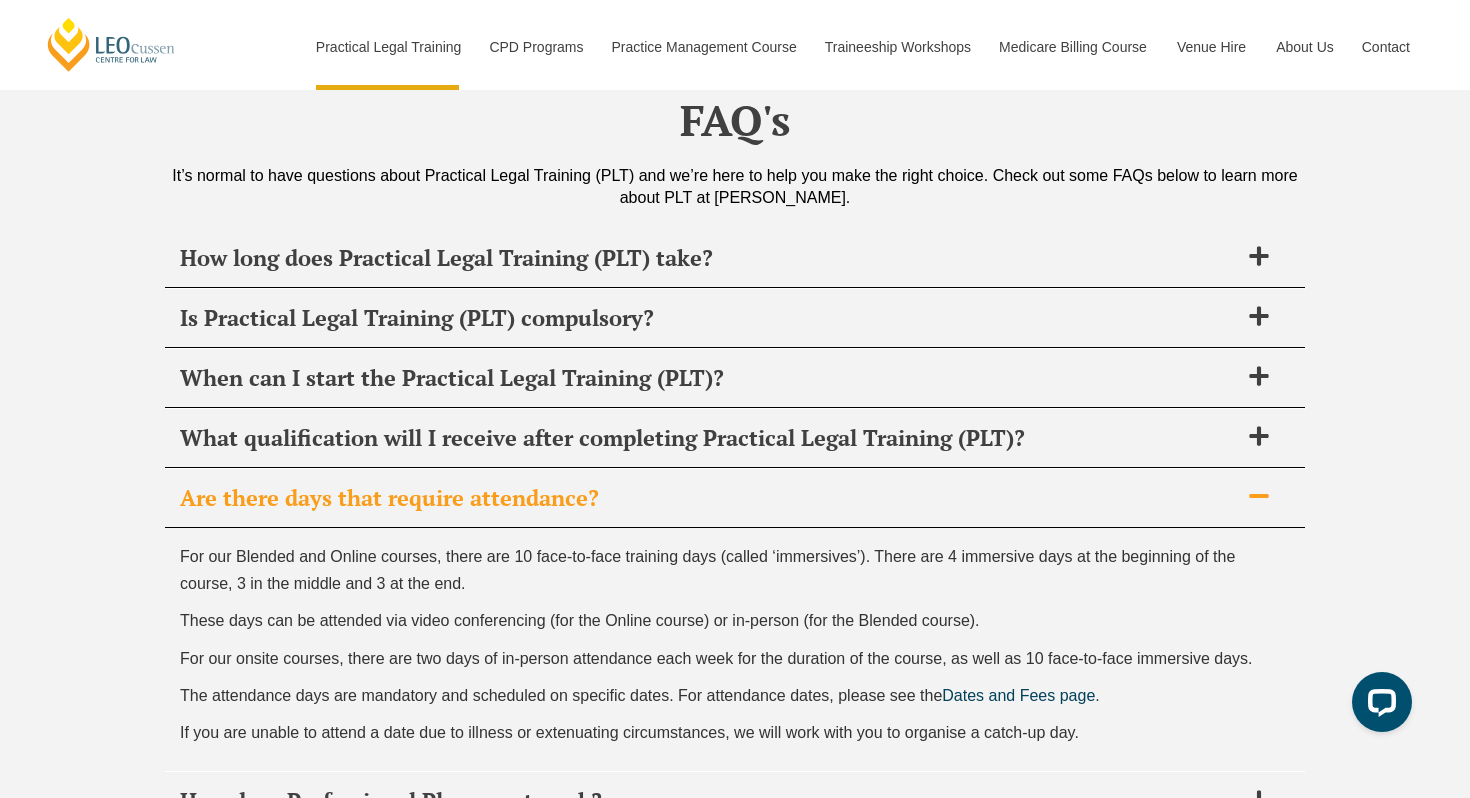 click on "The attendance days are mandatory and scheduled on specific dates. For attendance dates, please see the" at bounding box center [561, 695] 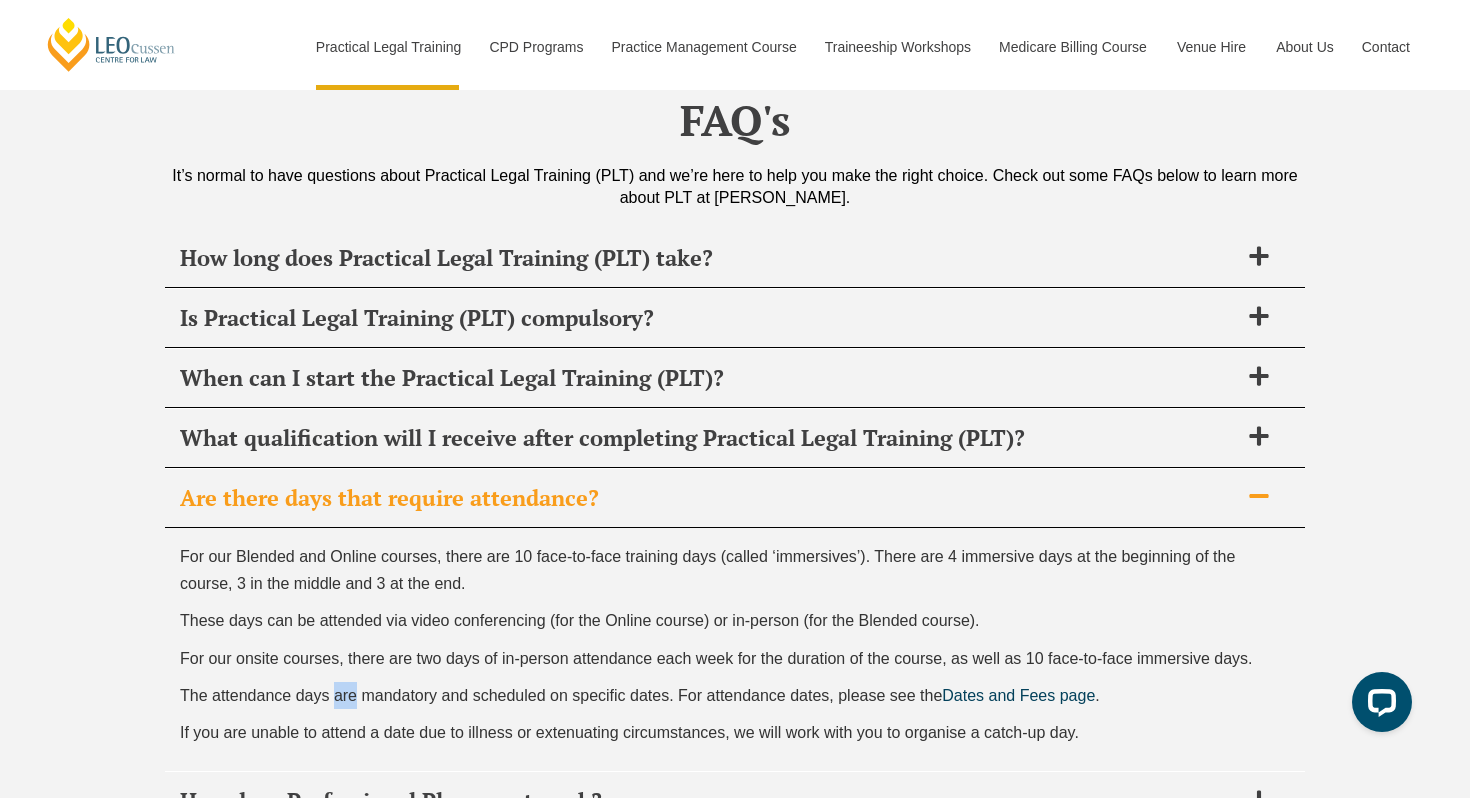 click on "The attendance days are mandatory and scheduled on specific dates. For attendance dates, please see the" at bounding box center (561, 695) 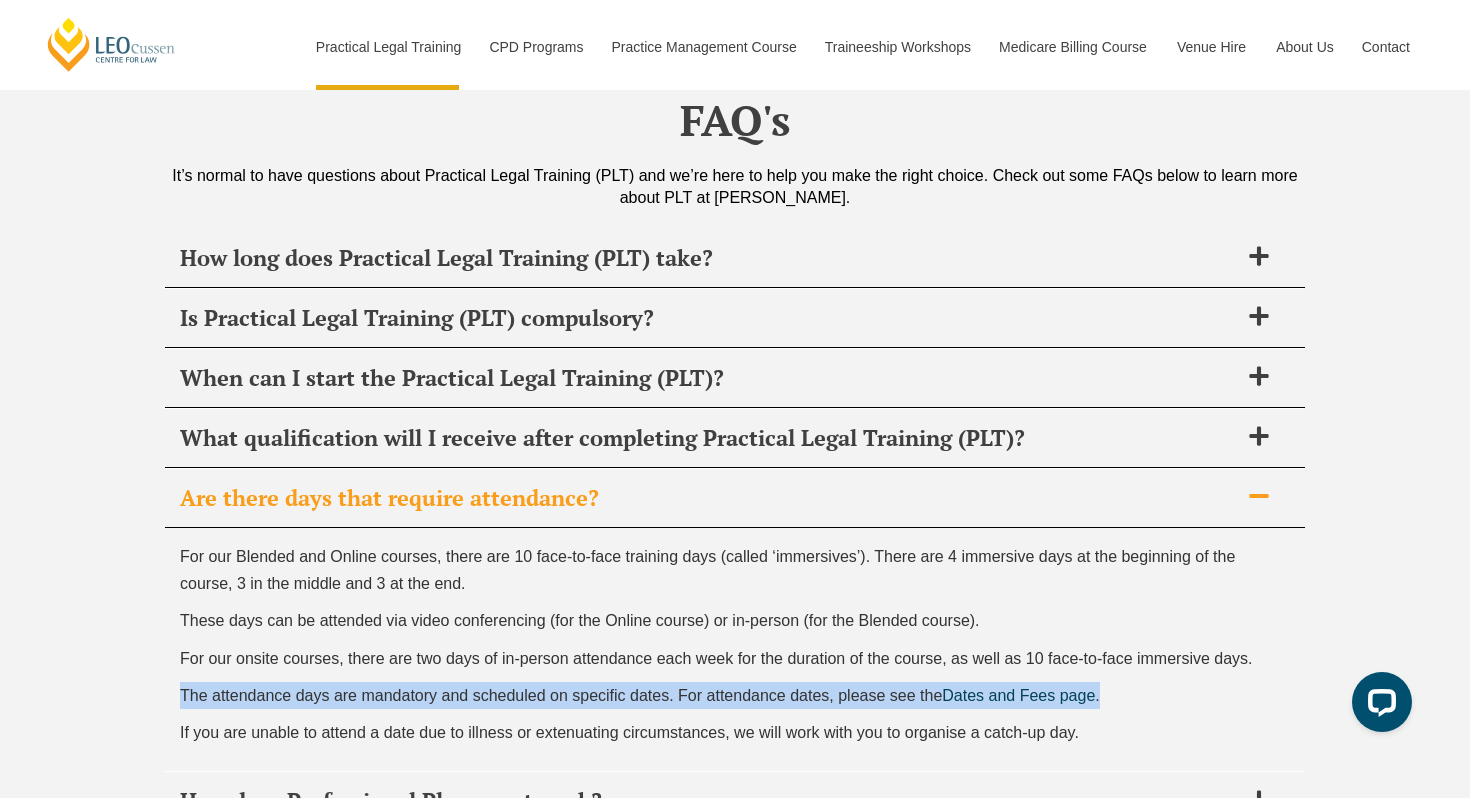 click on "The attendance days are mandatory and scheduled on specific dates. For attendance dates, please see the" at bounding box center (561, 695) 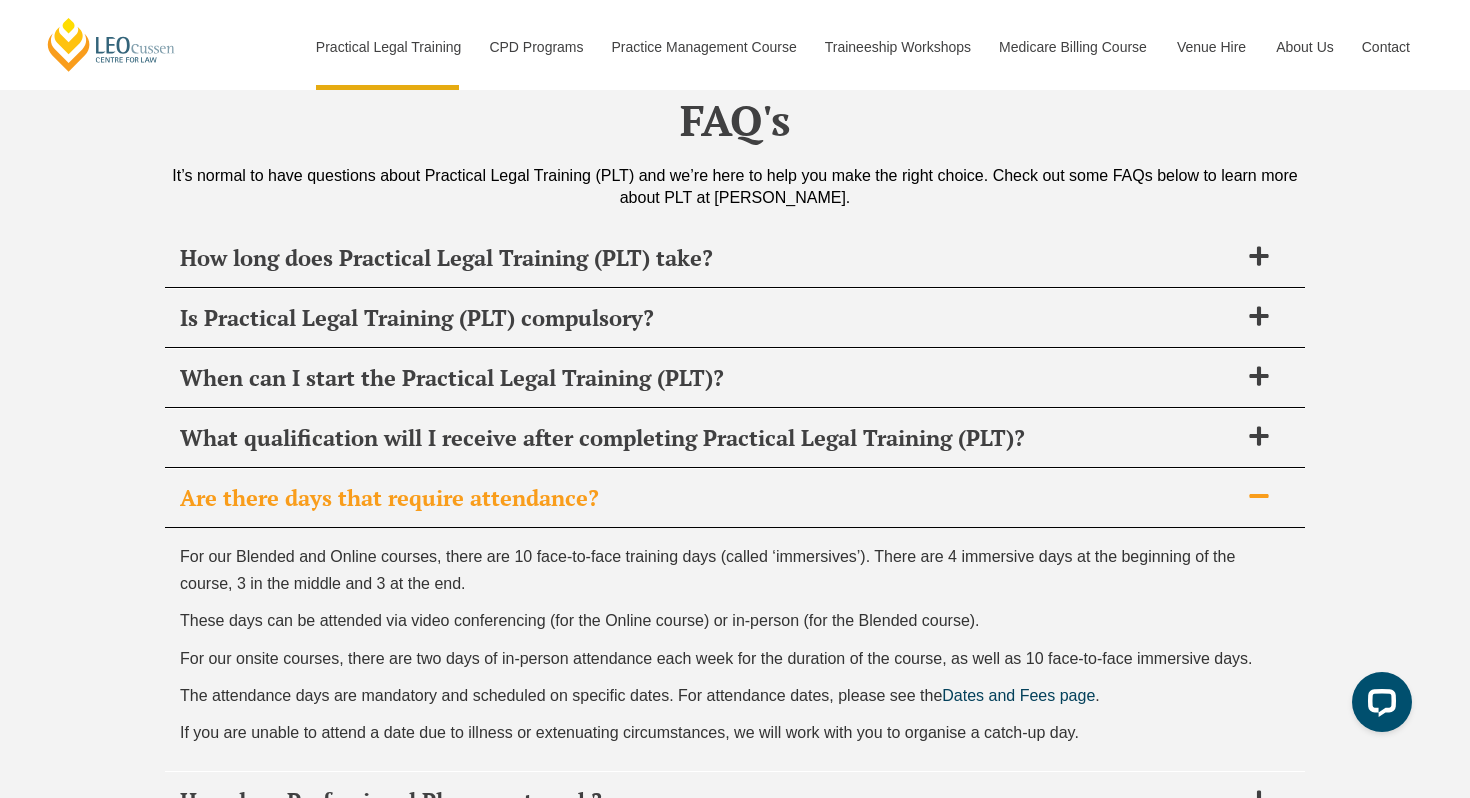 click on "For our Blended and Online courses, there are 10 face-to-face training days (called ‘immersives’). There are 4 immersive days at the beginning of the course, 3 in the middle and 3 at the end. These days can be attended via video conferencing (for the Online course) or in-person (for the Blended course). For our onsite courses, there are two days of in-person attendance each week for the duration of the course, as well as 10 face-to-face immersive days. The attendance days are mandatory and scheduled on specific dates. For attendance dates, please see the  Dates and Fees page . If you are unable to attend a date due to illness or extenuating circumstances, we will work with you to organise a catch-up day." at bounding box center (735, 649) 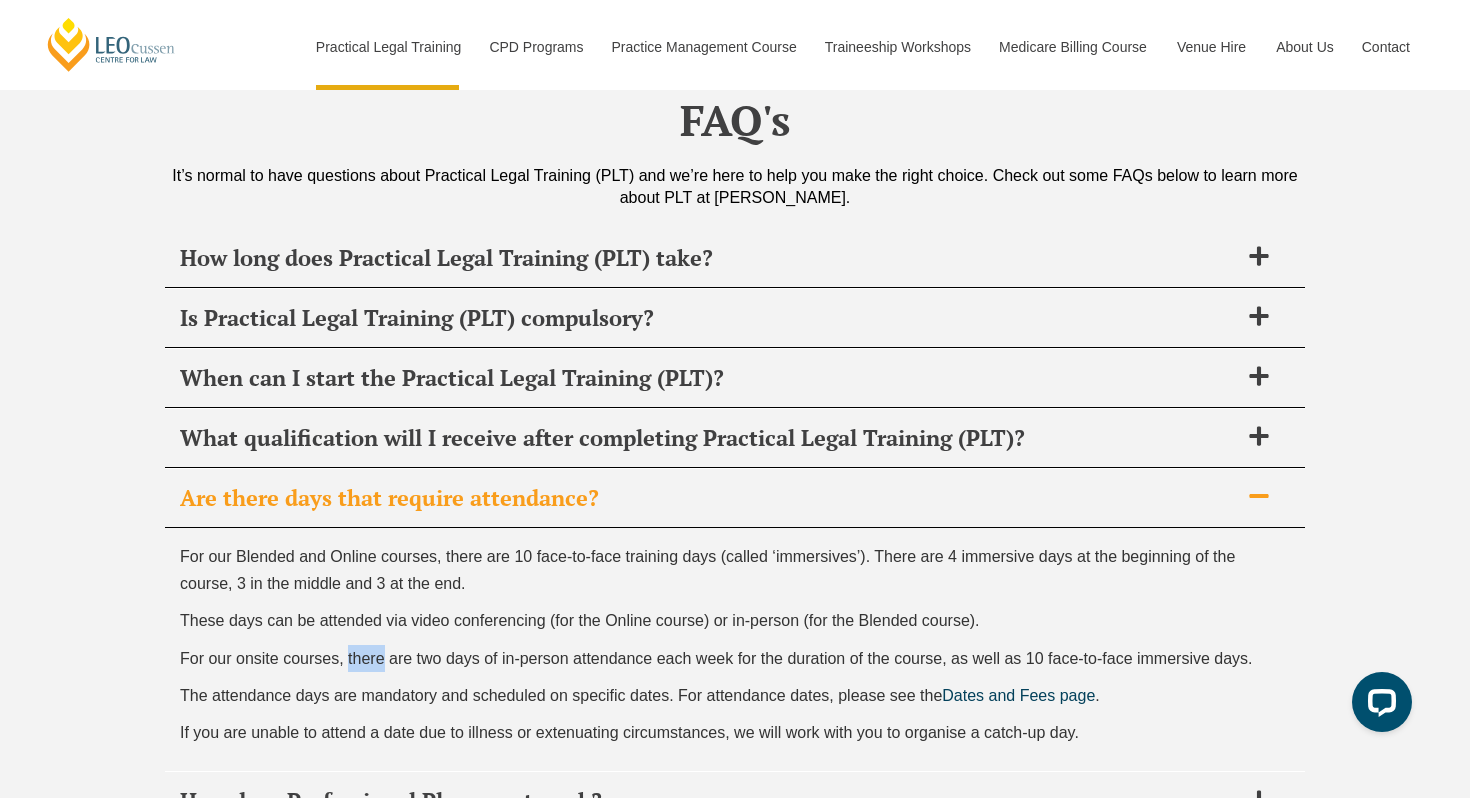 click on "For our onsite courses, there are two days of in-person attendance each week for the duration of the course, as well as 10 face-to-face immersive days." at bounding box center (735, 658) 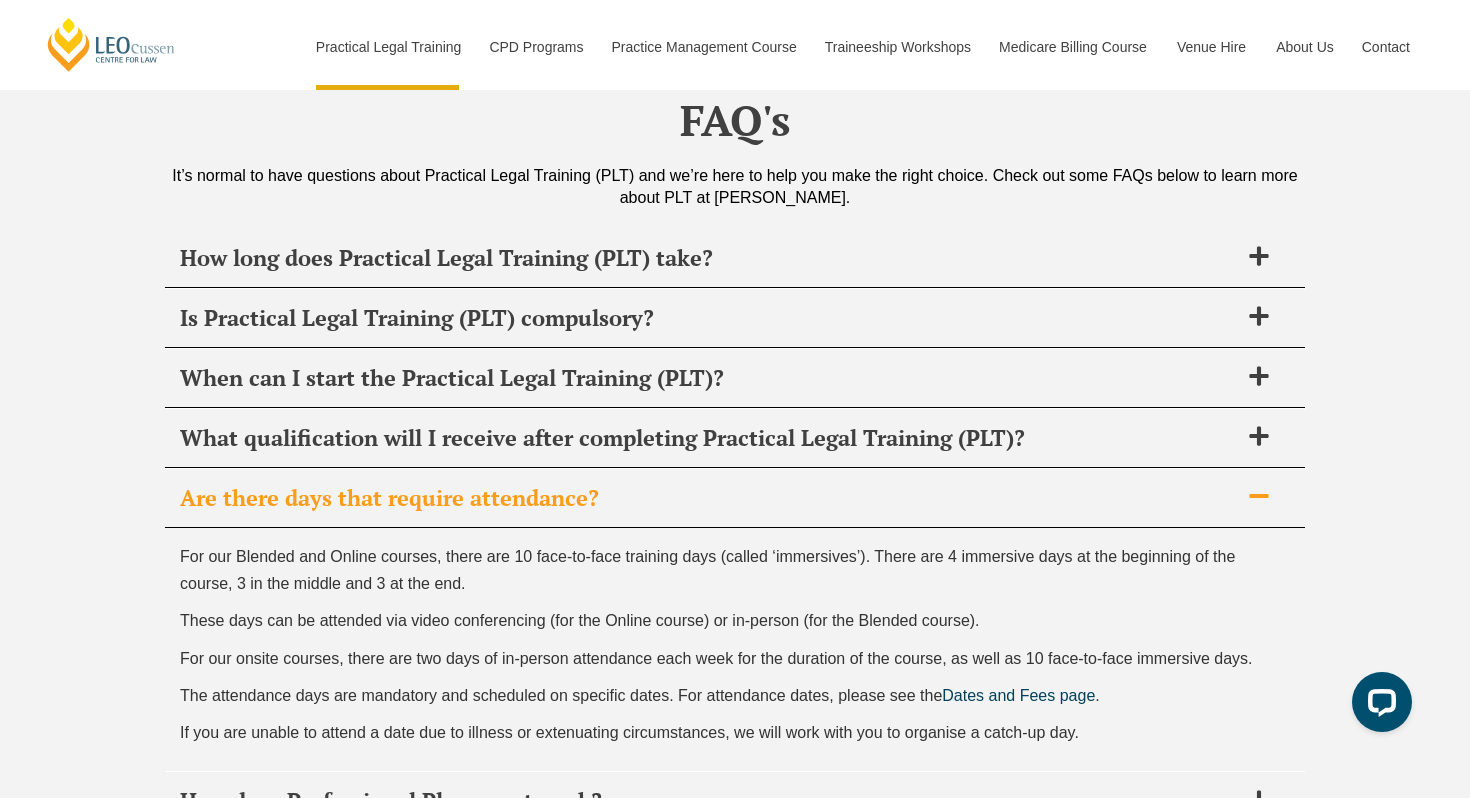 click on "For our Blended and Online courses, there are 10 face-to-face training days (called ‘immersives’). There are 4 immersive days at the beginning of the course, 3 in the middle and 3 at the end. These days can be attended via video conferencing (for the Online course) or in-person (for the Blended course). For our onsite courses, there are two days of in-person attendance each week for the duration of the course, as well as 10 face-to-face immersive days. The attendance days are mandatory and scheduled on specific dates. For attendance dates, please see the  Dates and Fees page . If you are unable to attend a date due to illness or extenuating circumstances, we will work with you to organise a catch-up day." at bounding box center (735, 649) 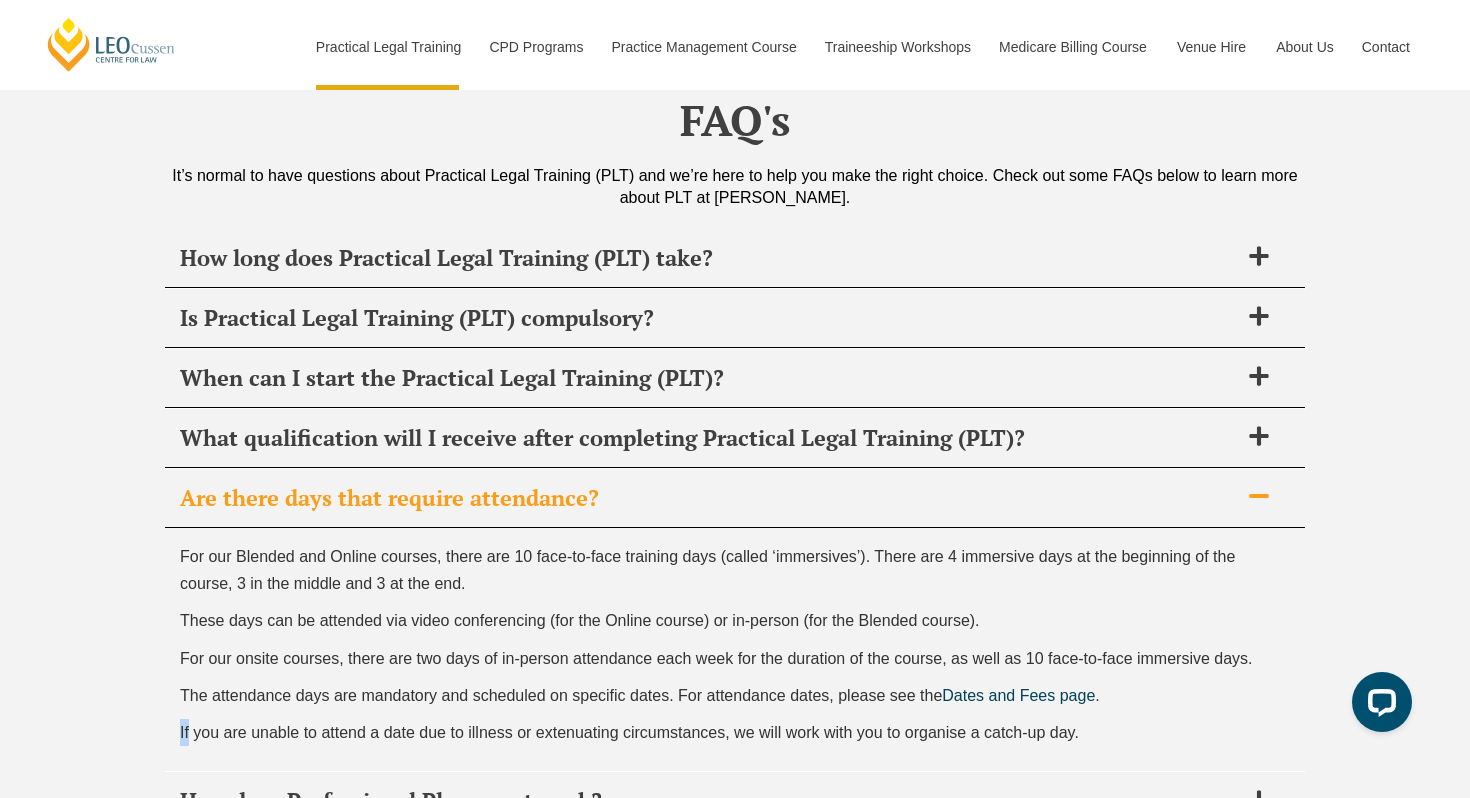 click on "For our Blended and Online courses, there are 10 face-to-face training days (called ‘immersives’). There are 4 immersive days at the beginning of the course, 3 in the middle and 3 at the end. These days can be attended via video conferencing (for the Online course) or in-person (for the Blended course). For our onsite courses, there are two days of in-person attendance each week for the duration of the course, as well as 10 face-to-face immersive days. The attendance days are mandatory and scheduled on specific dates. For attendance dates, please see the  Dates and Fees page . If you are unable to attend a date due to illness or extenuating circumstances, we will work with you to organise a catch-up day." at bounding box center [735, 649] 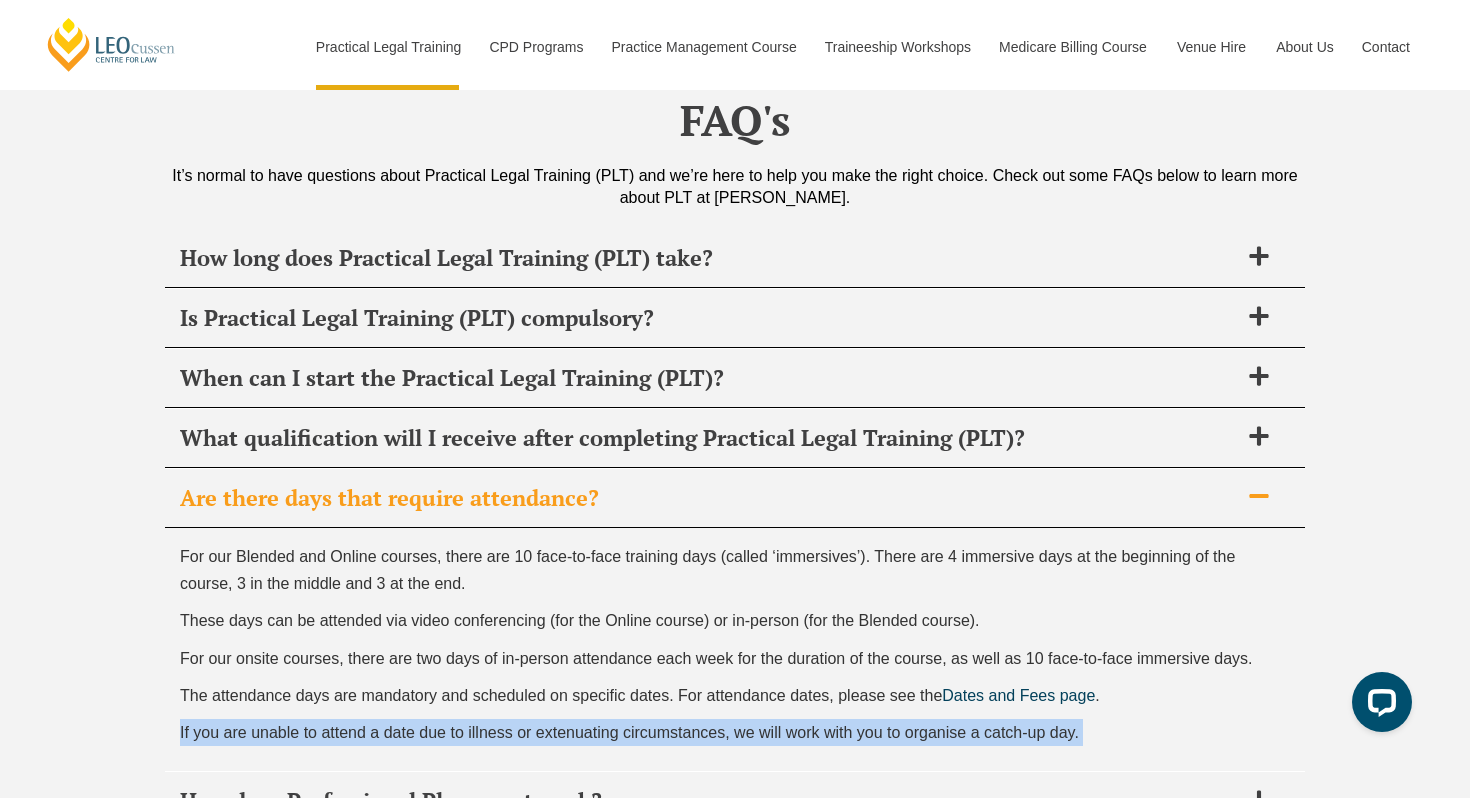 click on "For our Blended and Online courses, there are 10 face-to-face training days (called ‘immersives’). There are 4 immersive days at the beginning of the course, 3 in the middle and 3 at the end. These days can be attended via video conferencing (for the Online course) or in-person (for the Blended course). For our onsite courses, there are two days of in-person attendance each week for the duration of the course, as well as 10 face-to-face immersive days. The attendance days are mandatory and scheduled on specific dates. For attendance dates, please see the  Dates and Fees page . If you are unable to attend a date due to illness or extenuating circumstances, we will work with you to organise a catch-up day." at bounding box center (735, 649) 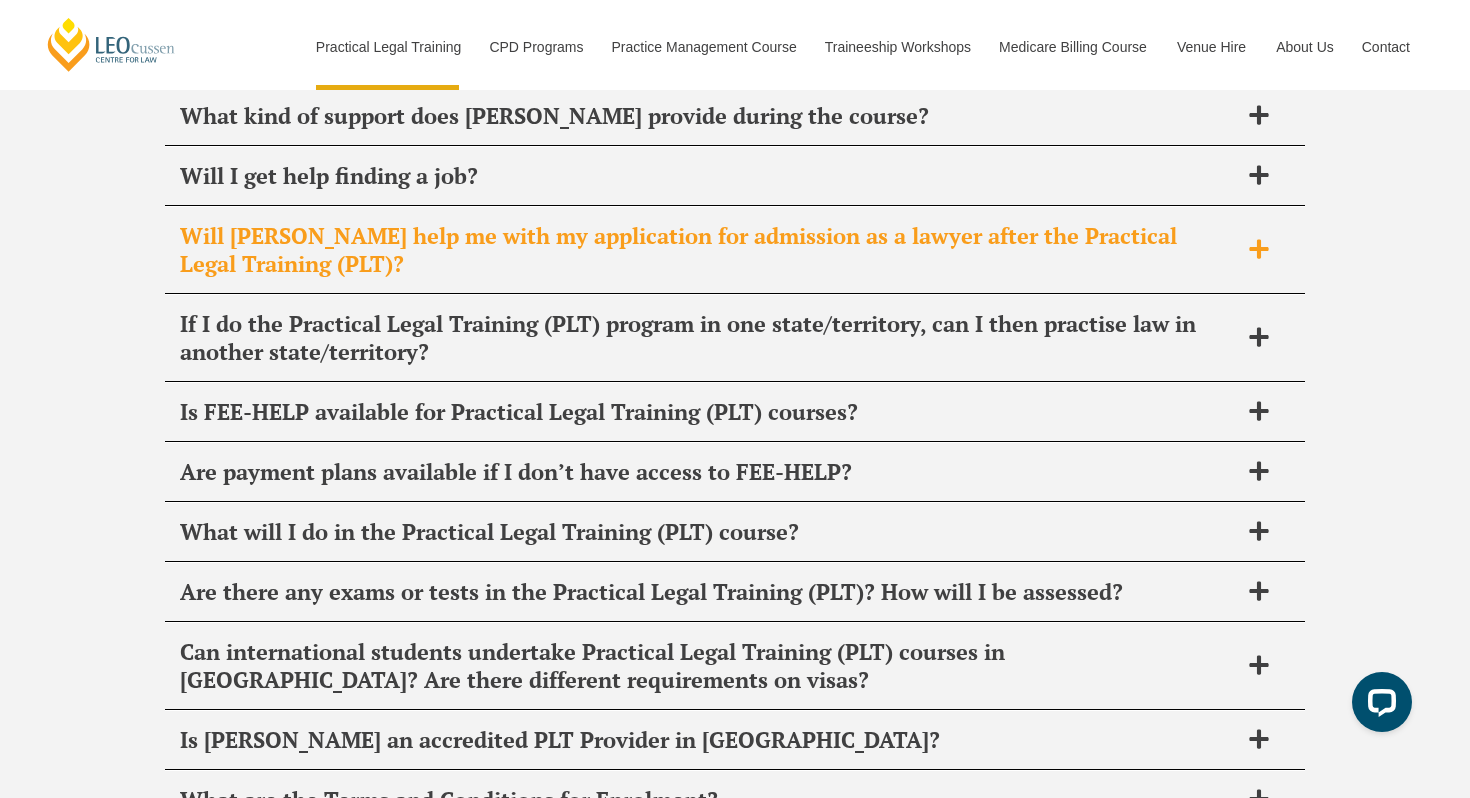scroll, scrollTop: 10083, scrollLeft: 0, axis: vertical 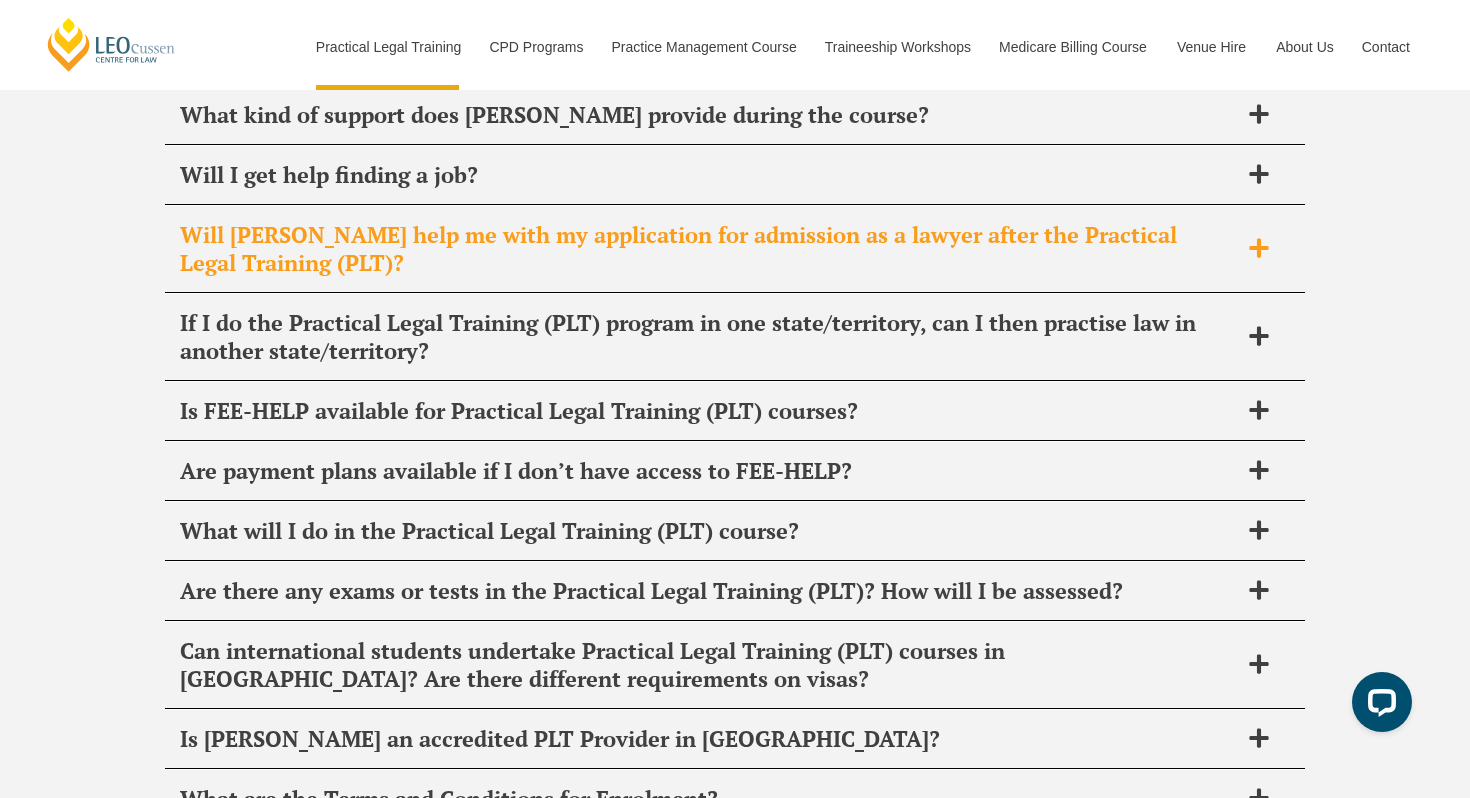 click on "Will [PERSON_NAME] help me with my application for admission as a lawyer after the Practical Legal Training (PLT)?" at bounding box center [709, 249] 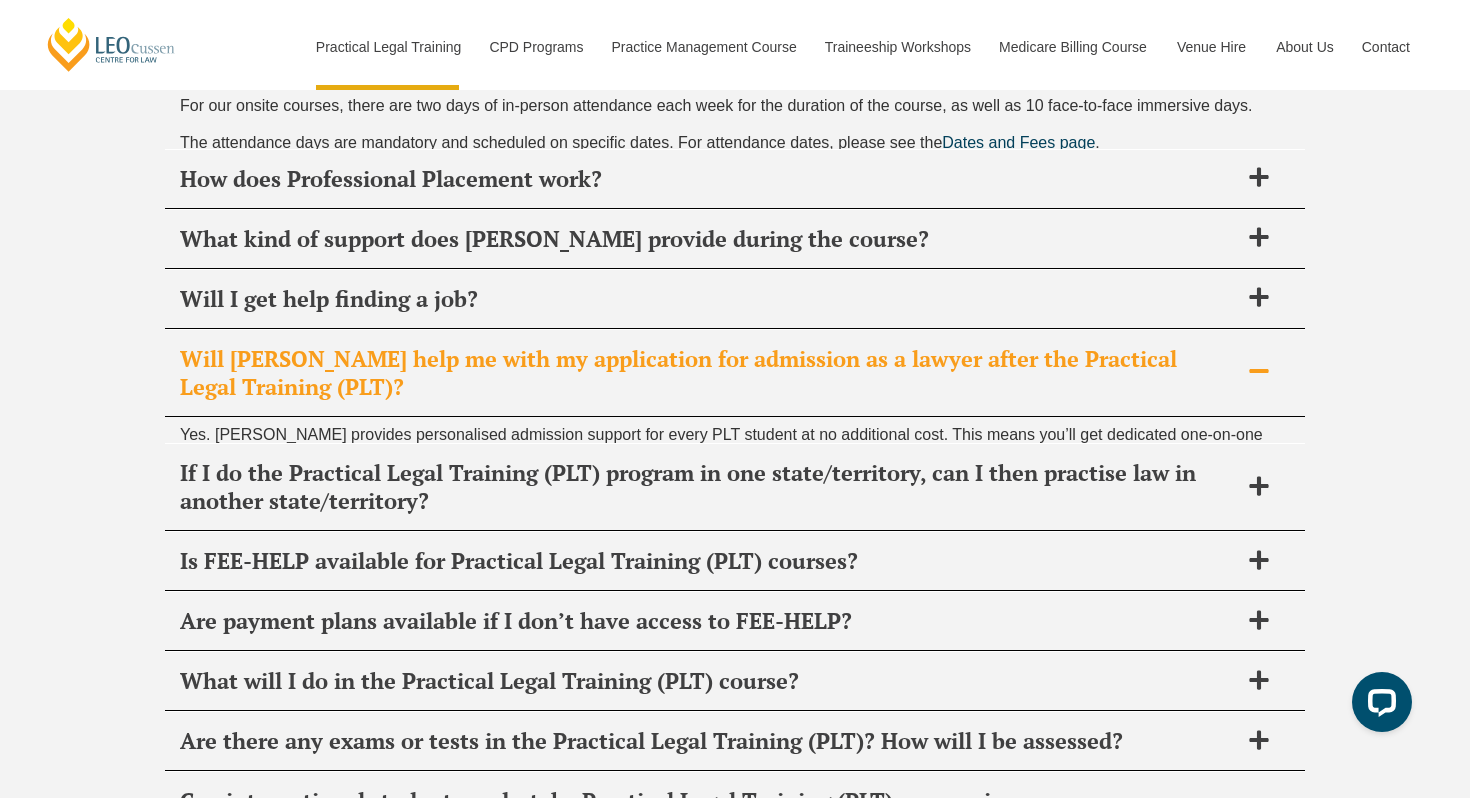 scroll, scrollTop: 9839, scrollLeft: 0, axis: vertical 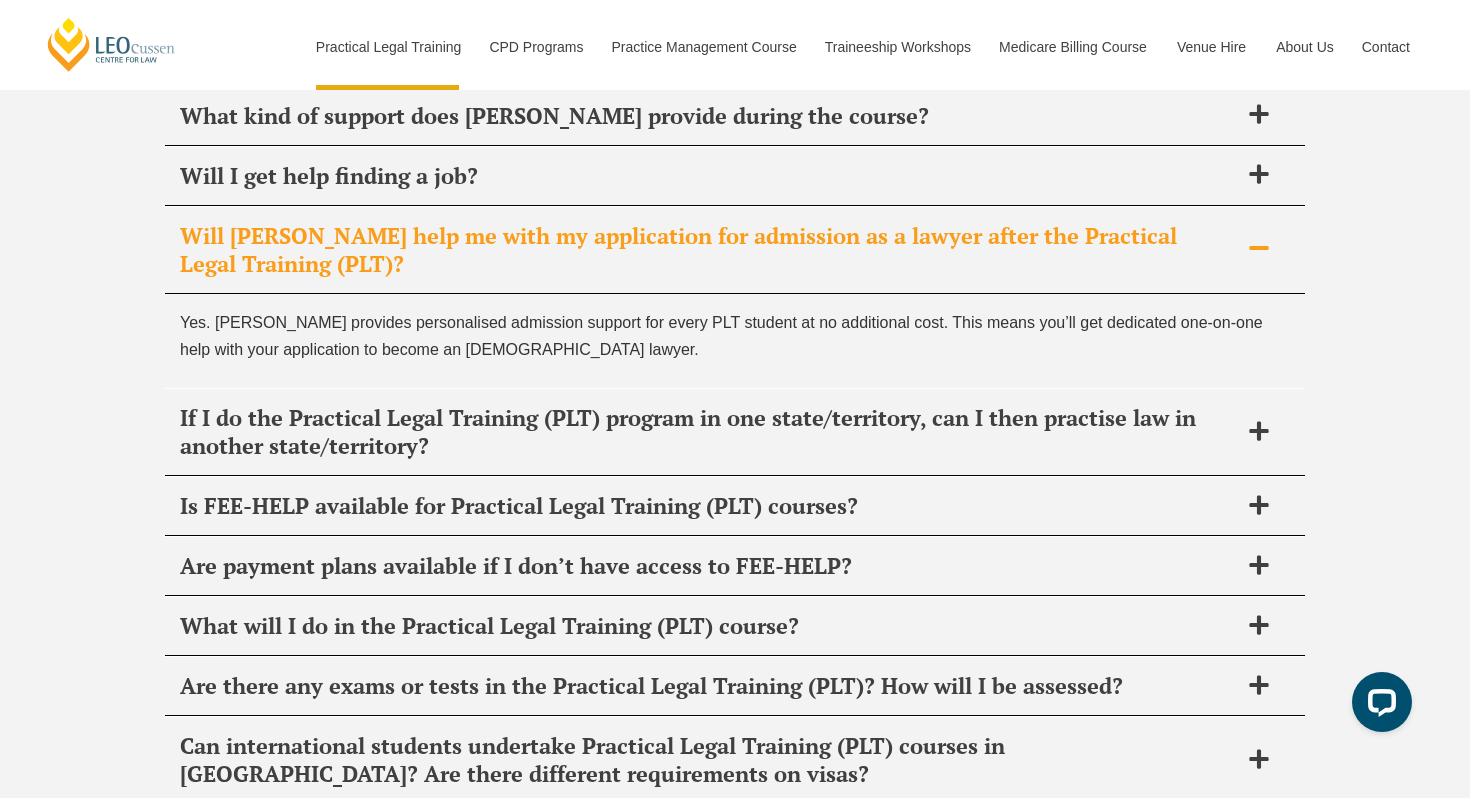 click on "Will [PERSON_NAME] help me with my application for admission as a lawyer after the Practical Legal Training (PLT)?" at bounding box center (709, 250) 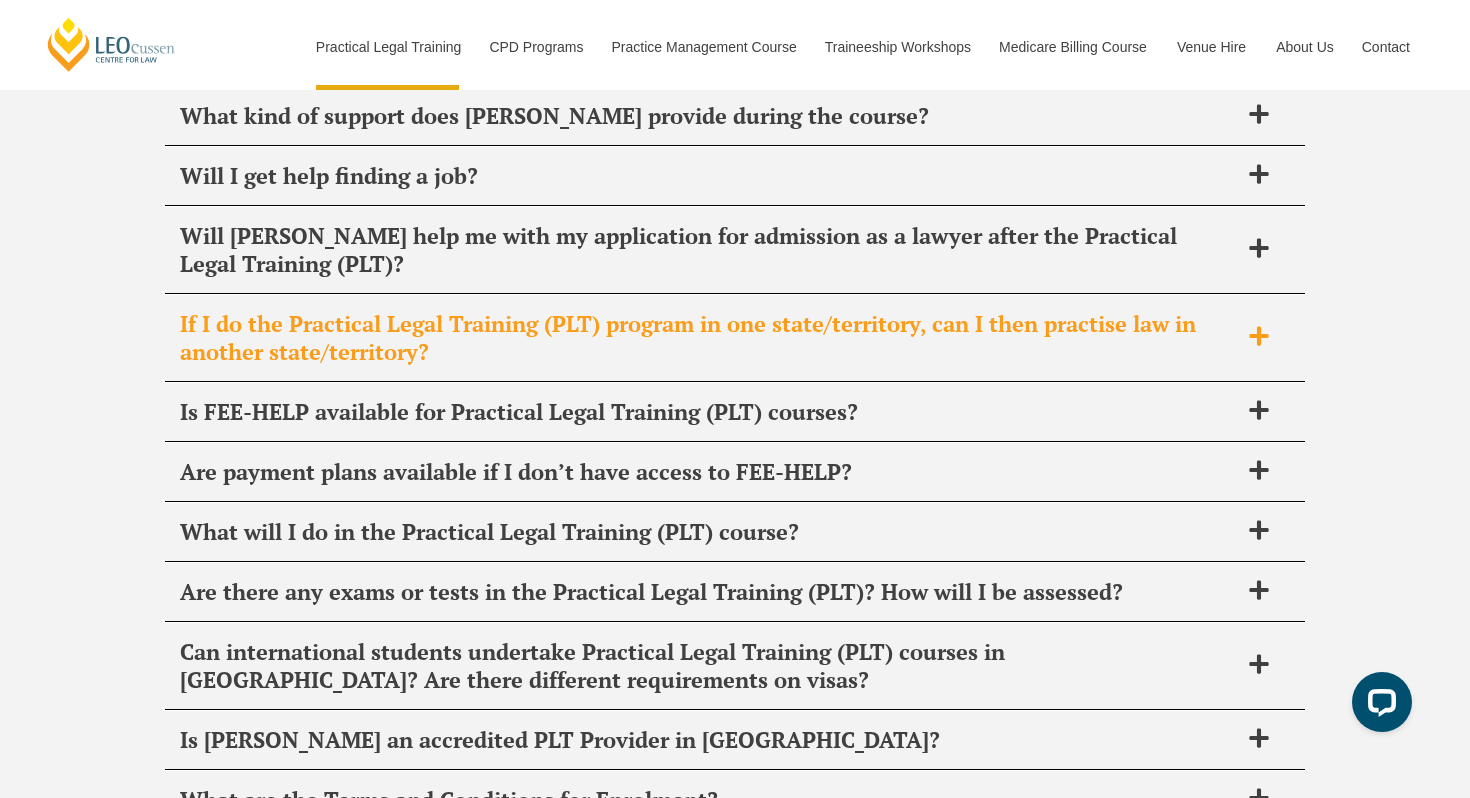 scroll, scrollTop: 9871, scrollLeft: 0, axis: vertical 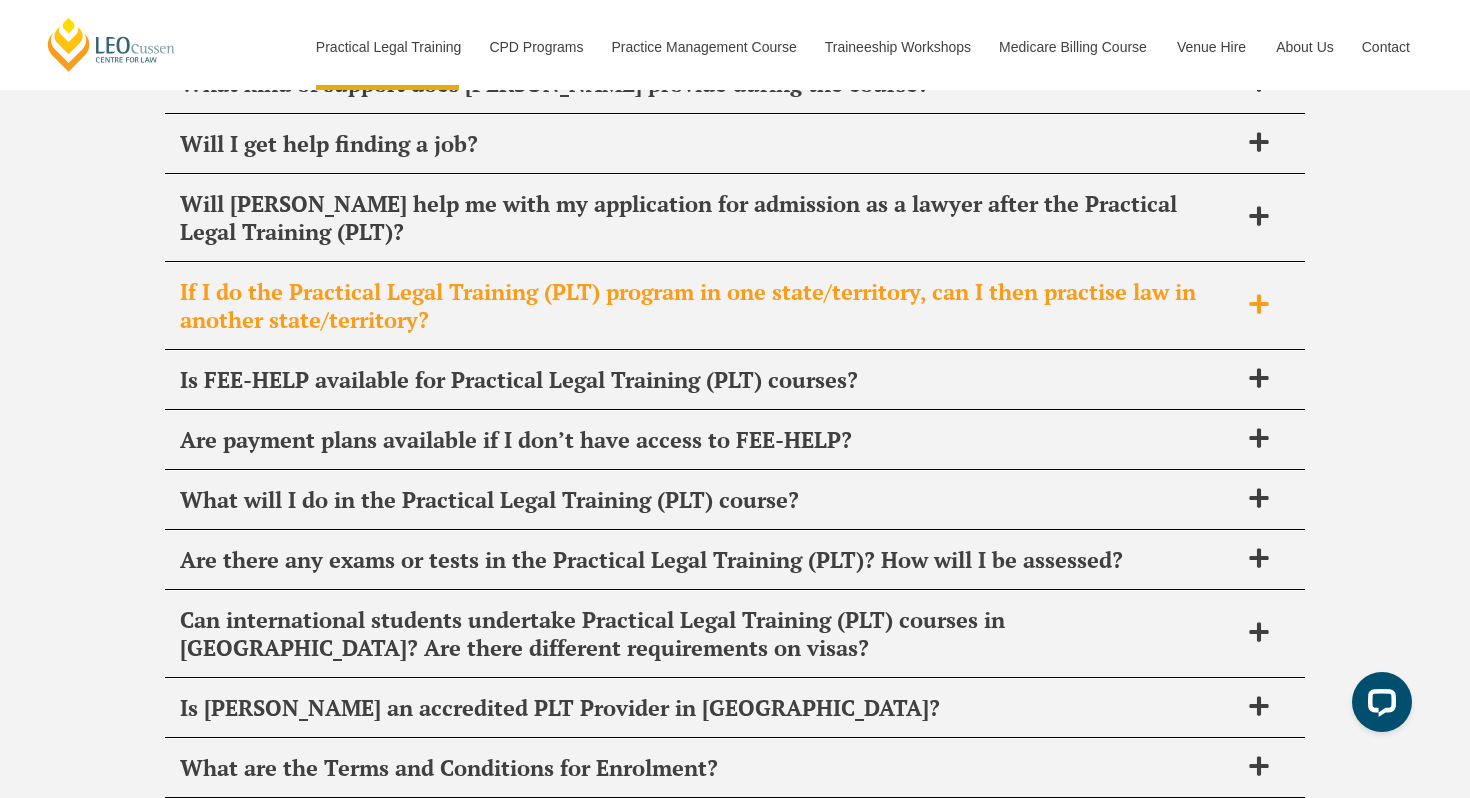 click on "If I do the Practical Legal Training (PLT) program in one state/territory, can I then practise law in another state/territory?" at bounding box center [709, 306] 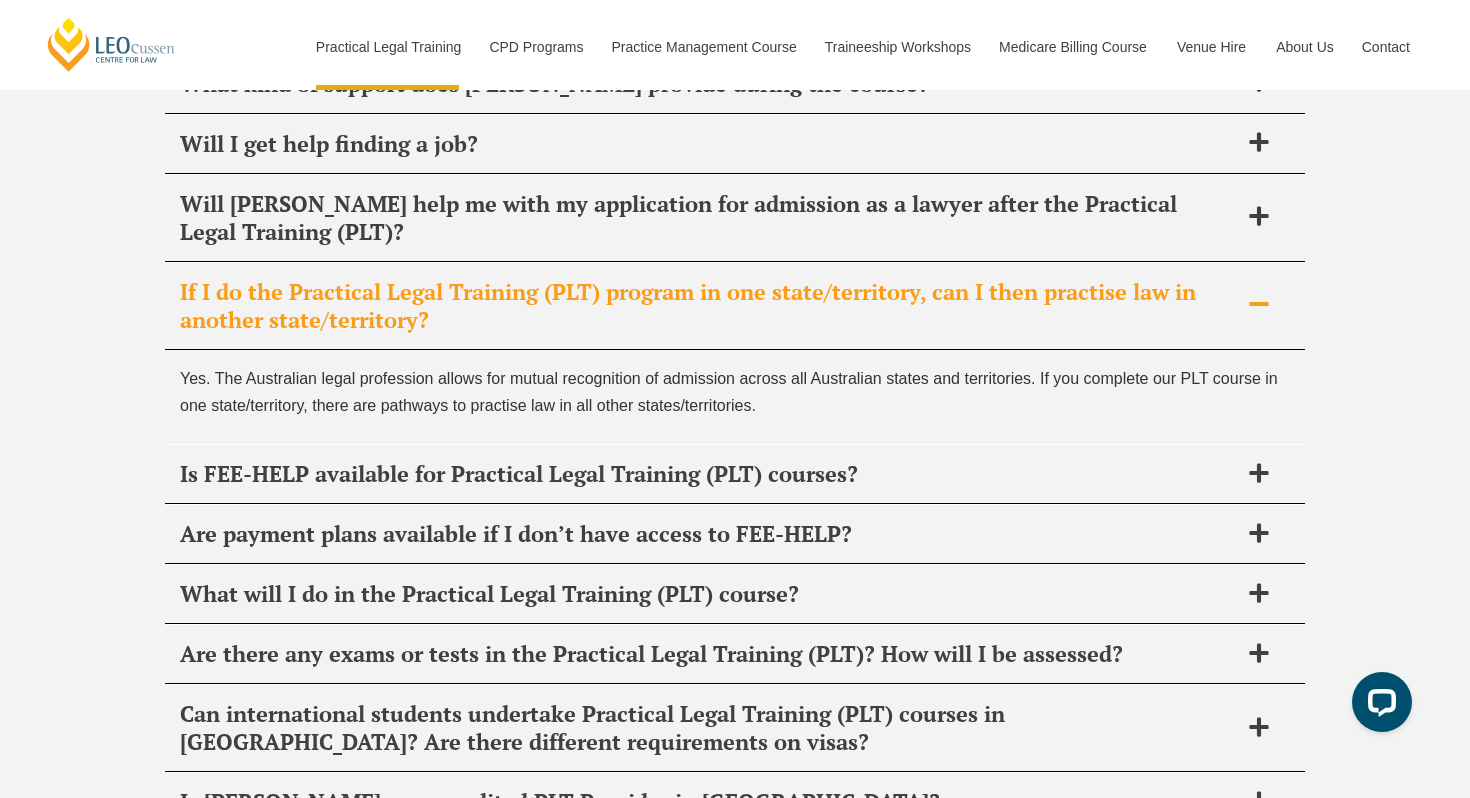 click on "If I do the Practical Legal Training (PLT) program in one state/territory, can I then practise law in another state/territory?" at bounding box center [709, 306] 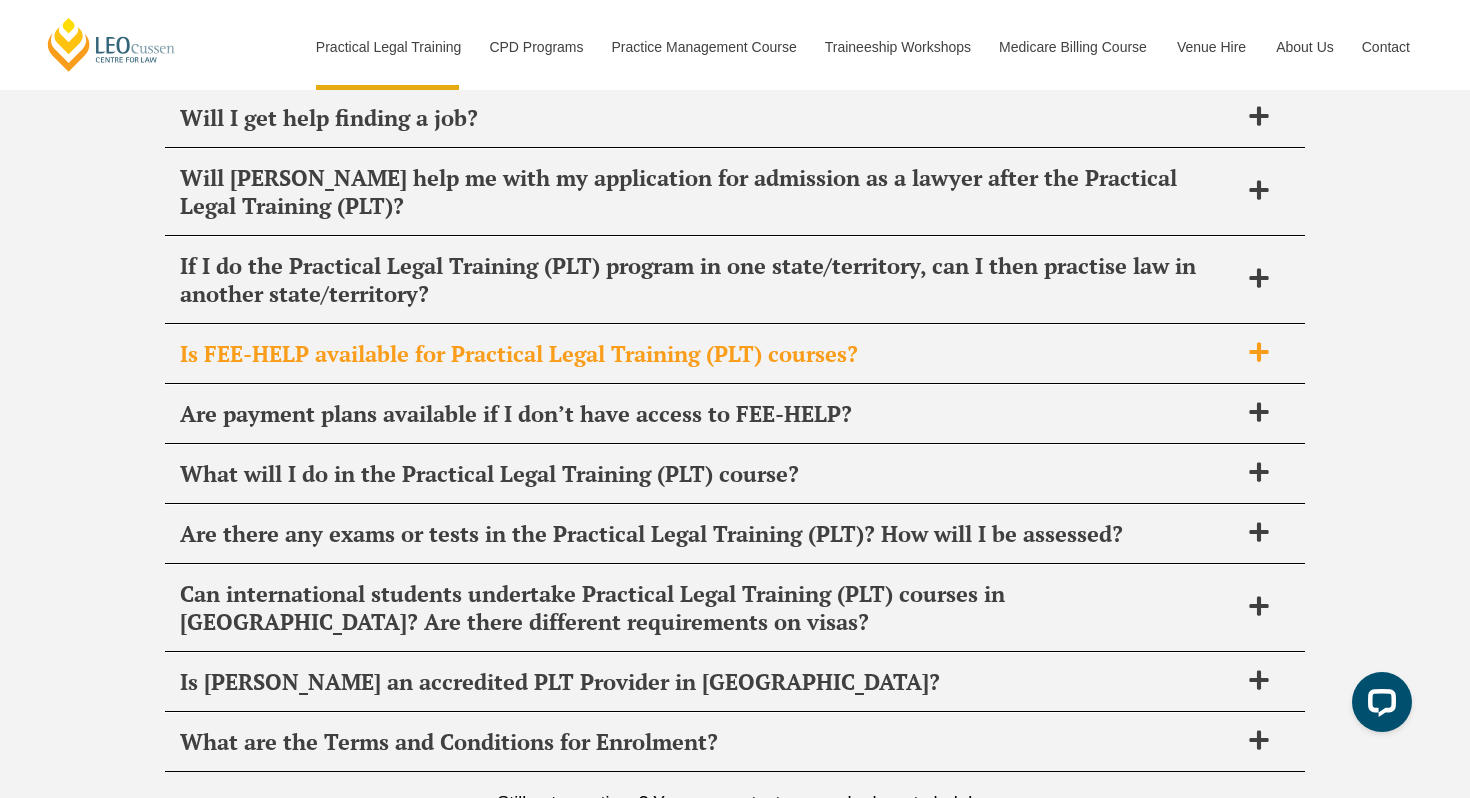 scroll, scrollTop: 9914, scrollLeft: 0, axis: vertical 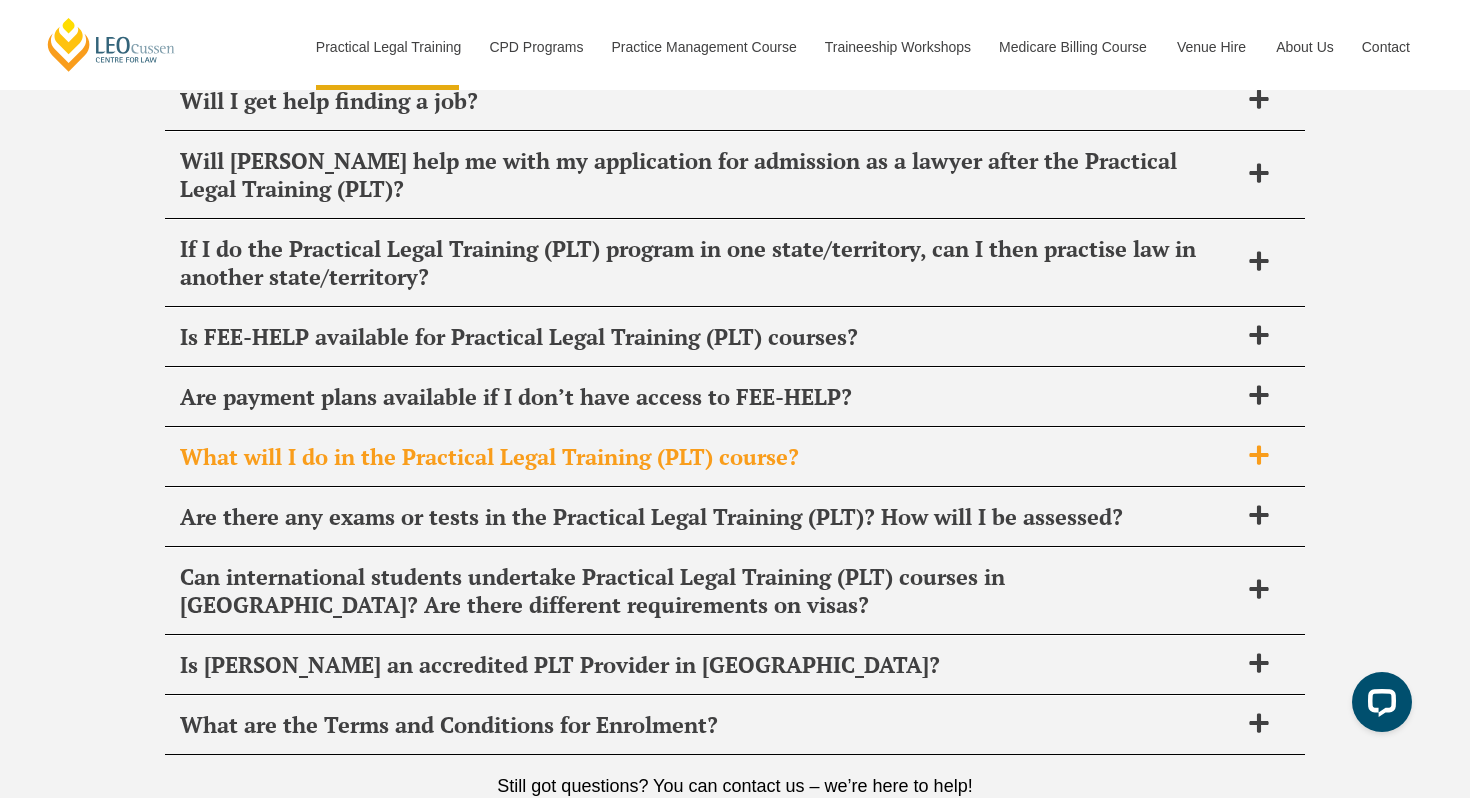 click on "What will I do in the Practical Legal Training (PLT) course?" at bounding box center [709, 457] 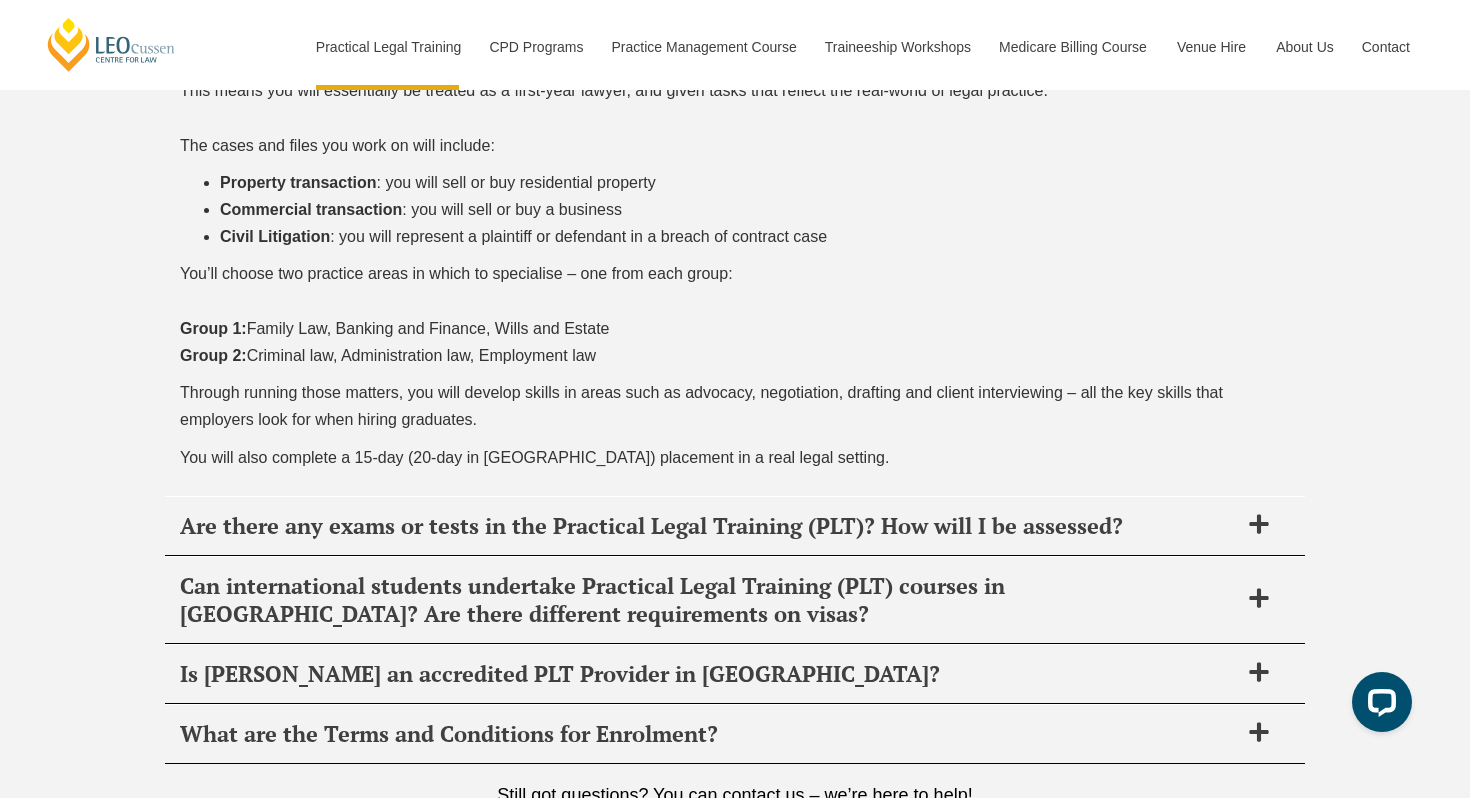 scroll, scrollTop: 10413, scrollLeft: 0, axis: vertical 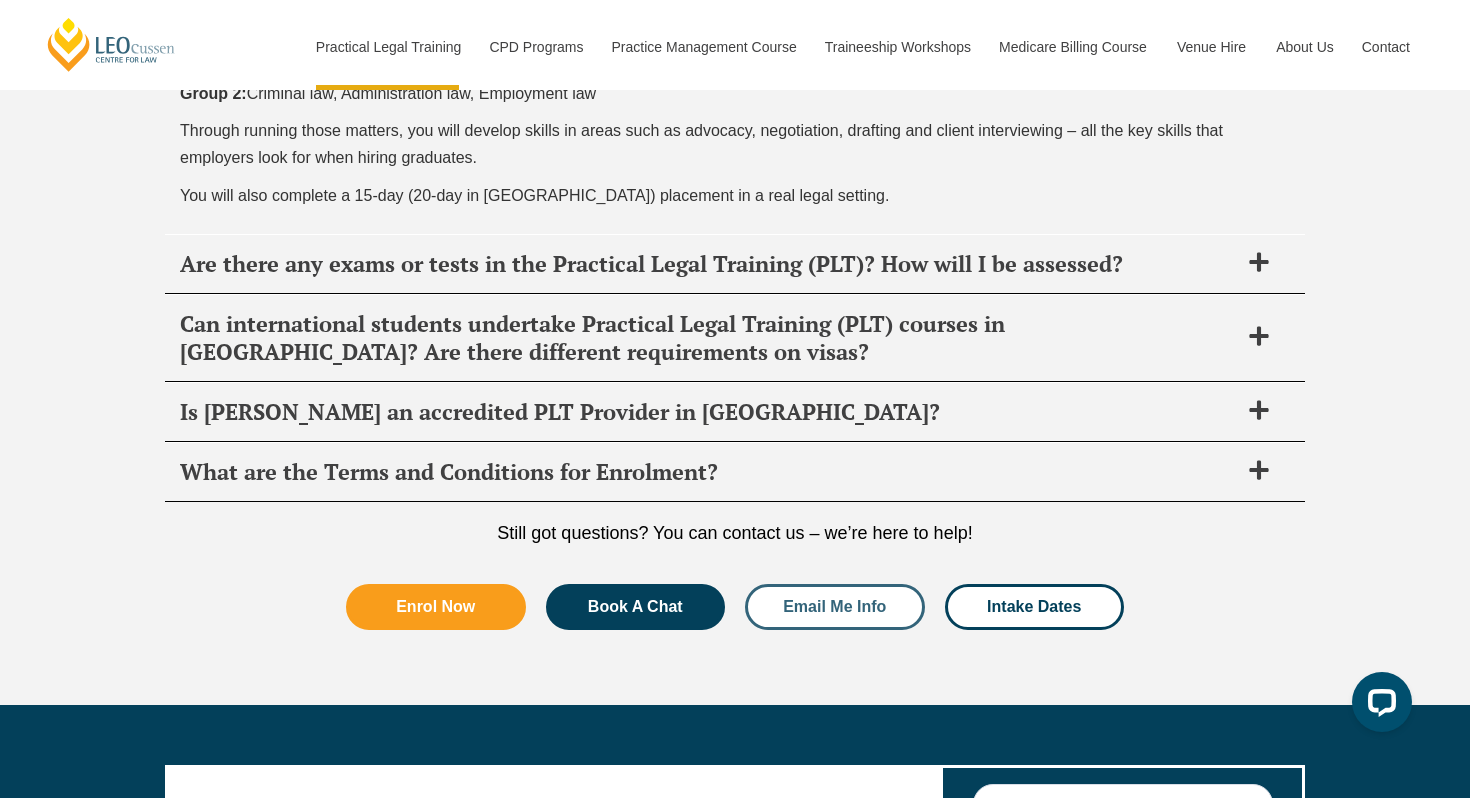 click on "Email Me Info" at bounding box center [835, 607] 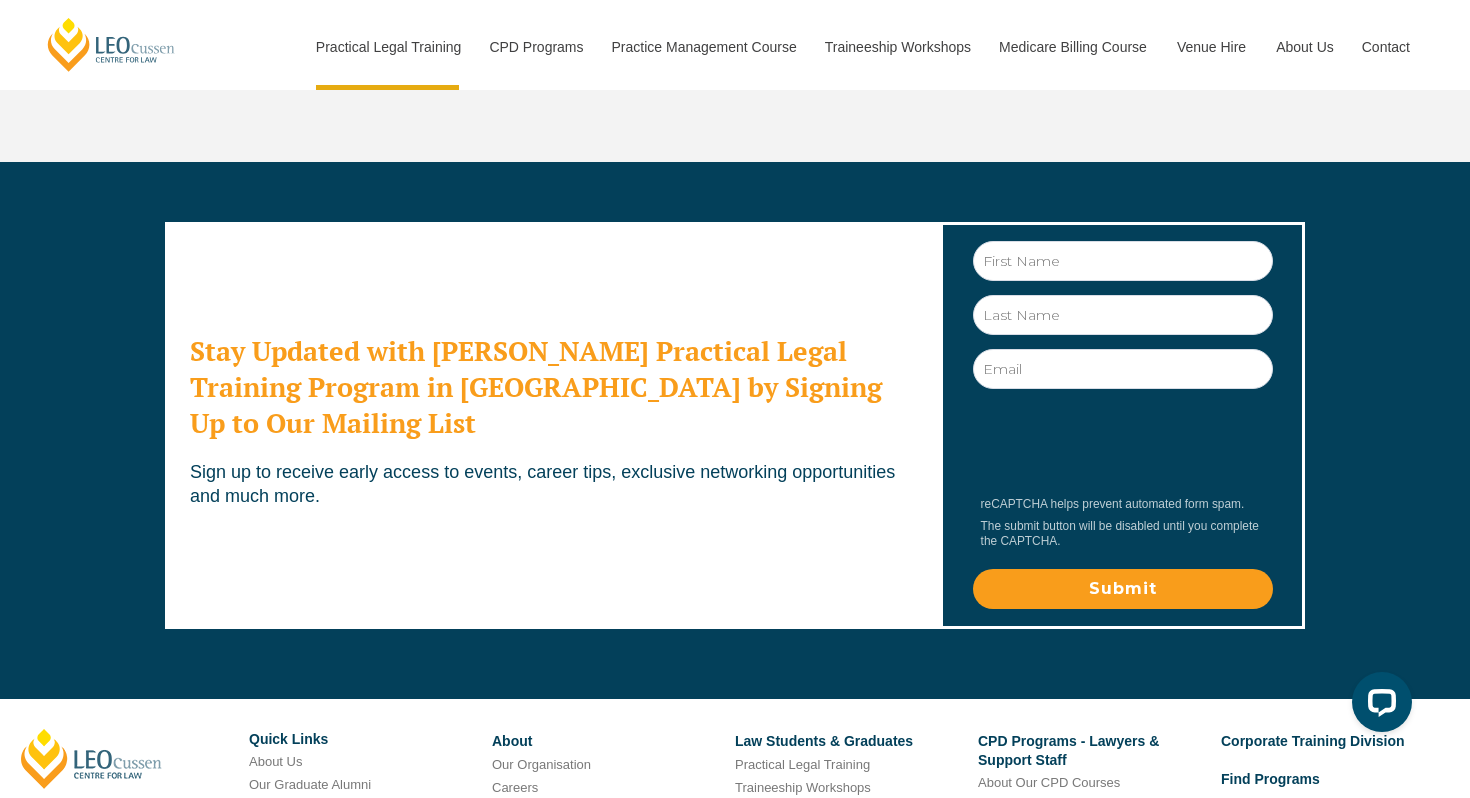 scroll, scrollTop: 11246, scrollLeft: 0, axis: vertical 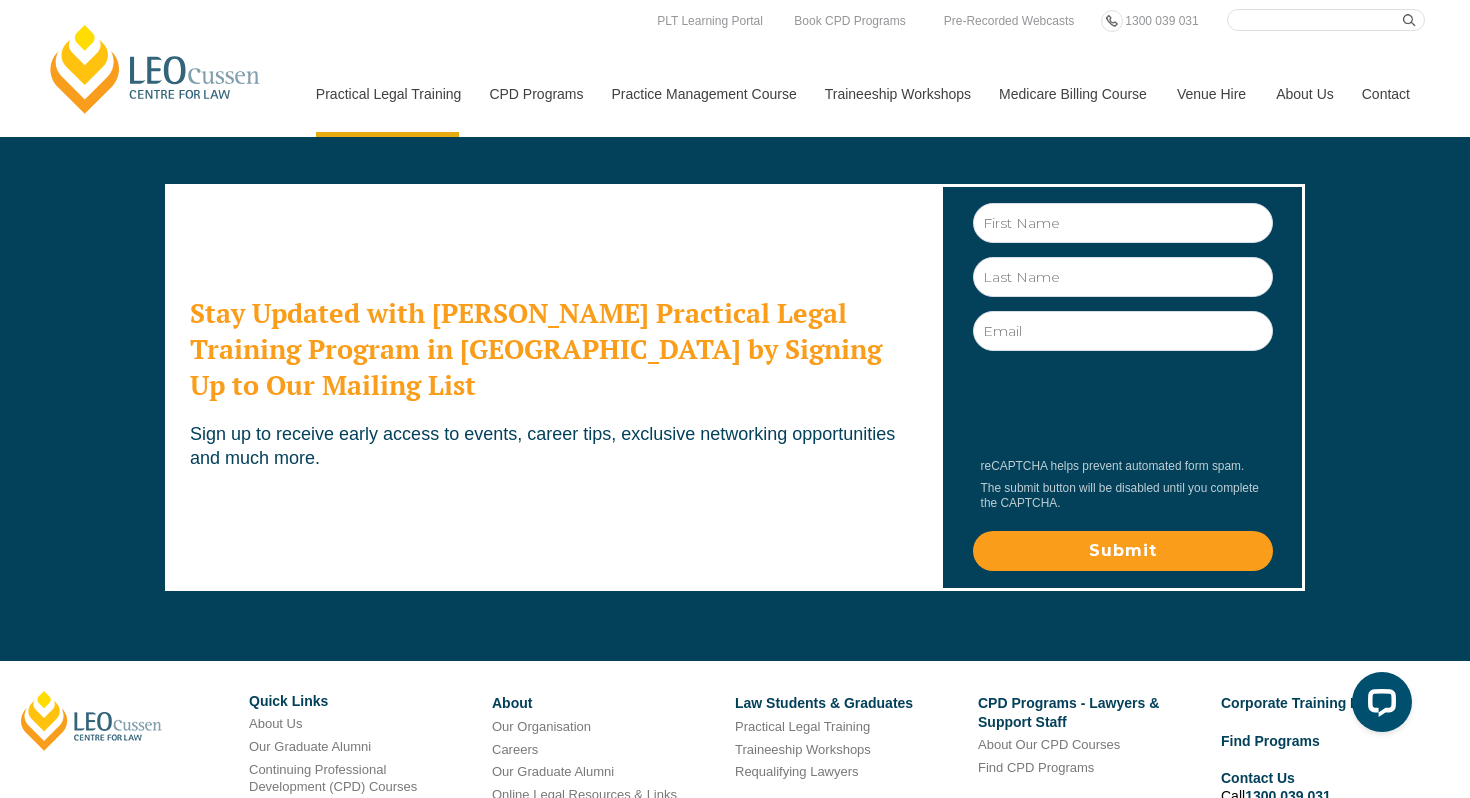 click on "Medicare Billing Course" at bounding box center [1073, 94] 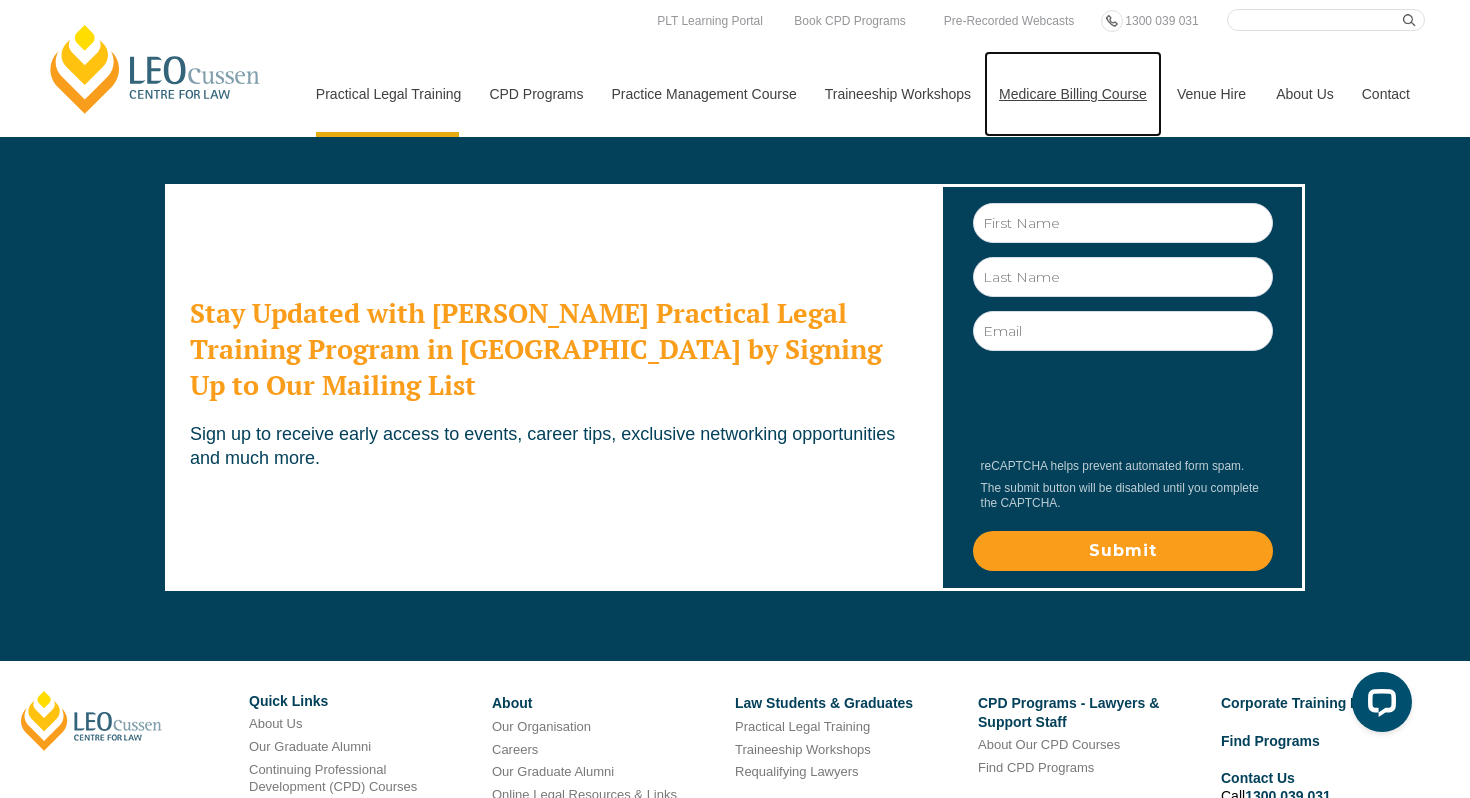 scroll, scrollTop: 11179, scrollLeft: 0, axis: vertical 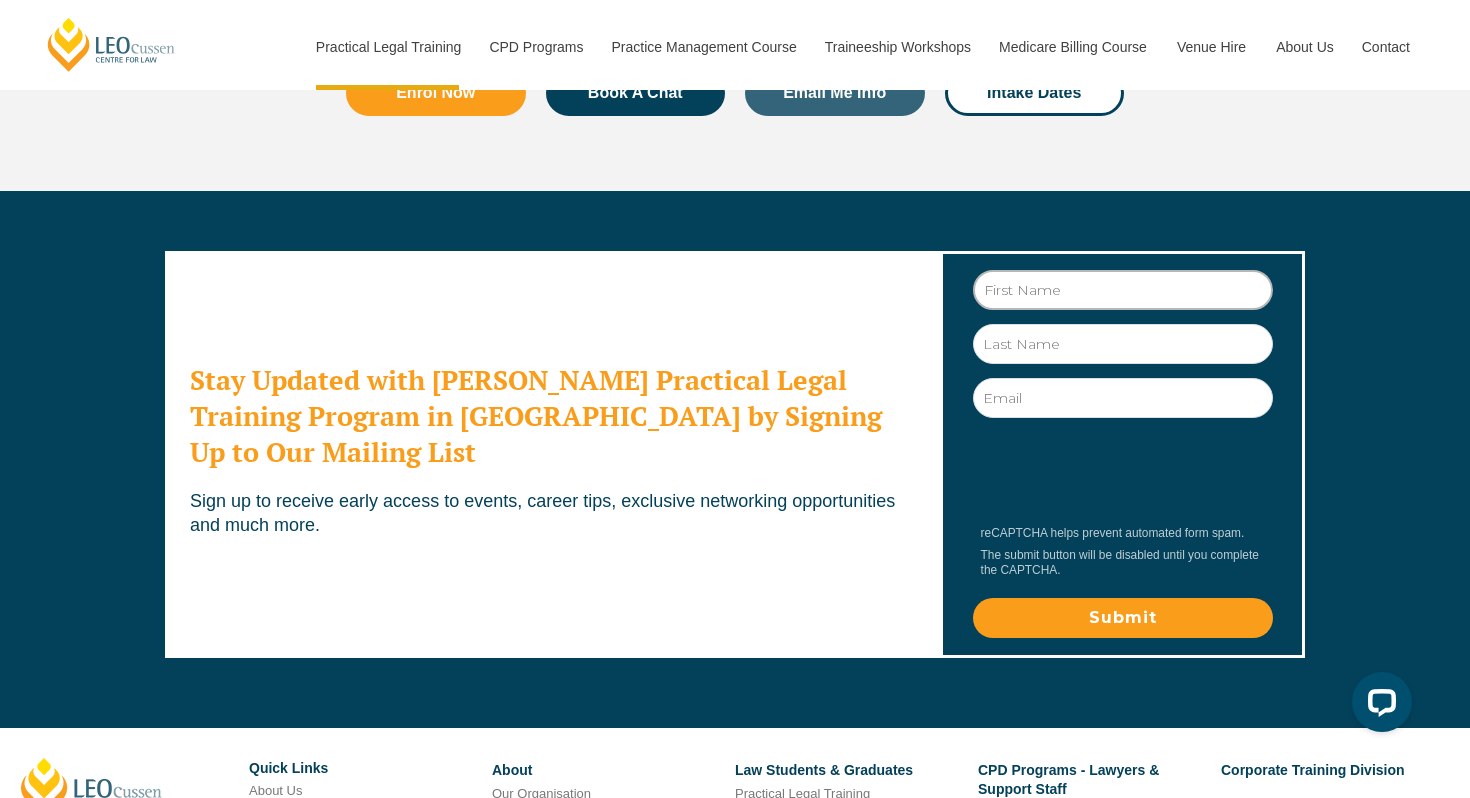 click on "First Name" at bounding box center (1123, 290) 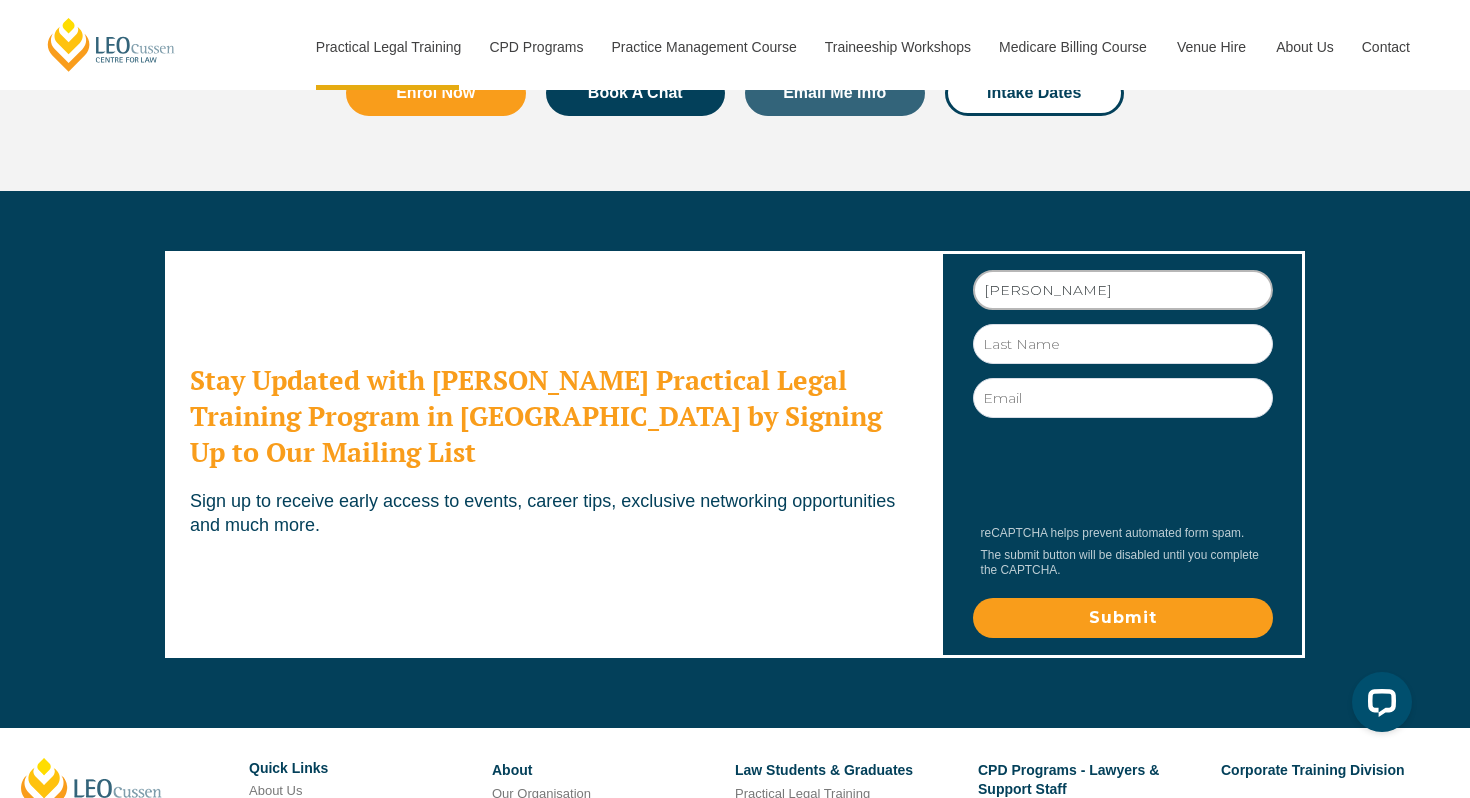 type on "matthew" 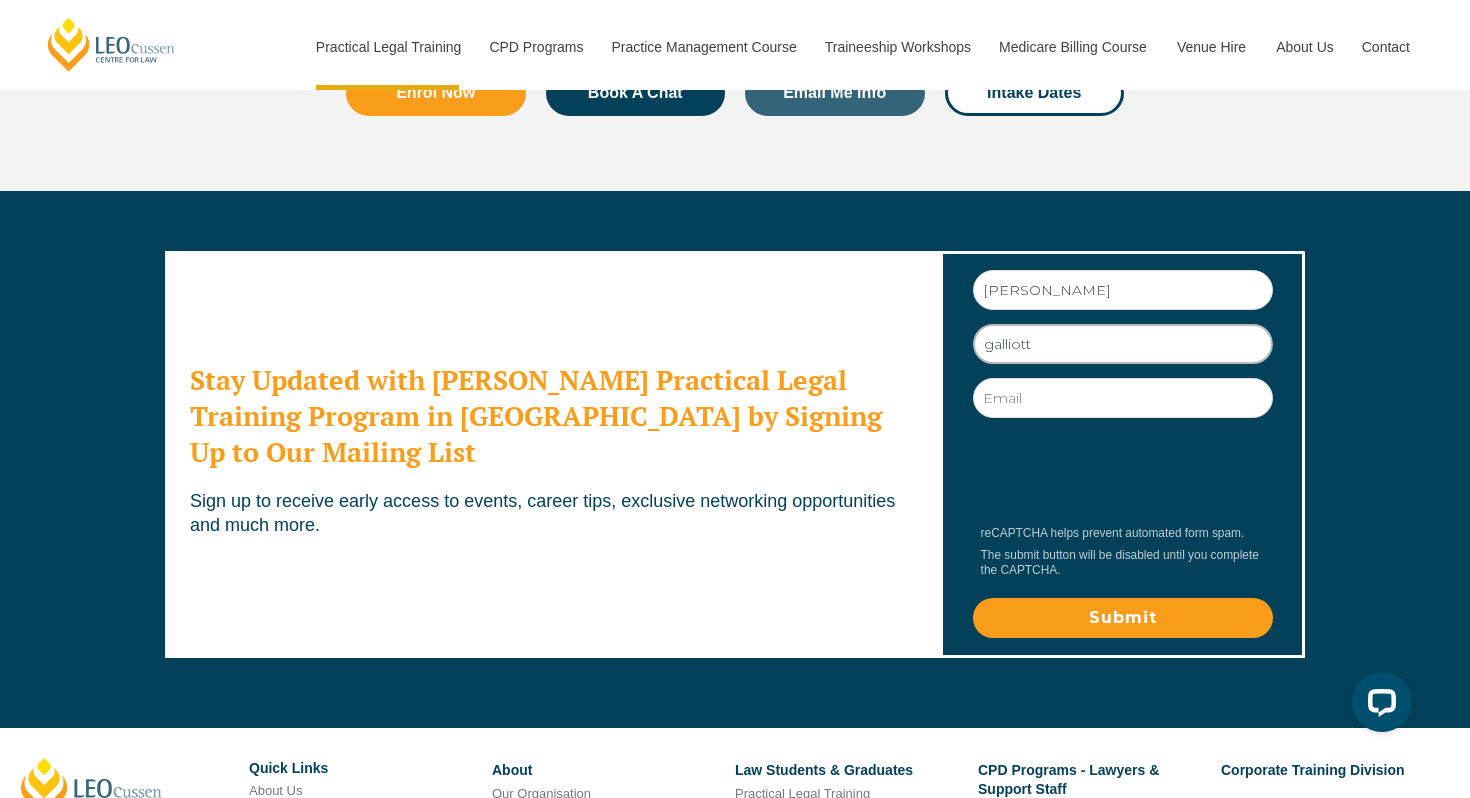type on "galliott" 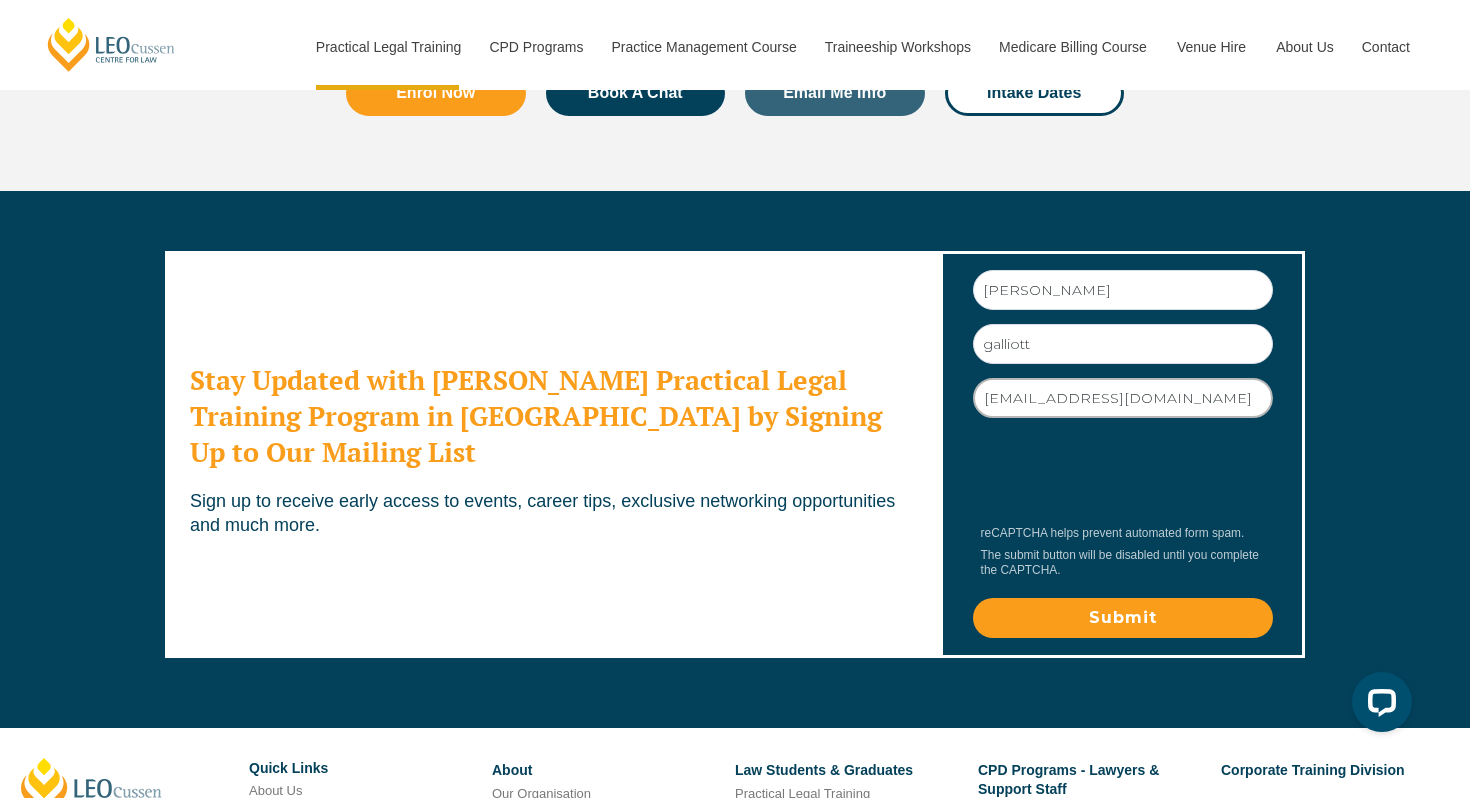 type on "matthewgalliott21@gmail.com" 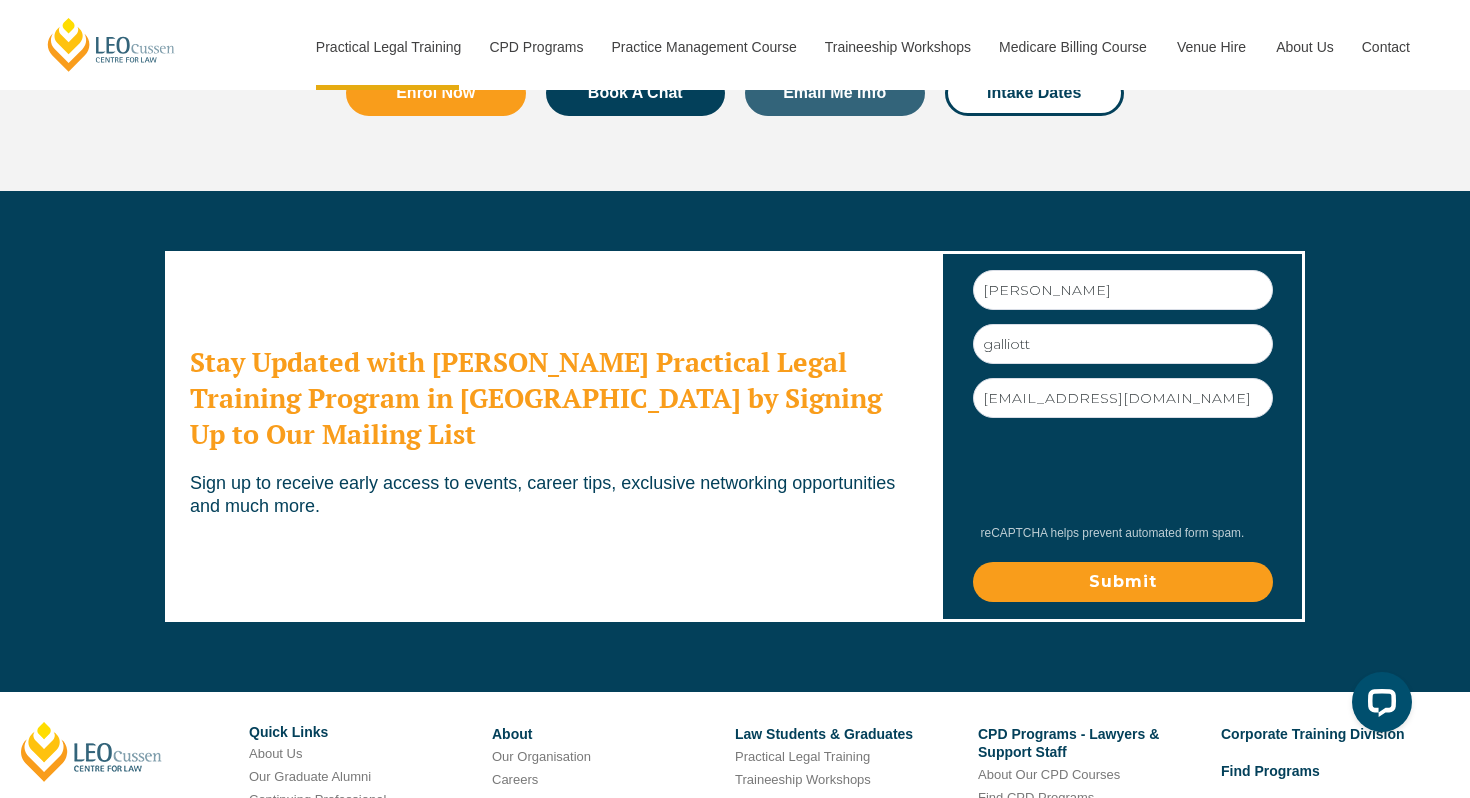 click on "Submit" at bounding box center [1123, 582] 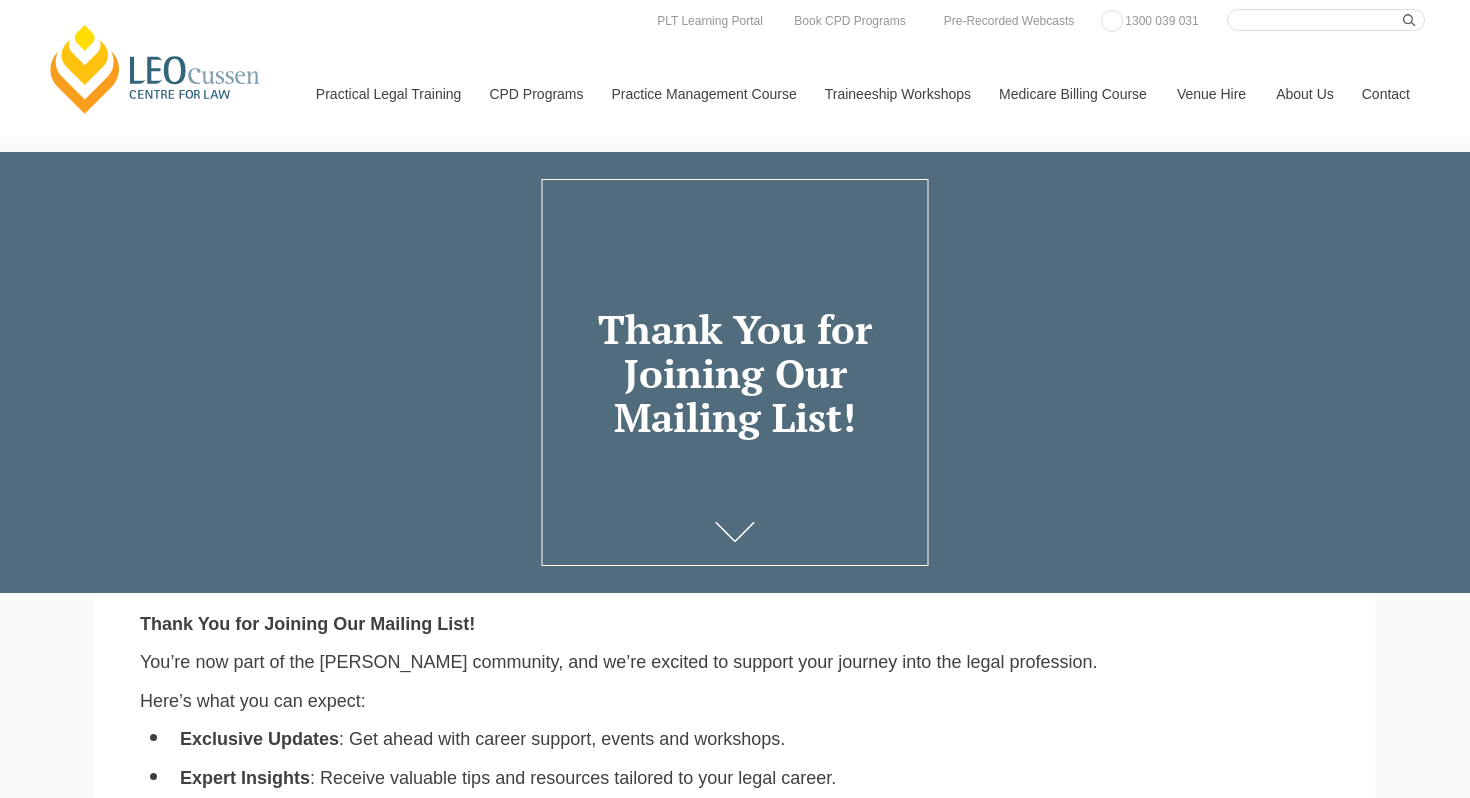 scroll, scrollTop: 0, scrollLeft: 0, axis: both 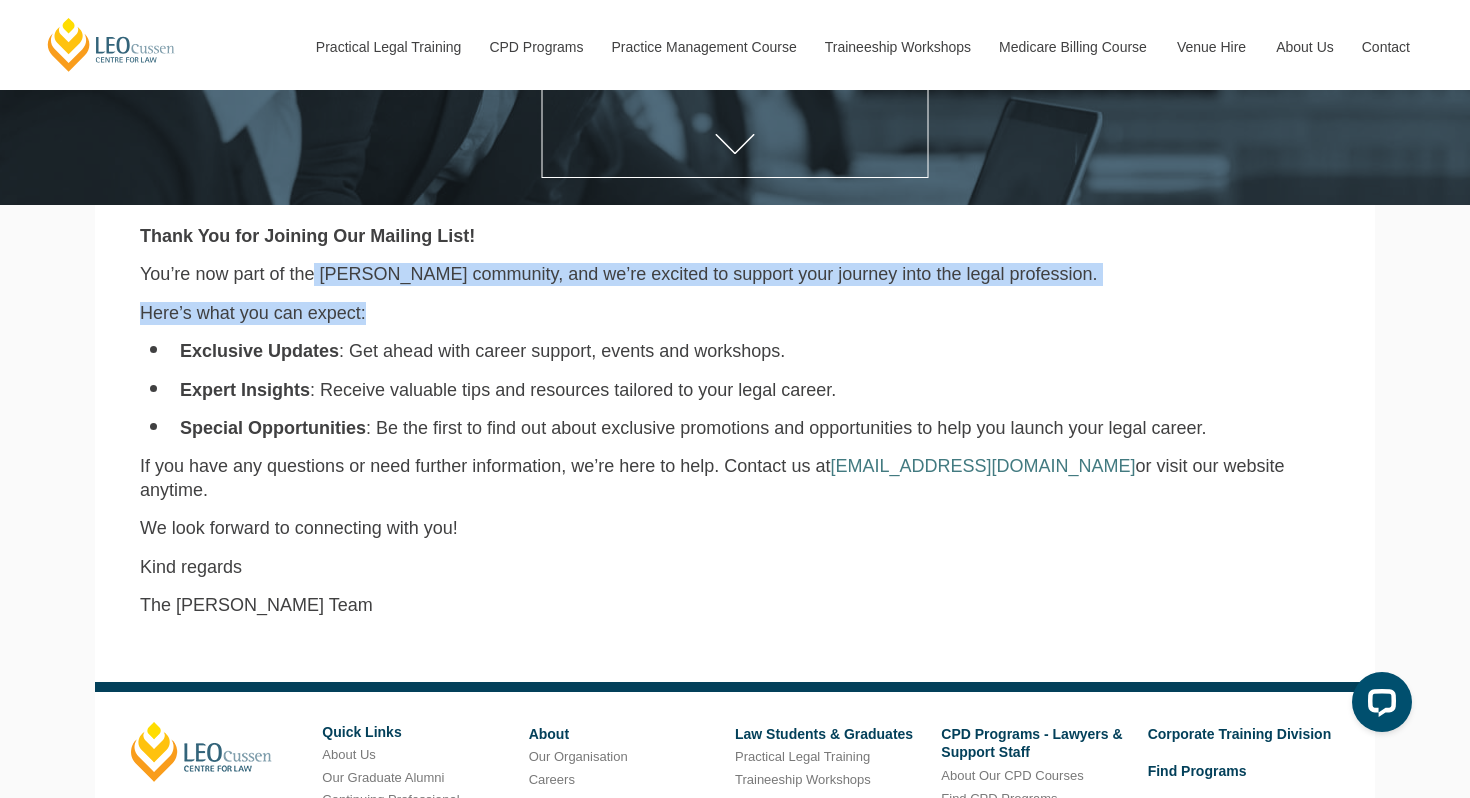 drag, startPoint x: 299, startPoint y: 271, endPoint x: 436, endPoint y: 310, distance: 142.44298 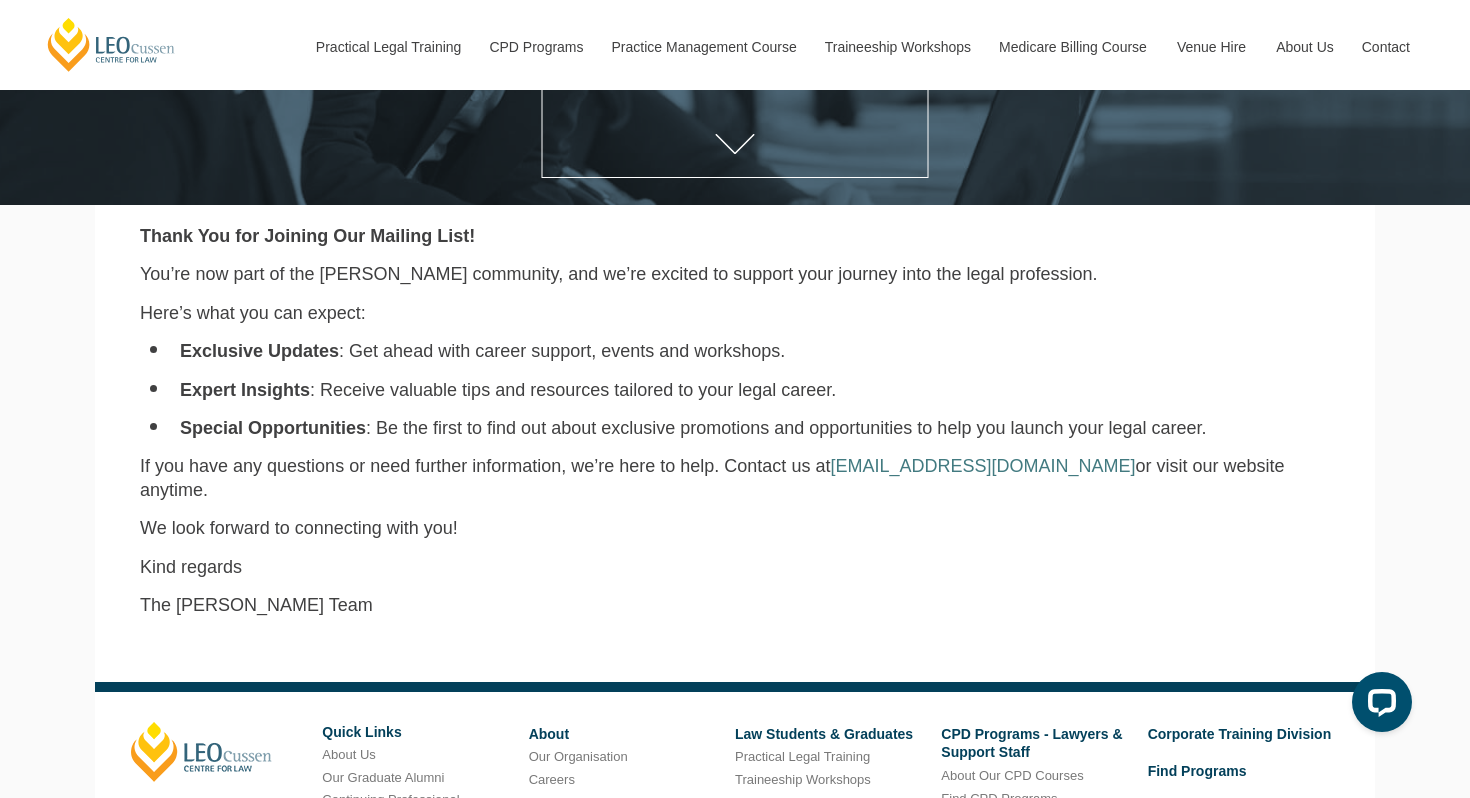 scroll, scrollTop: 0, scrollLeft: 0, axis: both 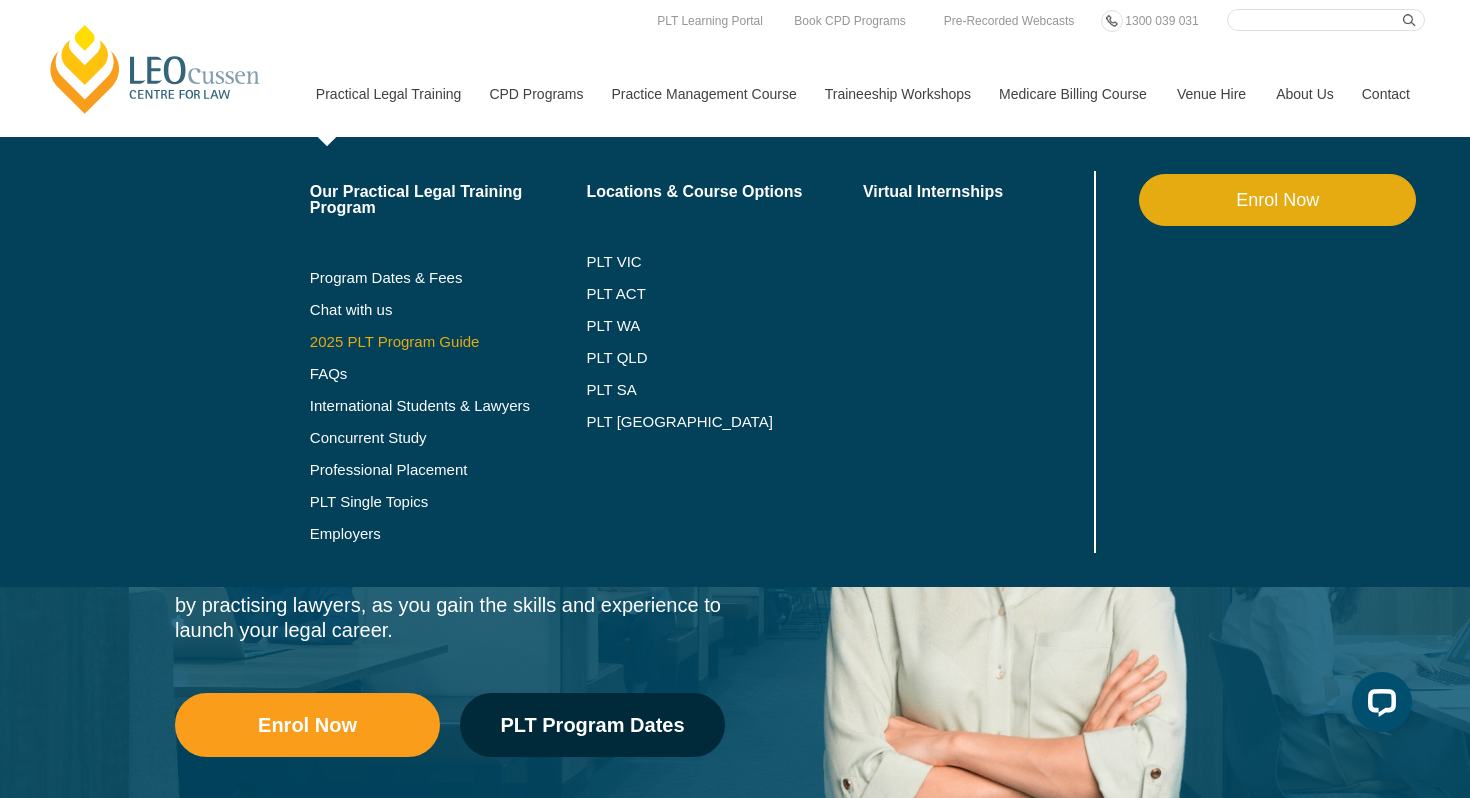 click on "2025 PLT Program Guide" at bounding box center [423, 342] 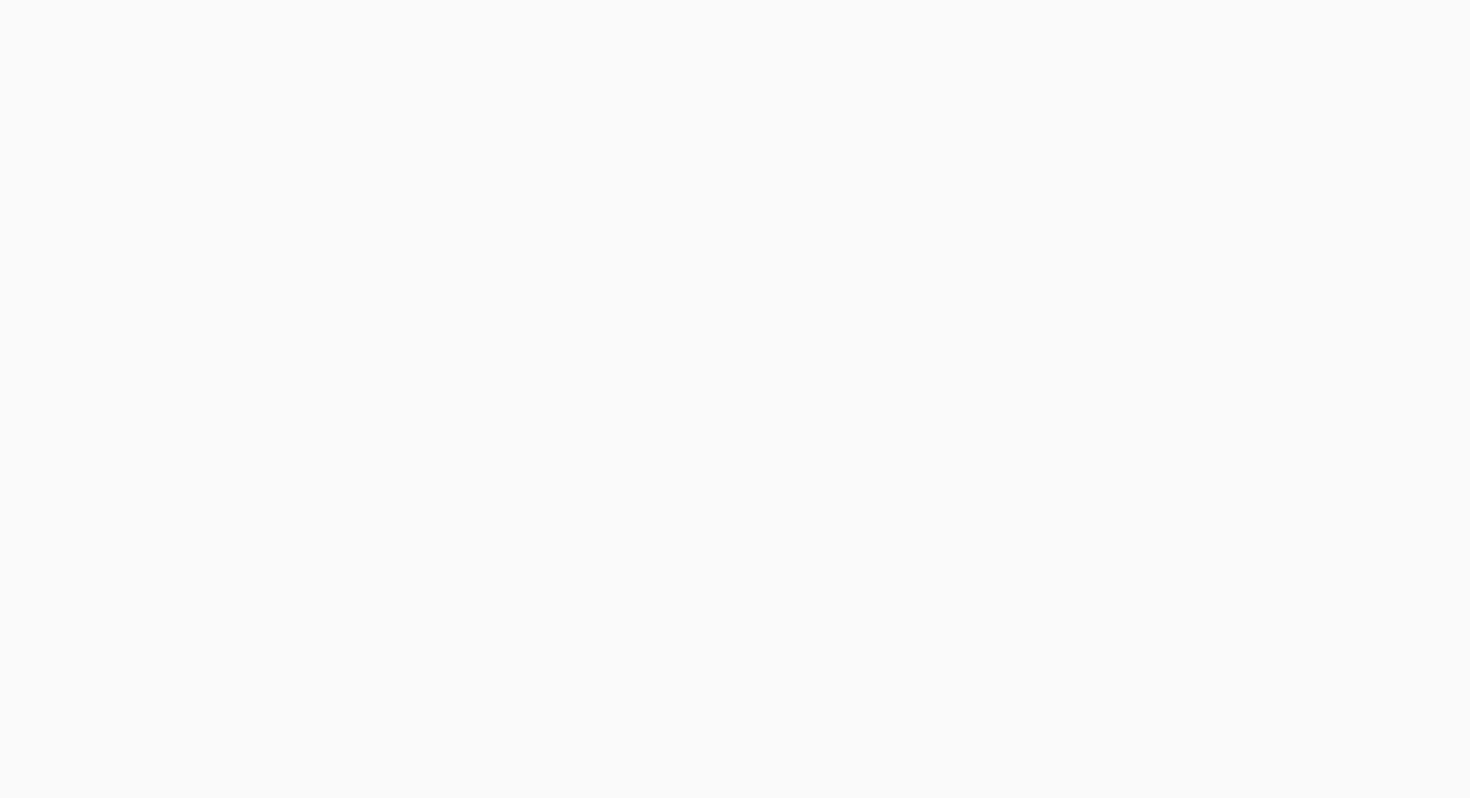 scroll, scrollTop: 0, scrollLeft: 0, axis: both 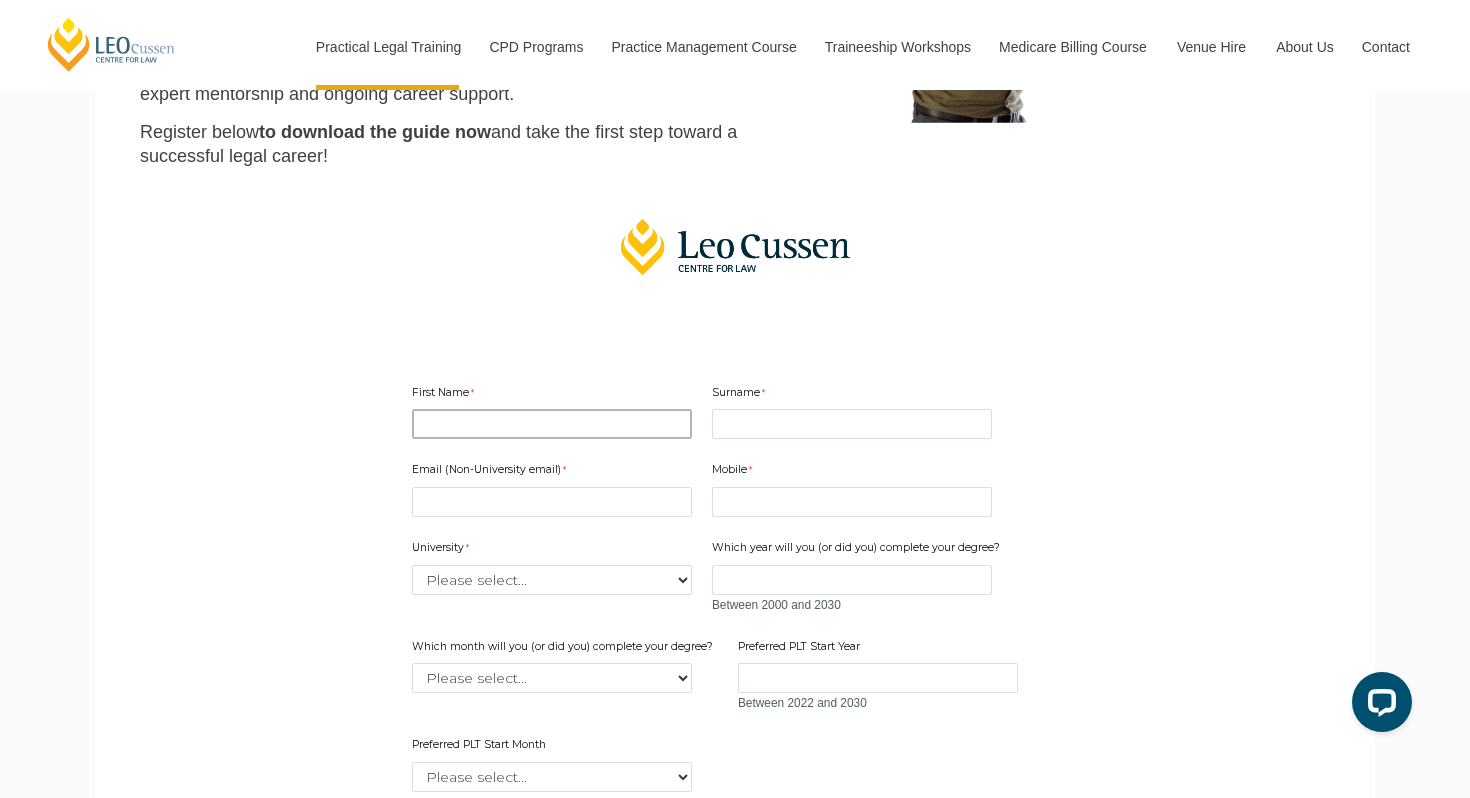 click on "First Name" at bounding box center (552, 424) 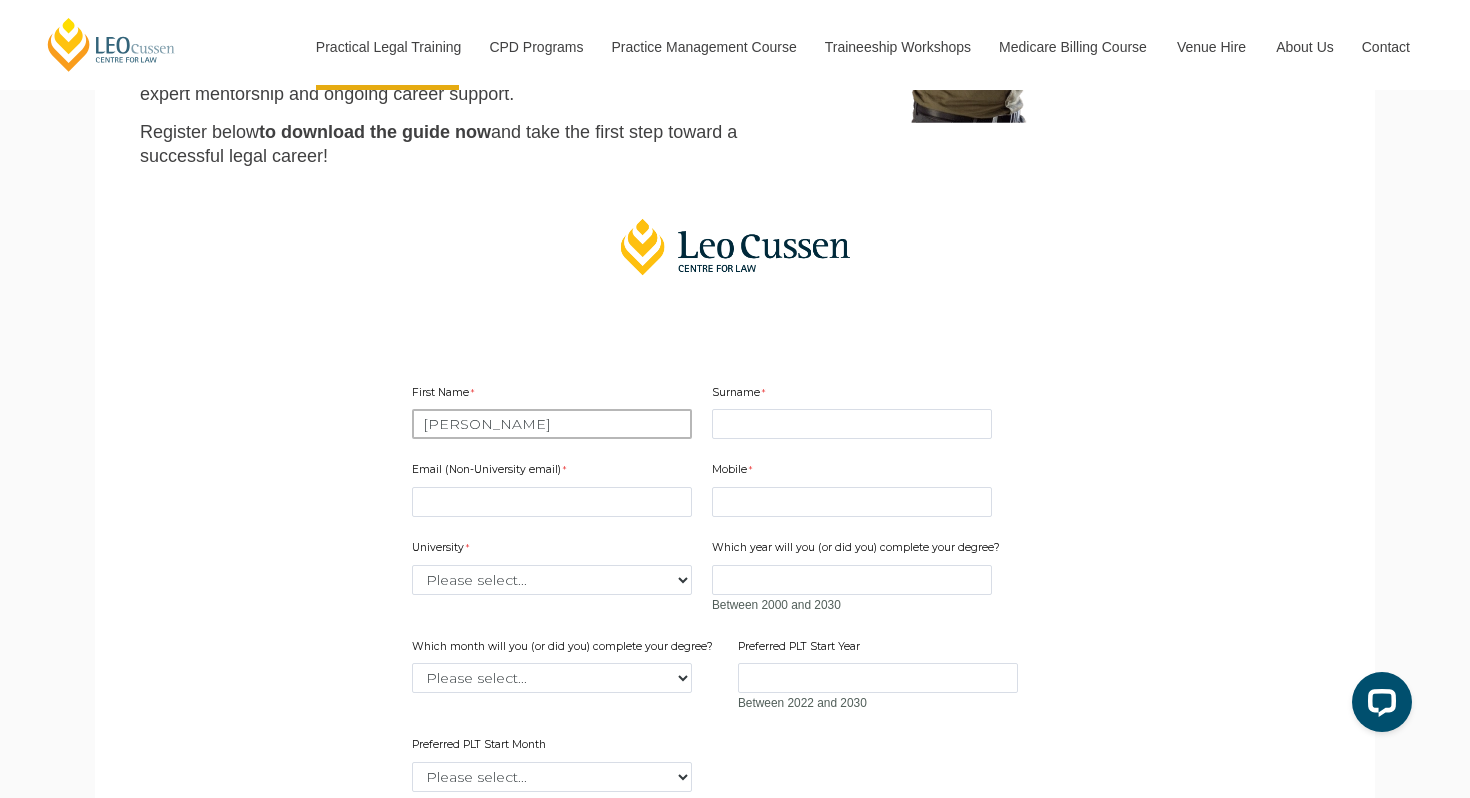 type on "Matthew" 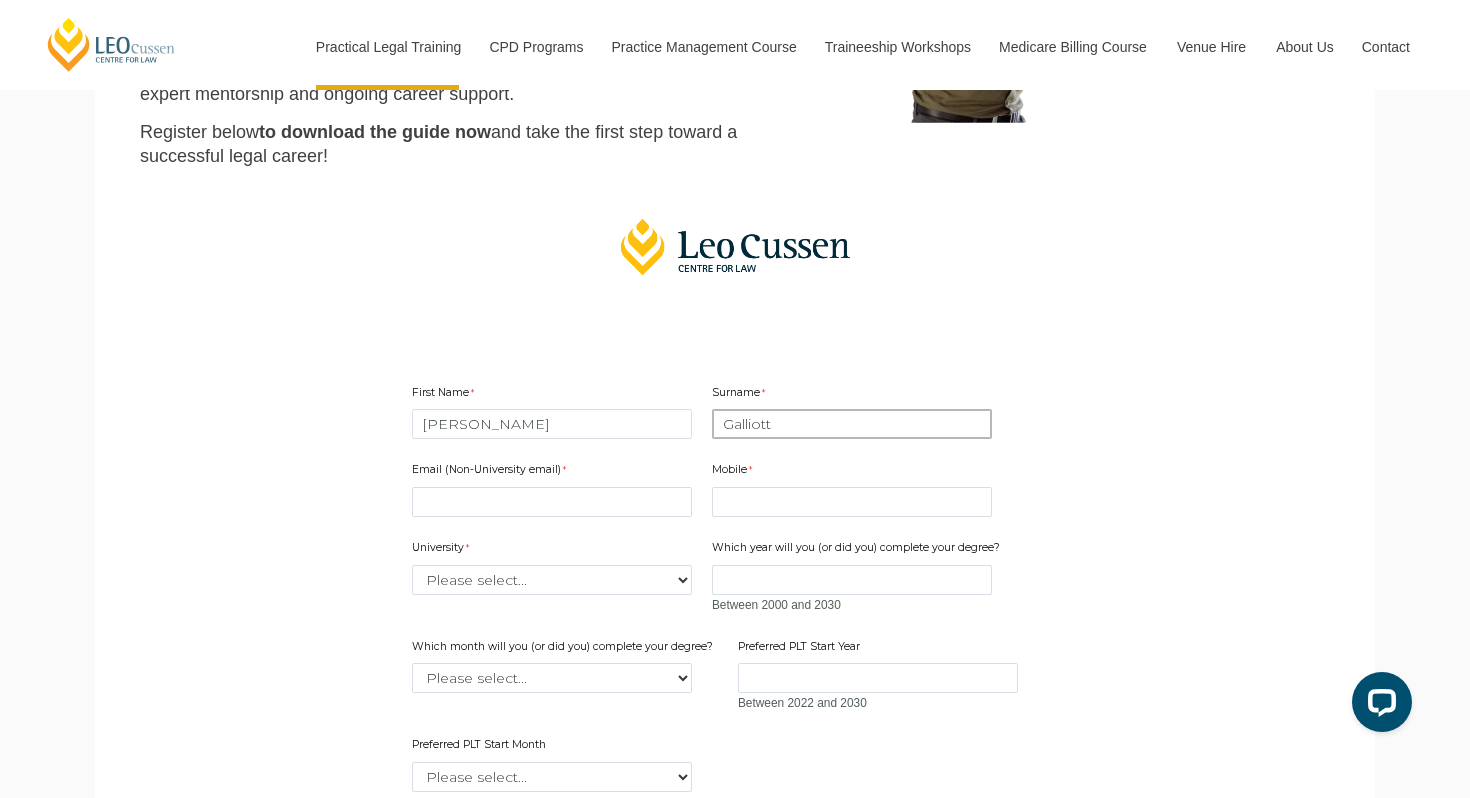 type on "Galliott" 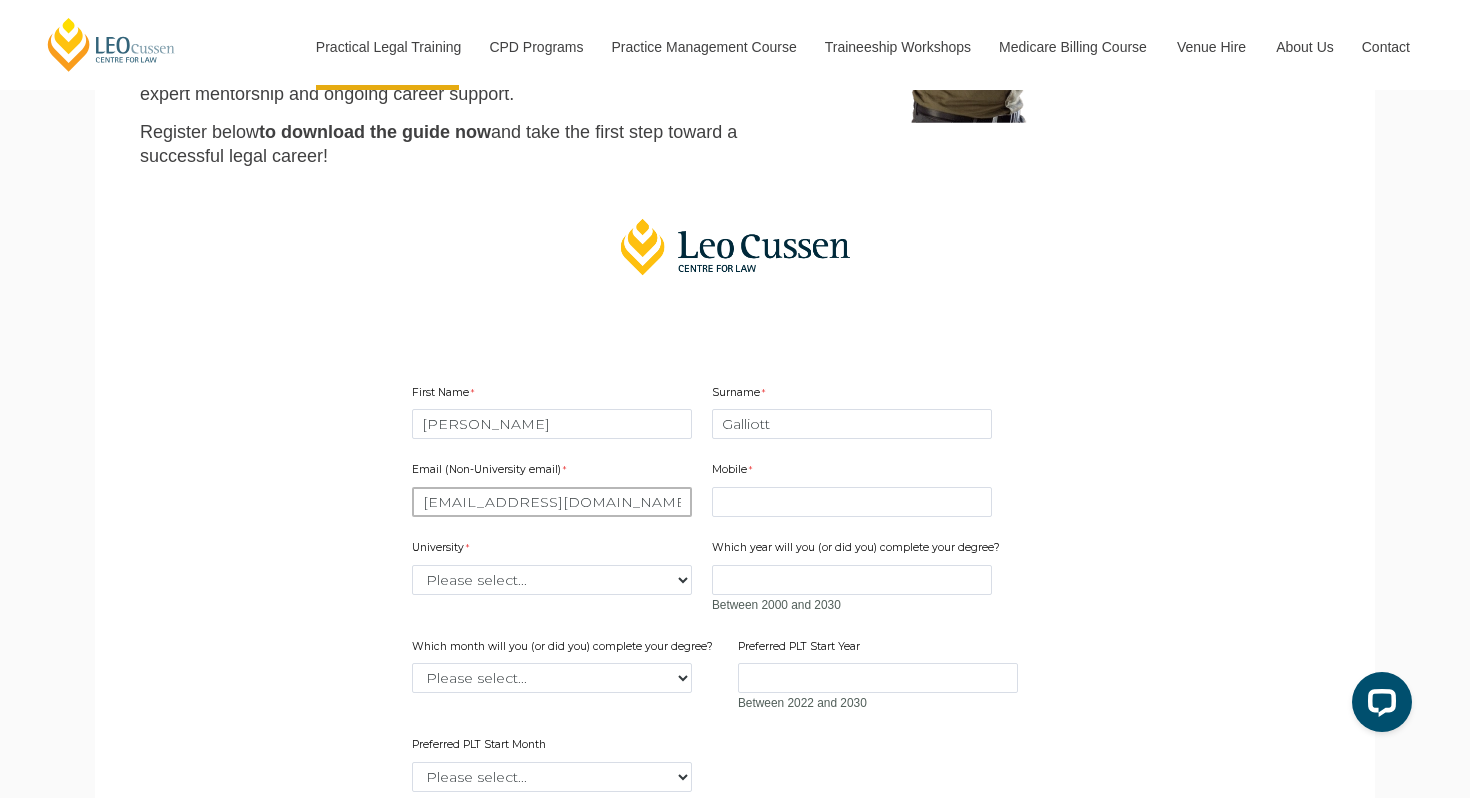 type on "matthewgalliott21@gmail.com" 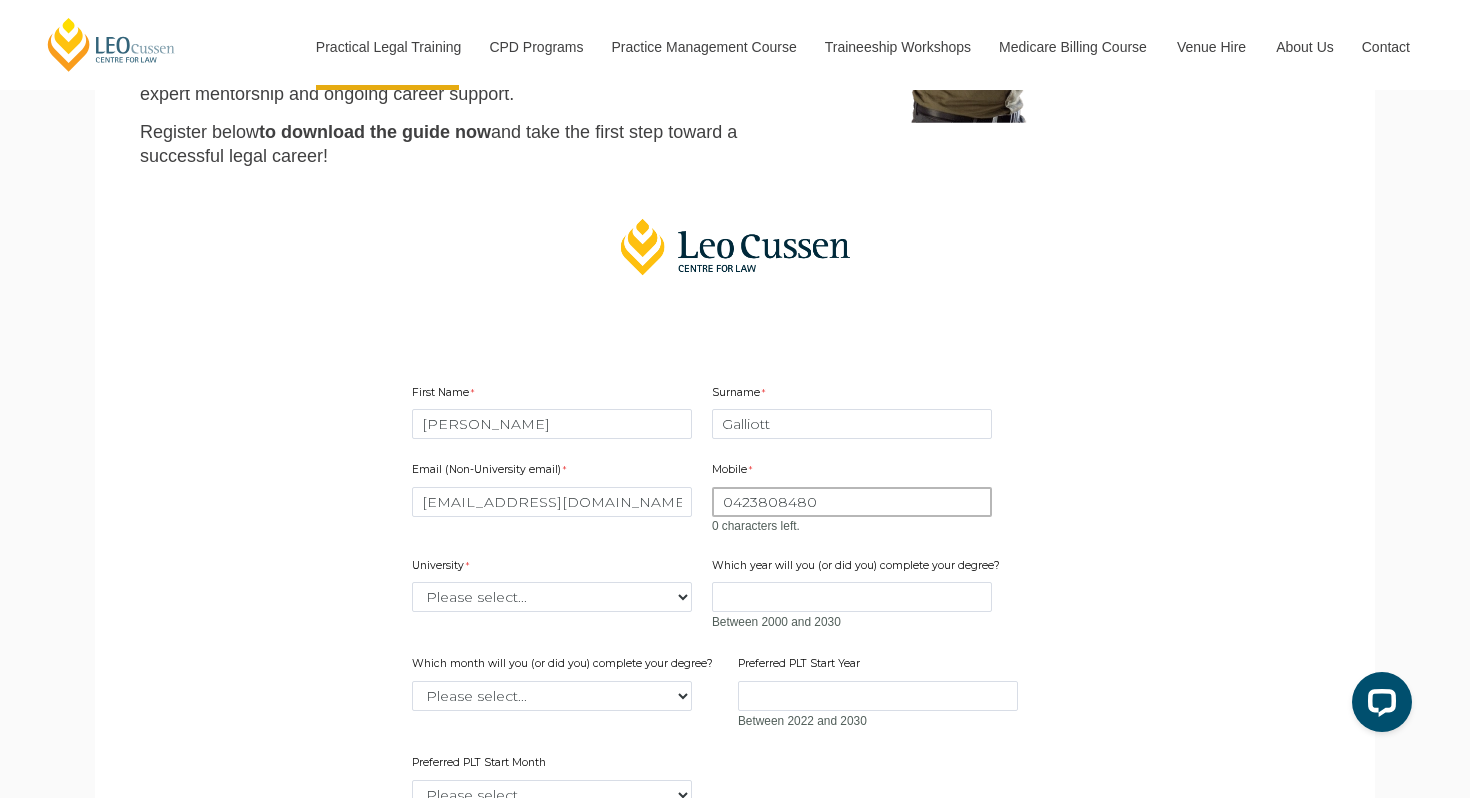 type on "0423808480" 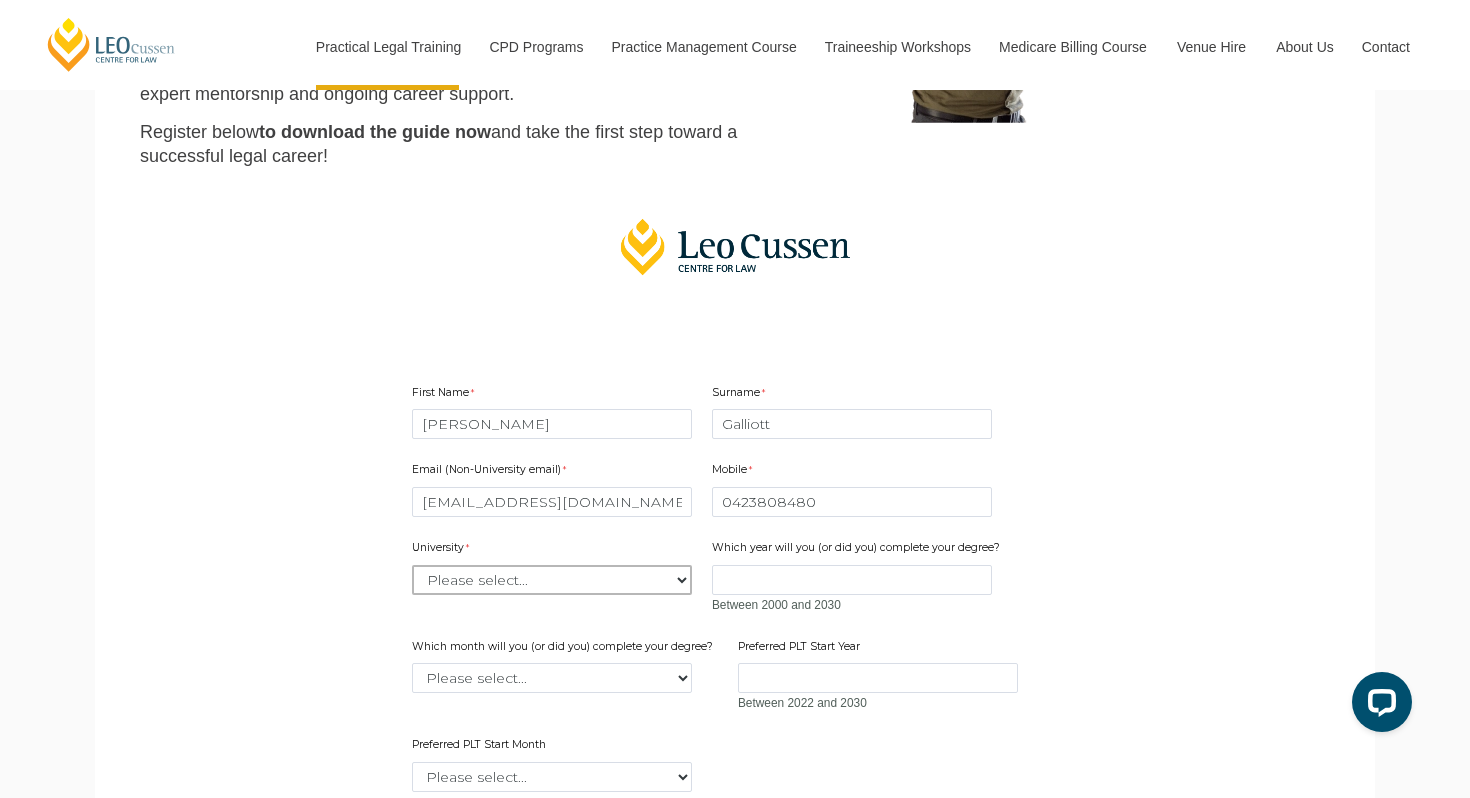 scroll, scrollTop: 958, scrollLeft: 0, axis: vertical 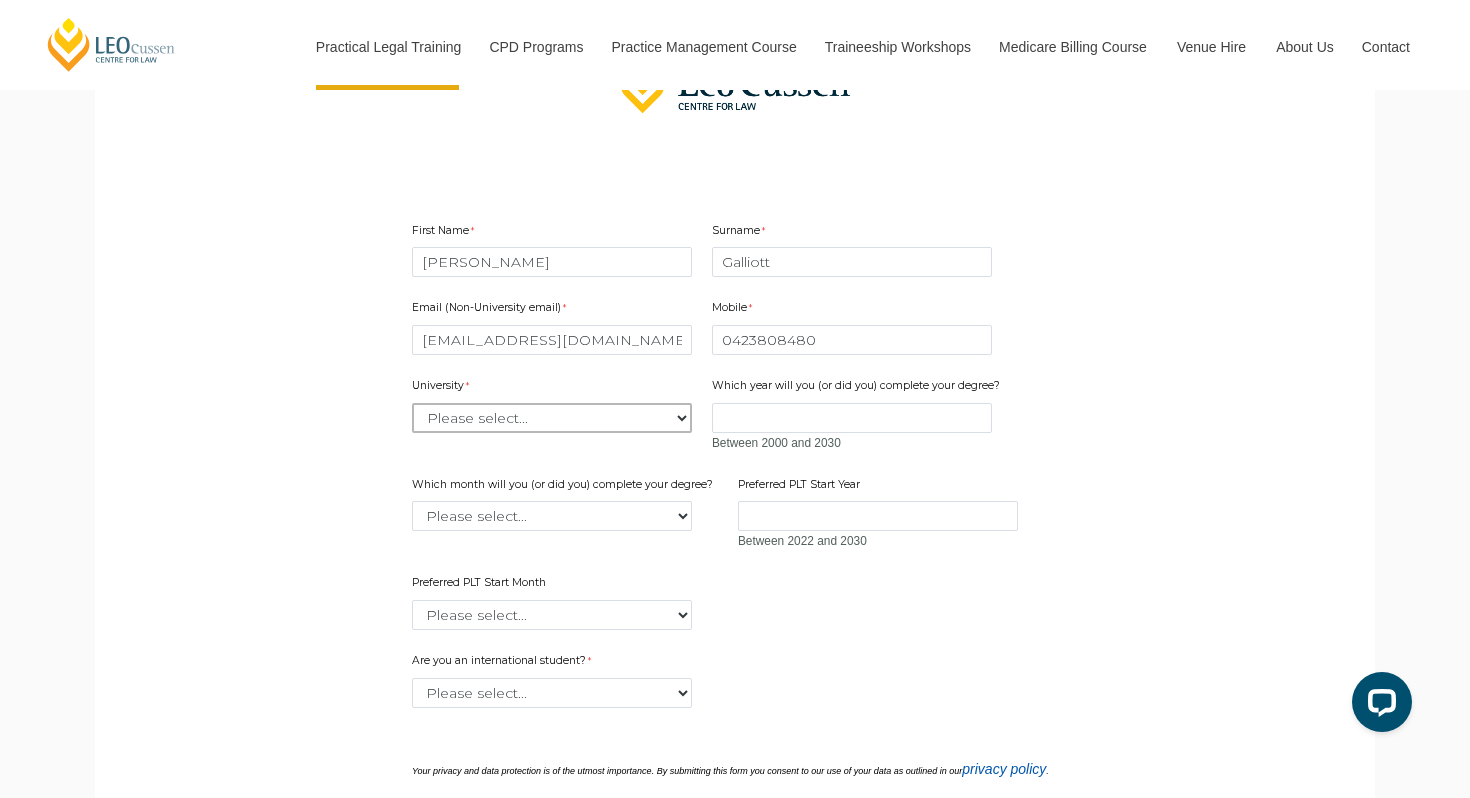 click on "Please select...   Australian Catholic University   Australian National University   Bond University   Central Queensland University   Charles Darwin University   Charles Sturt University   Curtin University   Deakin University   Edith Cowan University   Federation University   Flinders University   Griffith University   James Cook University   La Trobe University   Macquarie University   Monash University   Murdoch University   Queensland University of Technology   RMIT University   Southern Cross University   Swinburne University of Technology   Torrens University   University of Adelaide   University of Canberra   University of Divinity   University of Melbourne   University of New England   University of New South Wales   University of Newcastle   University of Notre Dame   University of Queensland   University of South Australia   University of Southern Queensland   University of Sydney   University of Tasmania   University of Technology Sydney   University of the Sunshine Coast       Victoria University" at bounding box center (552, 418) 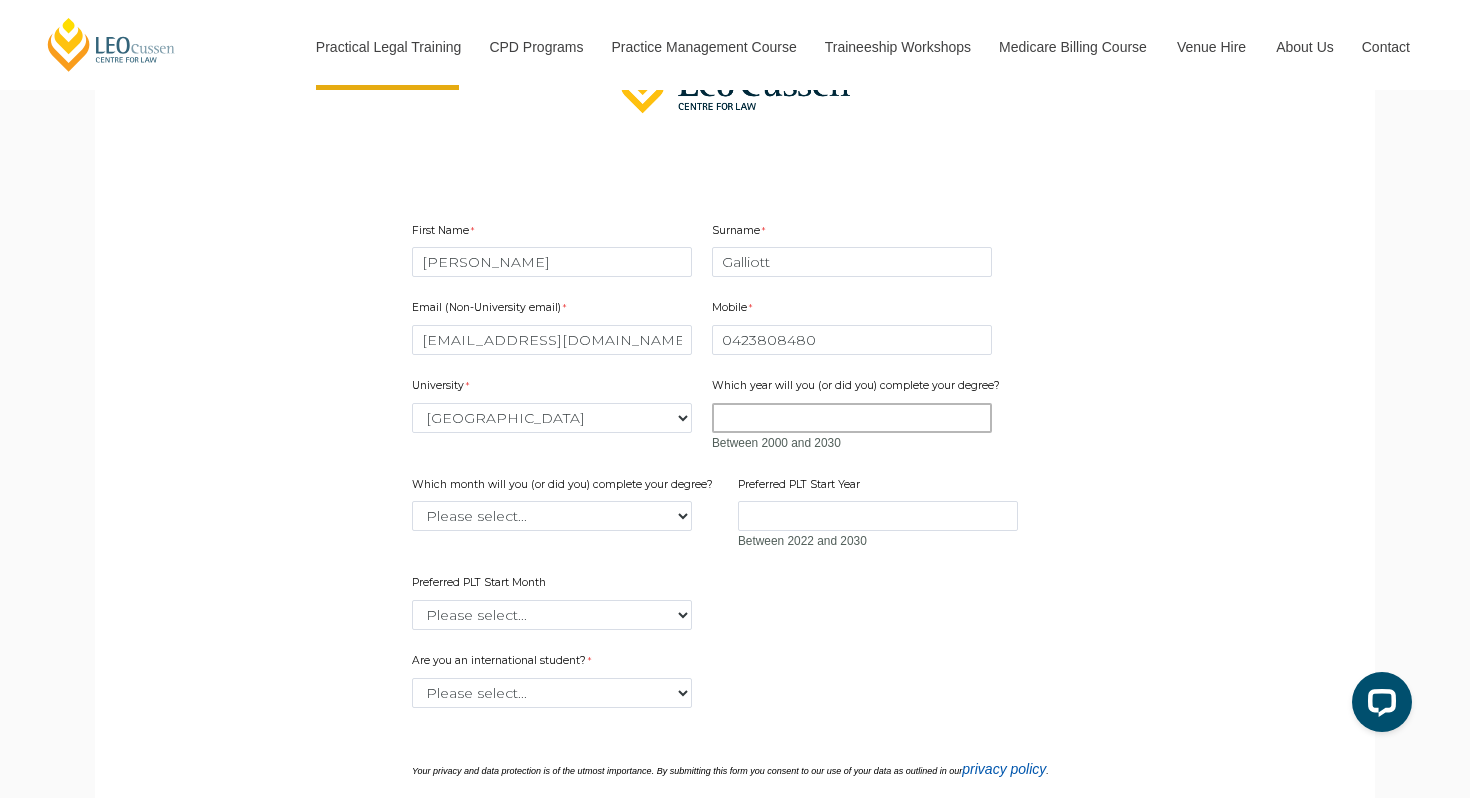 click on "Which year will you (or did you) complete your degree?" at bounding box center (852, 418) 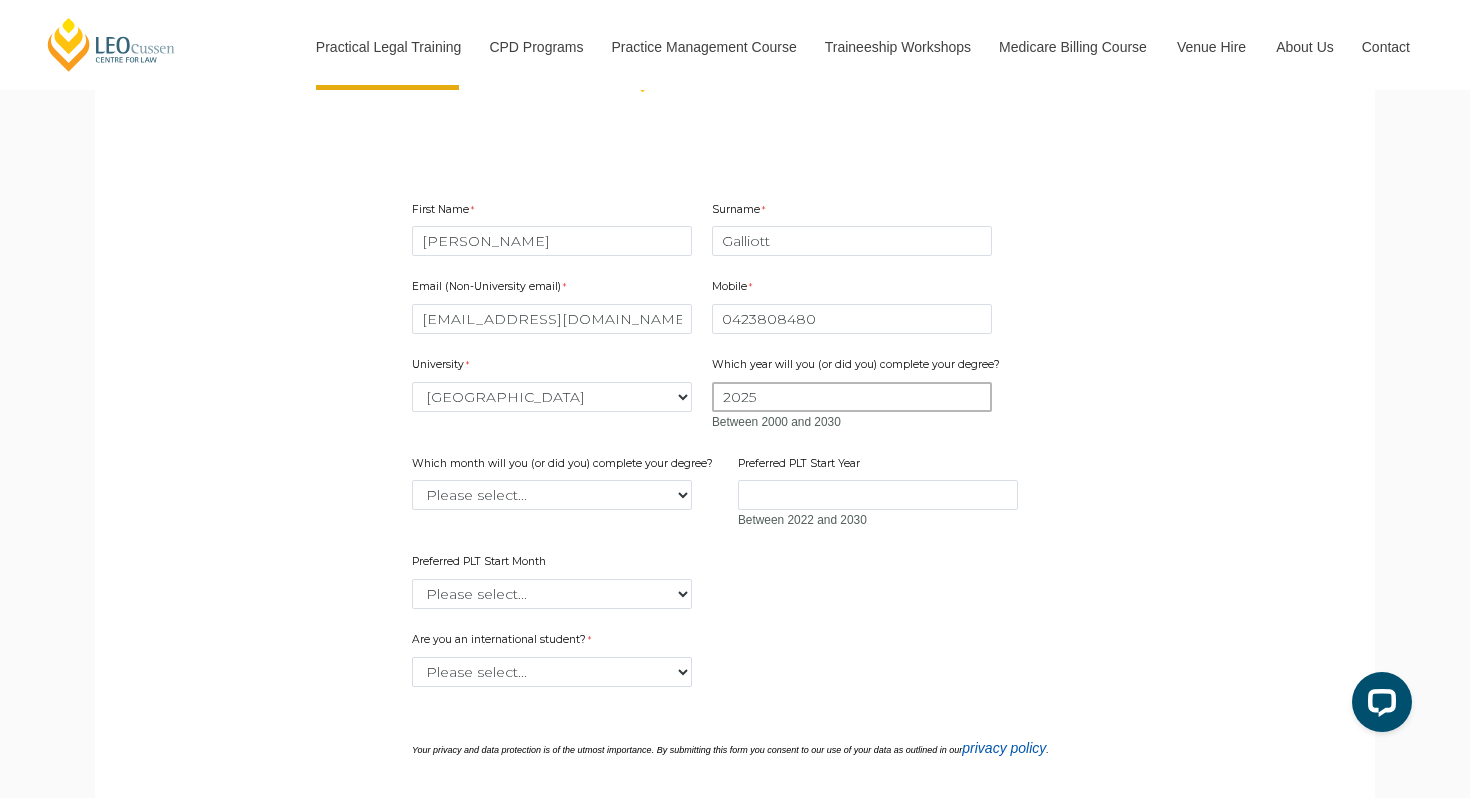 scroll, scrollTop: 1010, scrollLeft: 0, axis: vertical 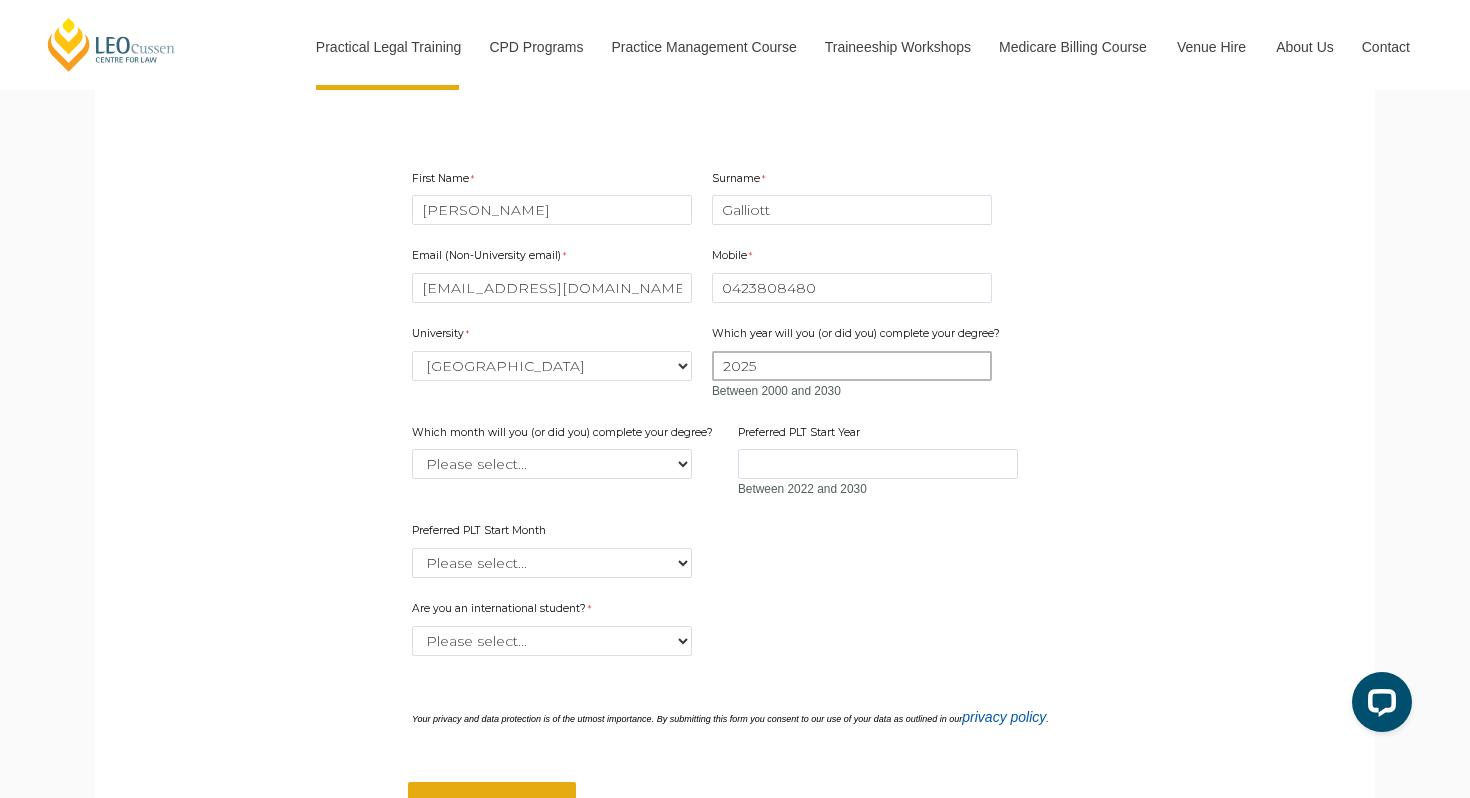 type on "2025" 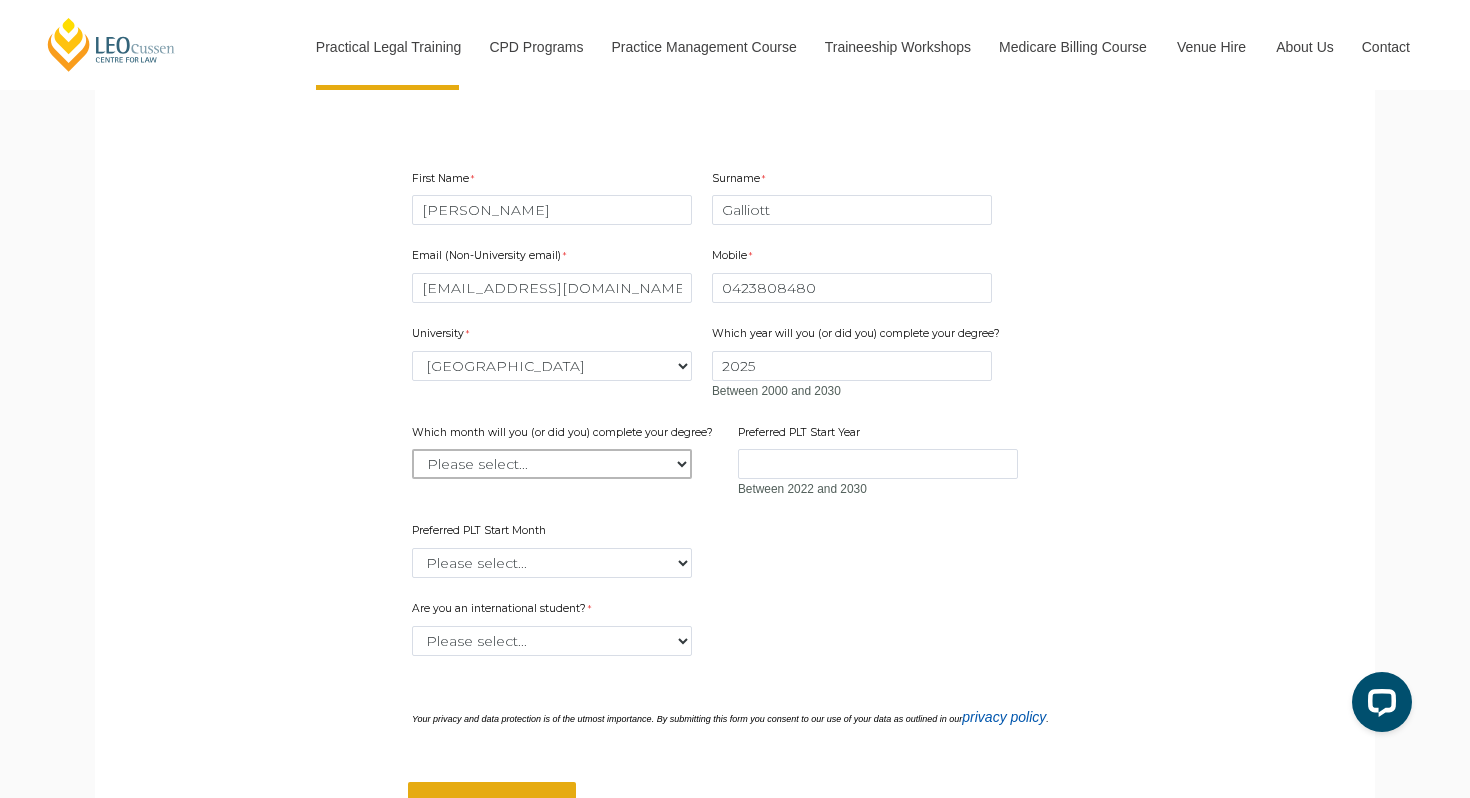 click on "Please select...   January   February   March   April   May   June   July   August   September   October   November   December" at bounding box center (552, 464) 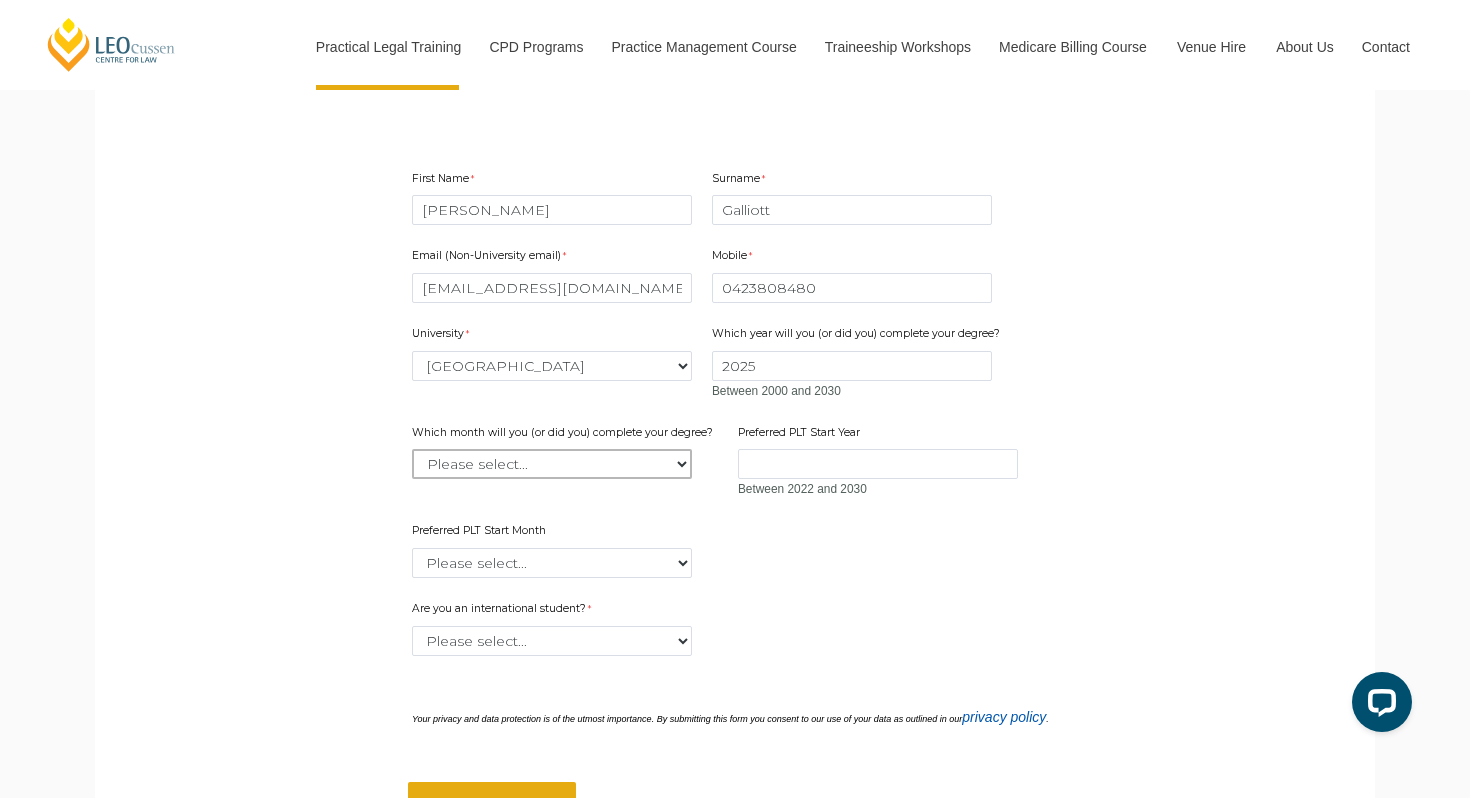 select on "tfa_2229" 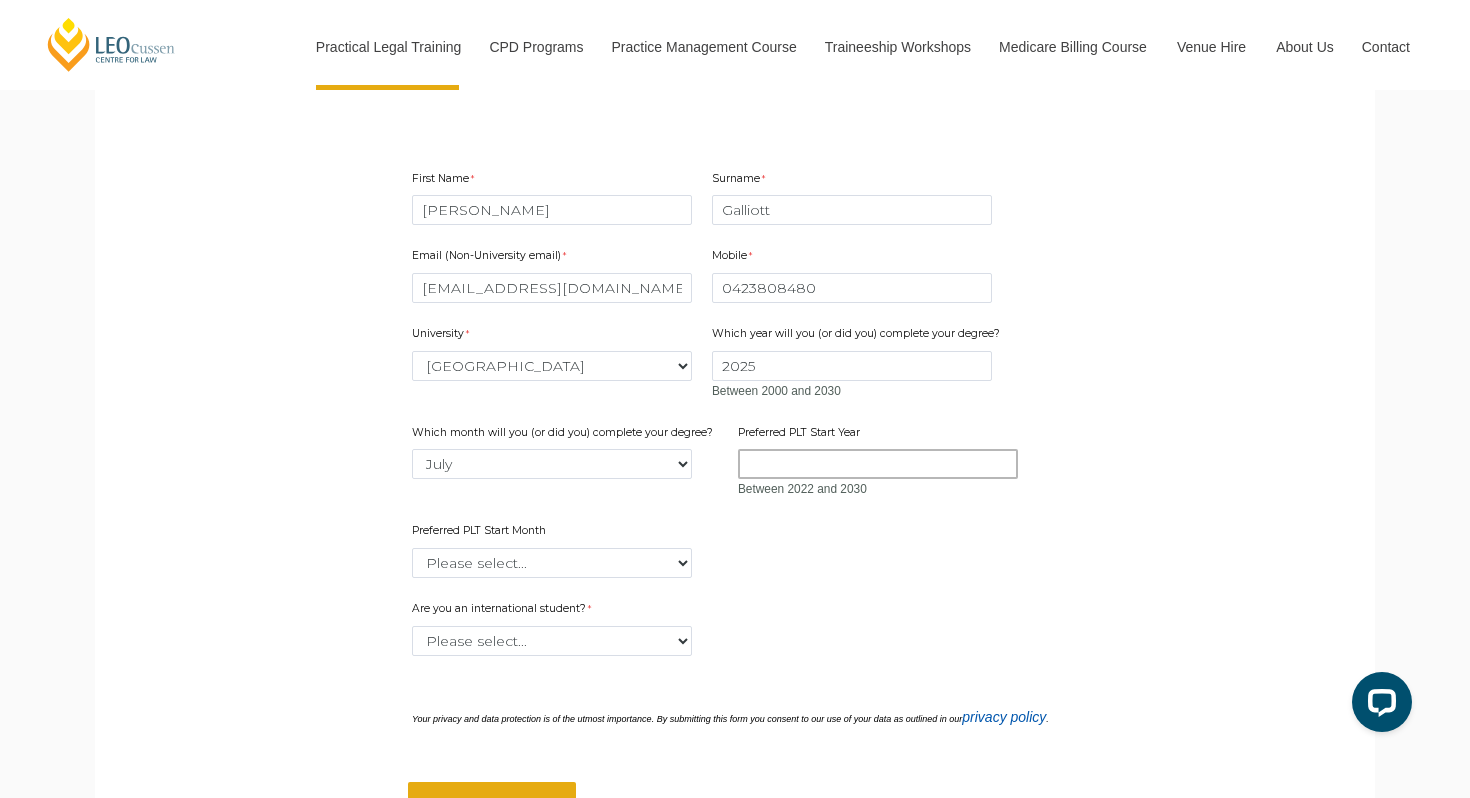click on "Preferred PLT Start Year" at bounding box center [878, 464] 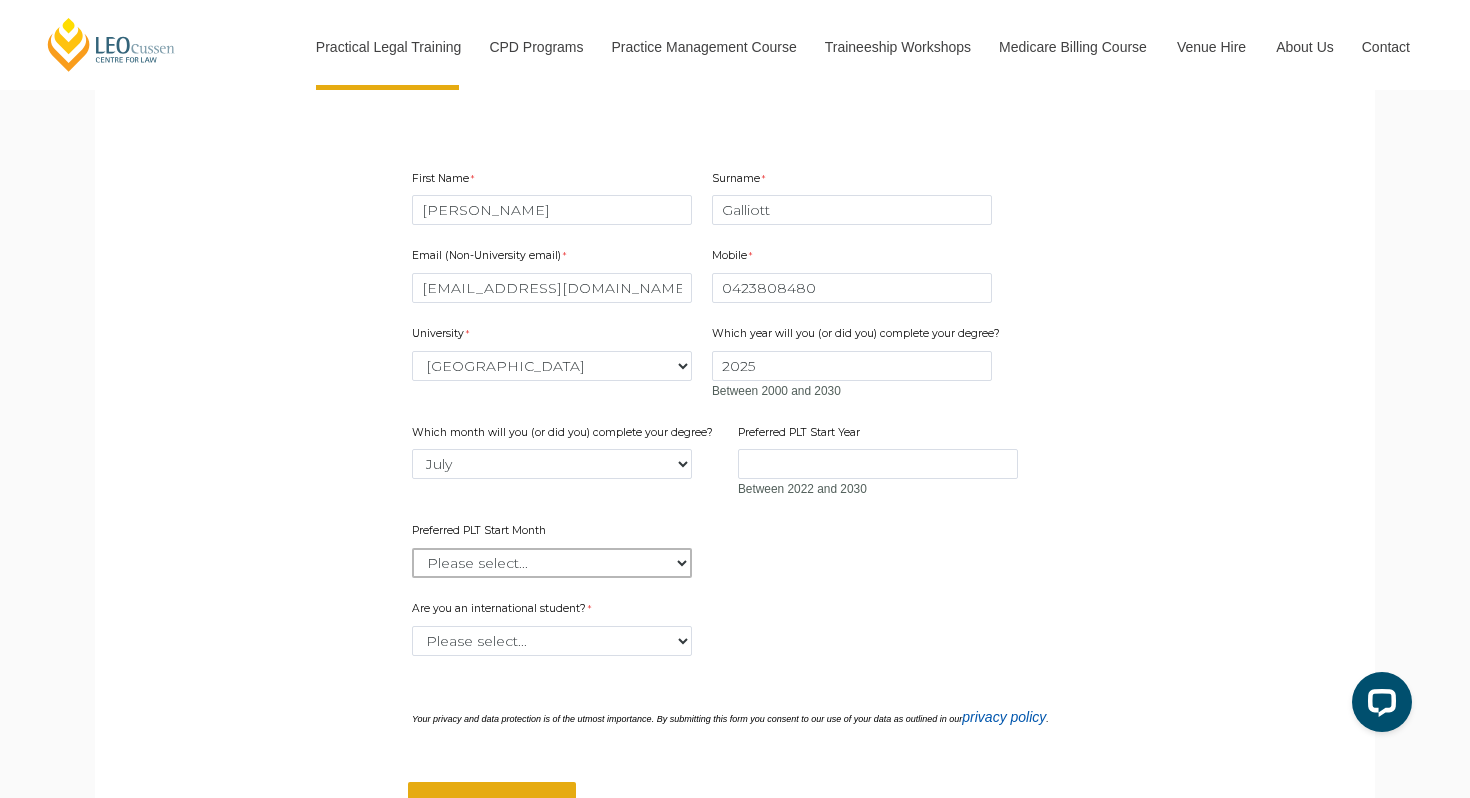 click on "Please select...   January   February   March   April   May   June   July   August   September   October   November   December" at bounding box center [552, 563] 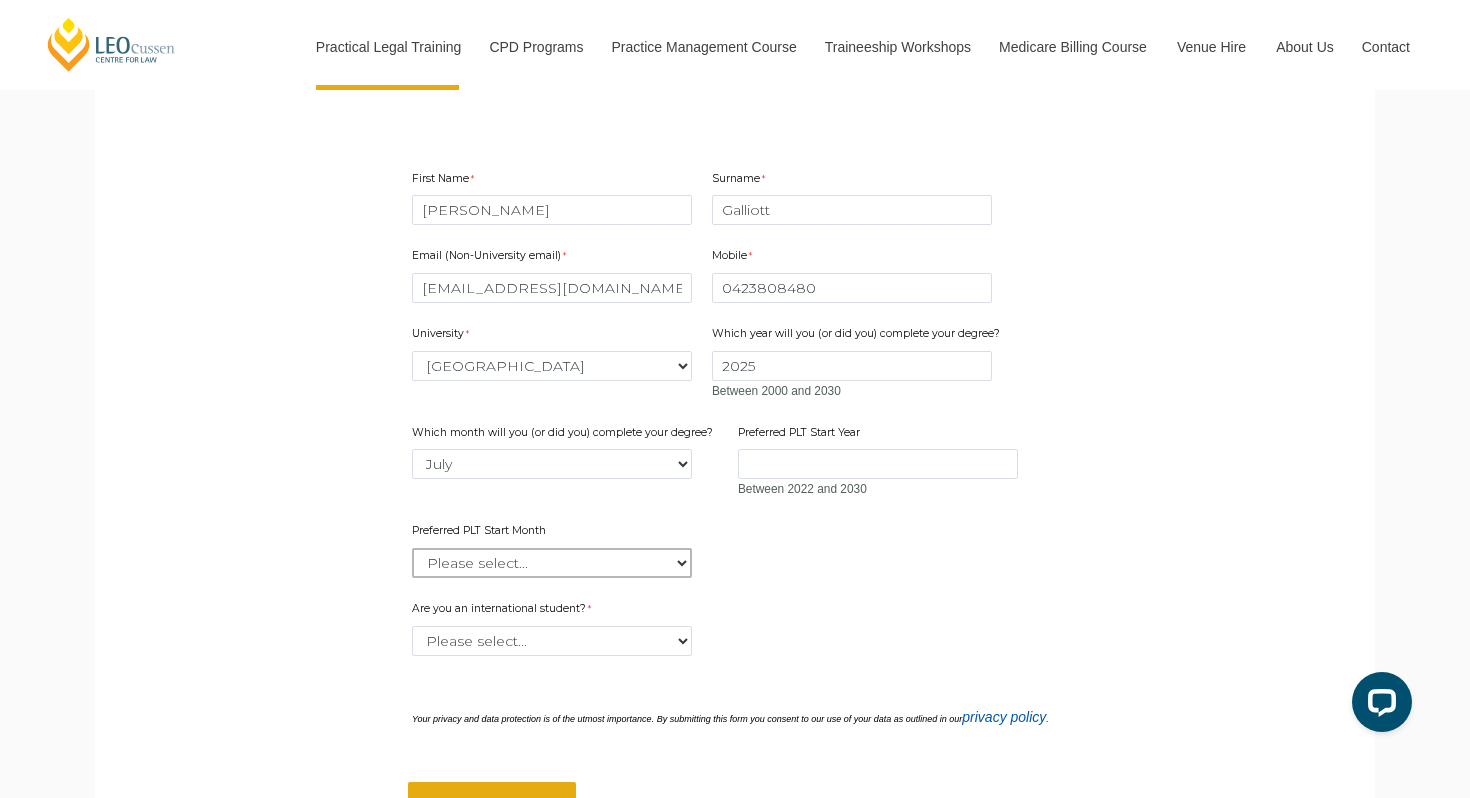 scroll, scrollTop: 1104, scrollLeft: 0, axis: vertical 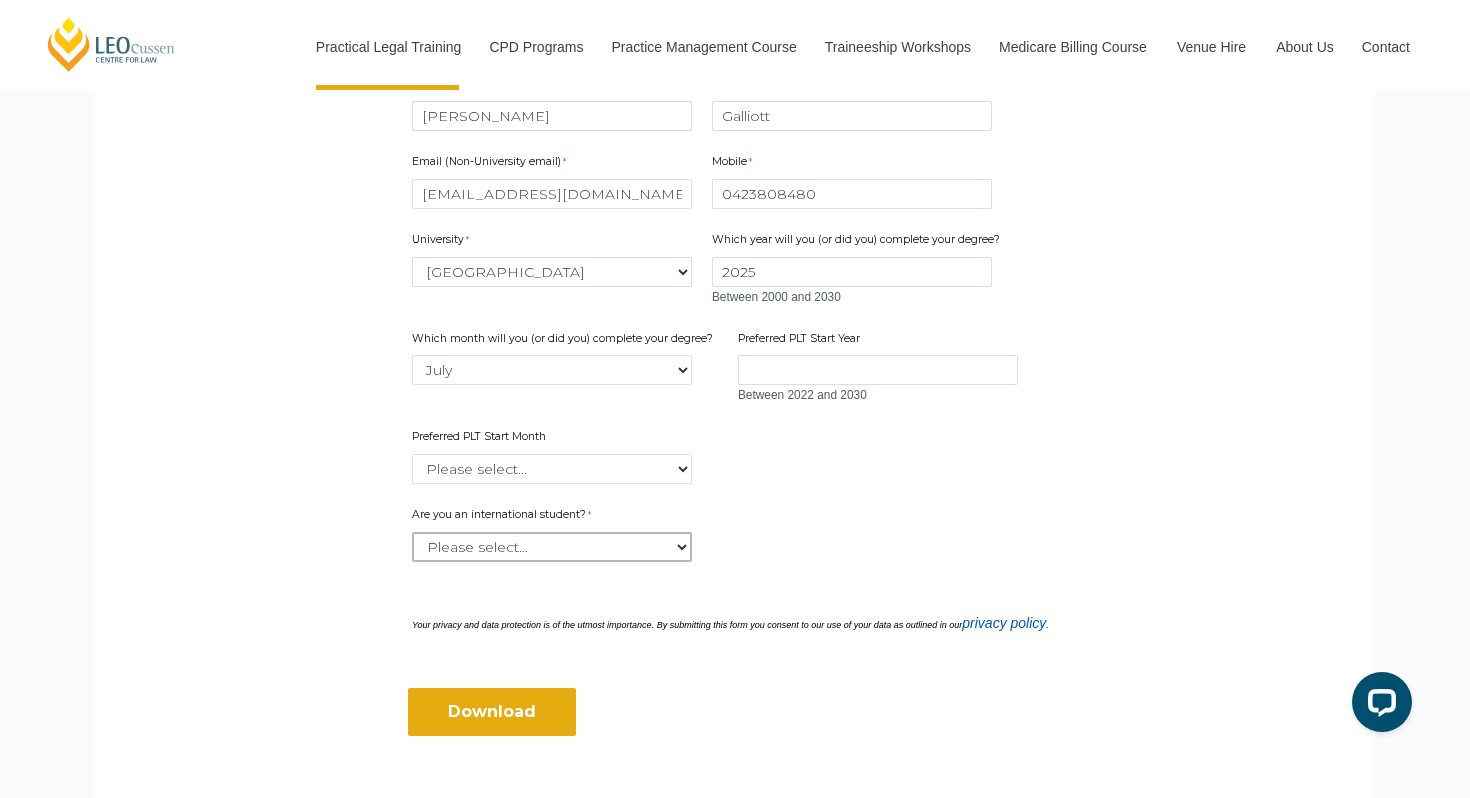 click on "Please select...   Yes   No" at bounding box center (552, 547) 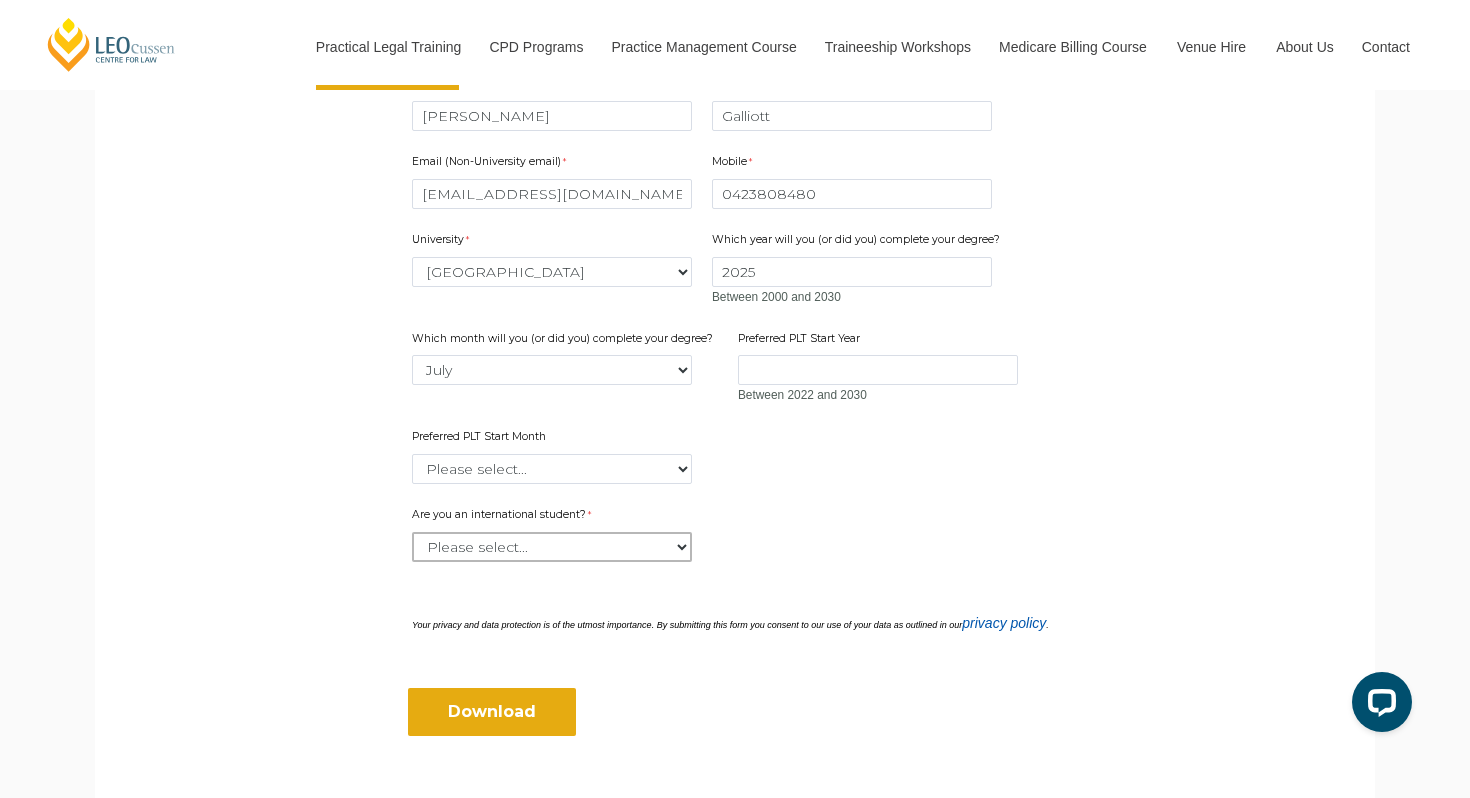 select on "tfa_60" 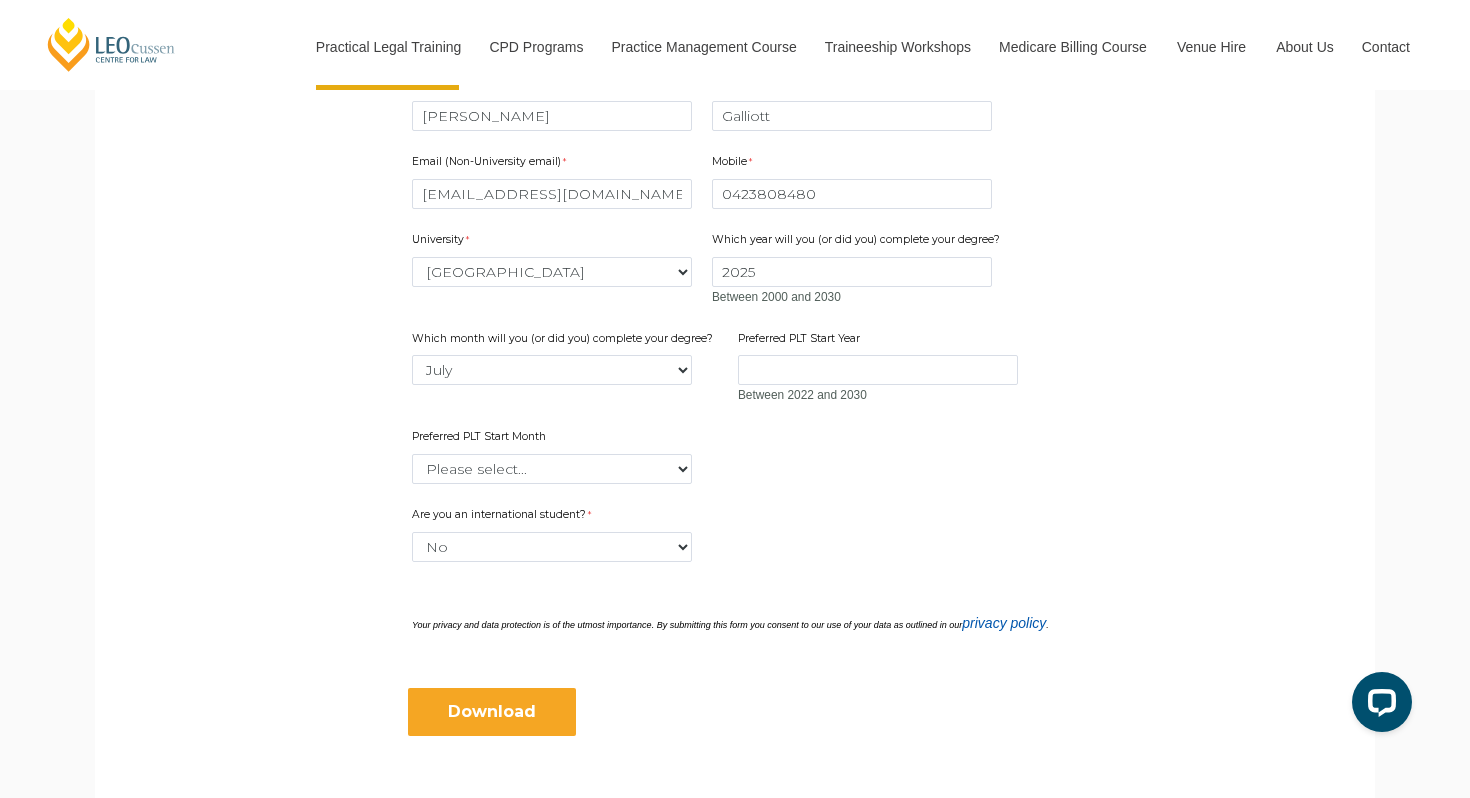 click on "Download" at bounding box center [492, 712] 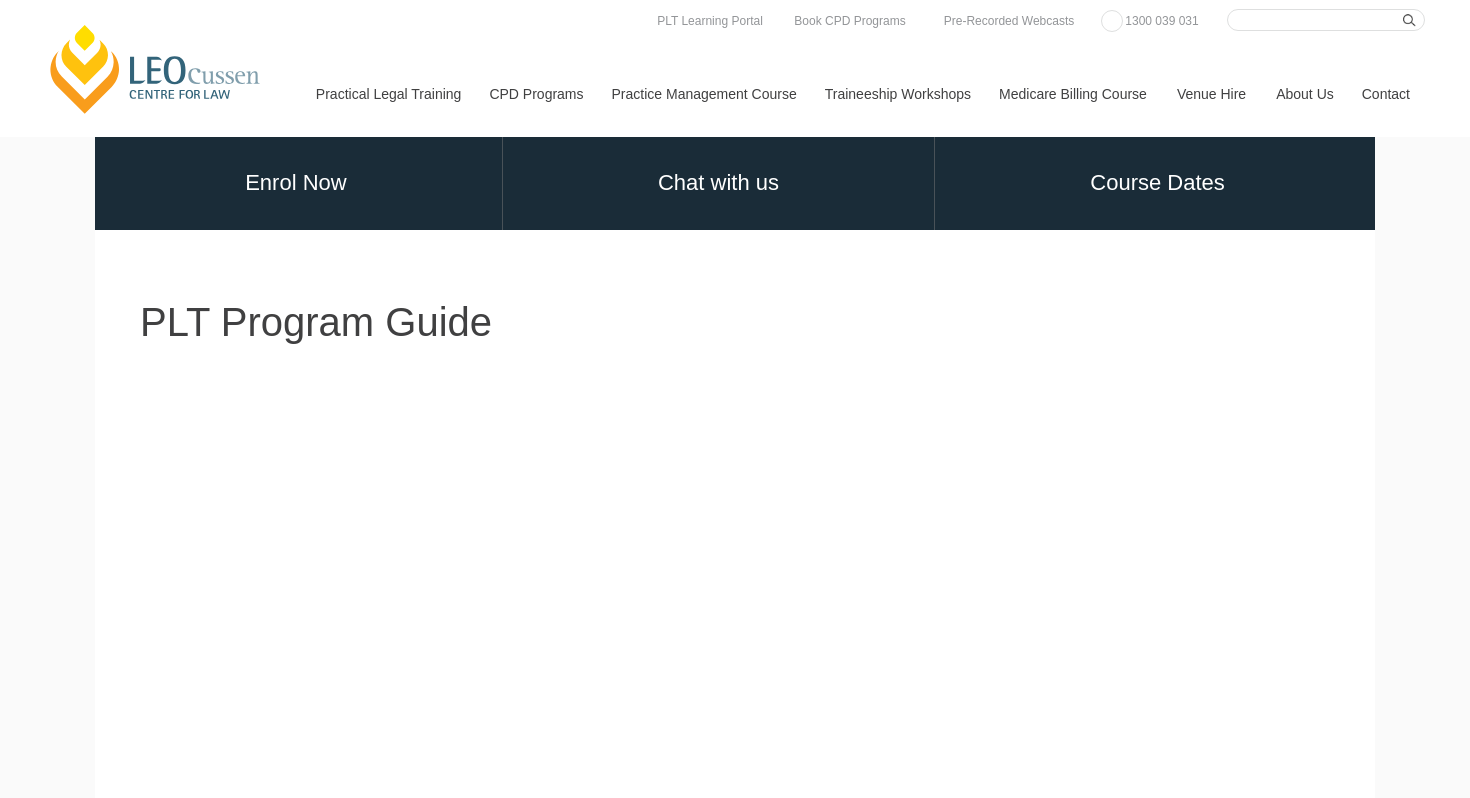 scroll, scrollTop: 0, scrollLeft: 0, axis: both 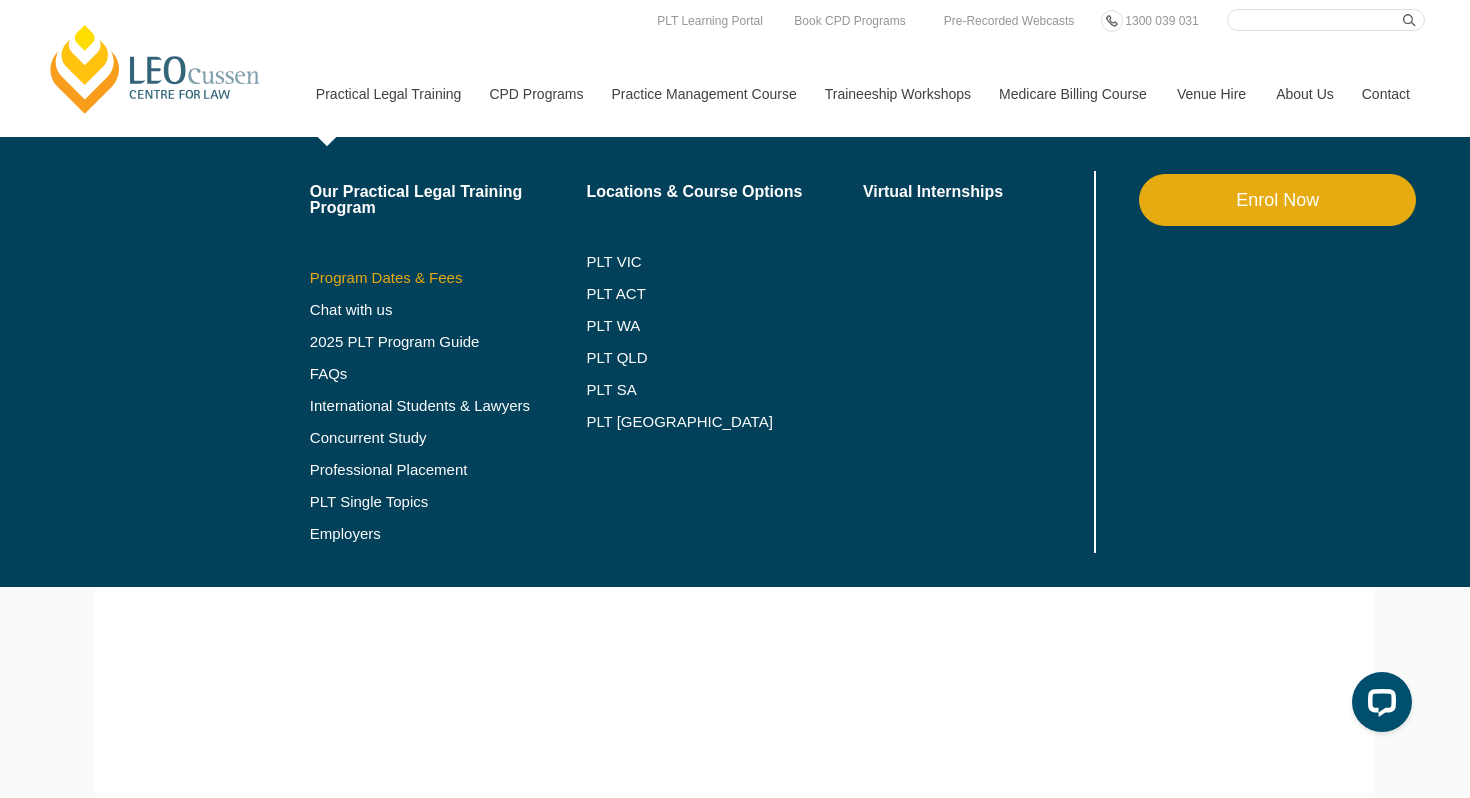 click on "Program Dates & Fees" at bounding box center [448, 278] 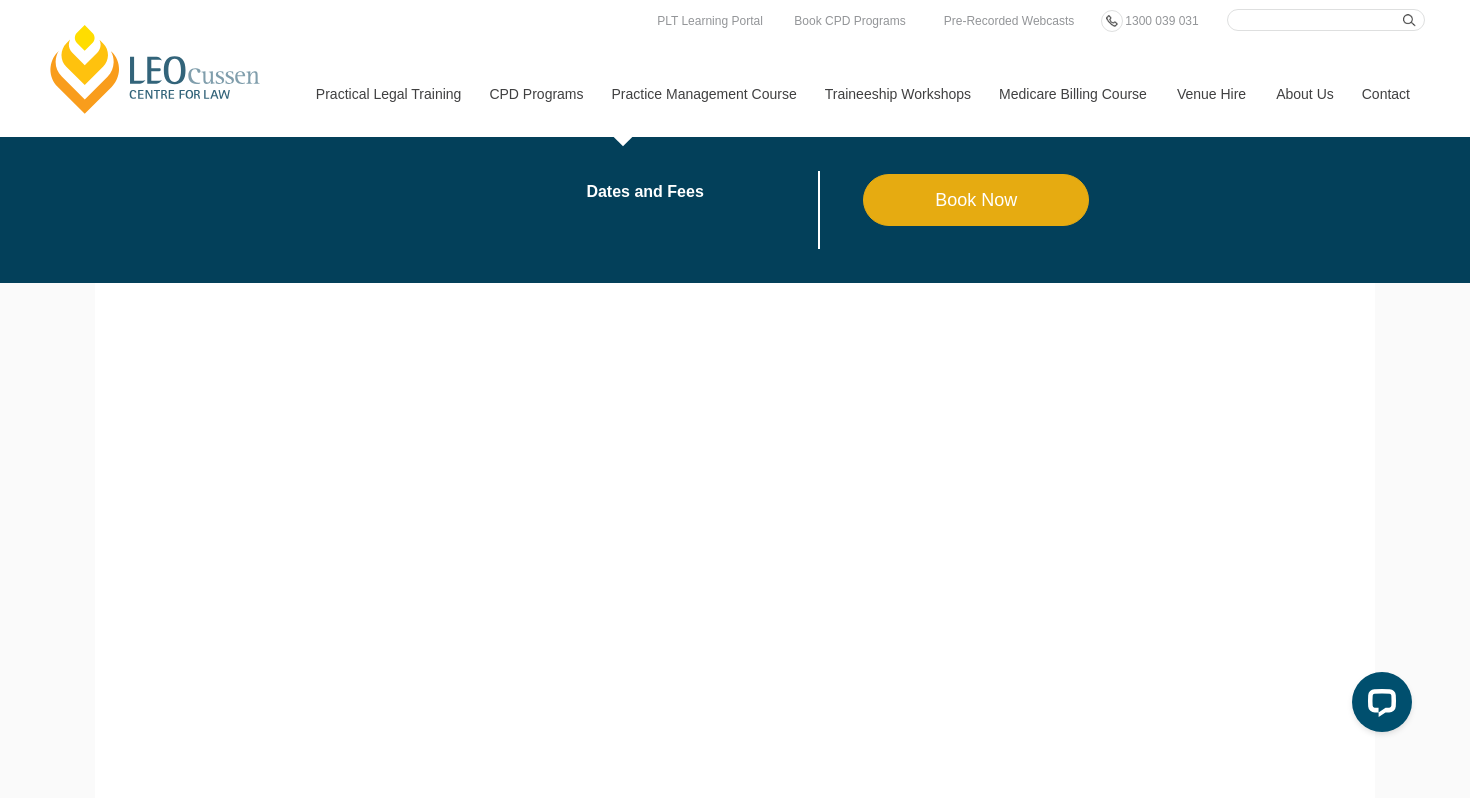 scroll, scrollTop: 150, scrollLeft: 0, axis: vertical 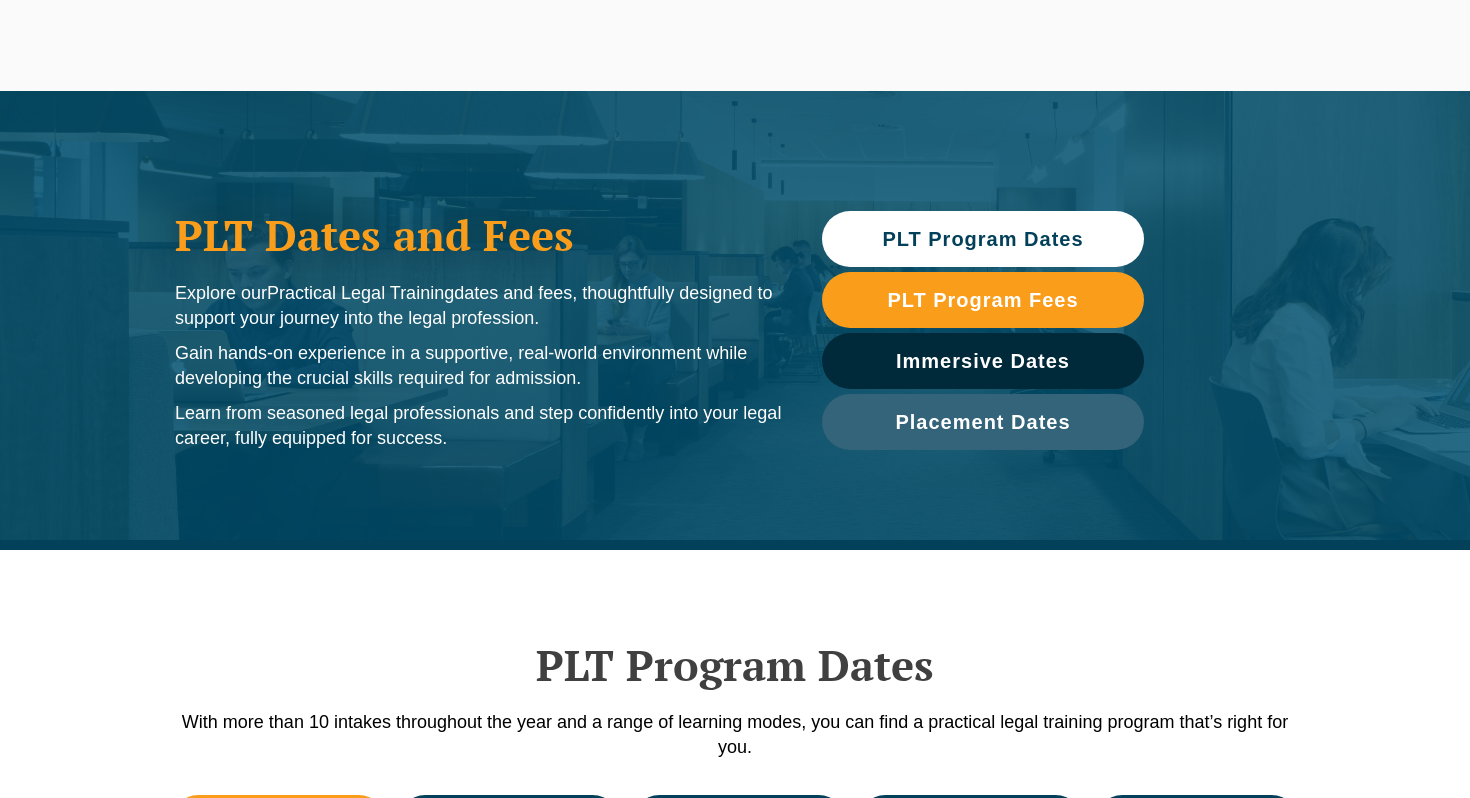 click on "PLT Program Dates" at bounding box center (982, 239) 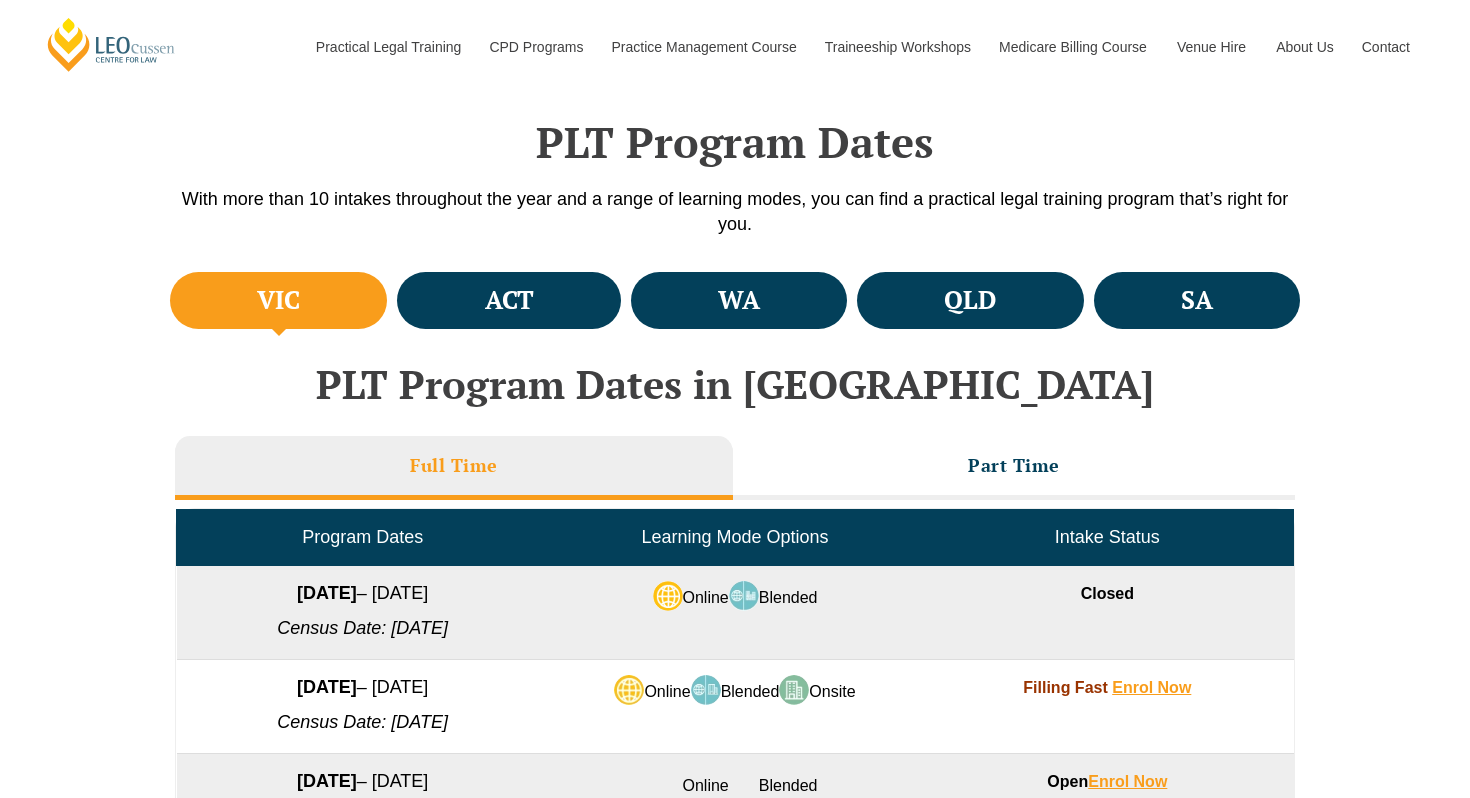 scroll, scrollTop: 596, scrollLeft: 0, axis: vertical 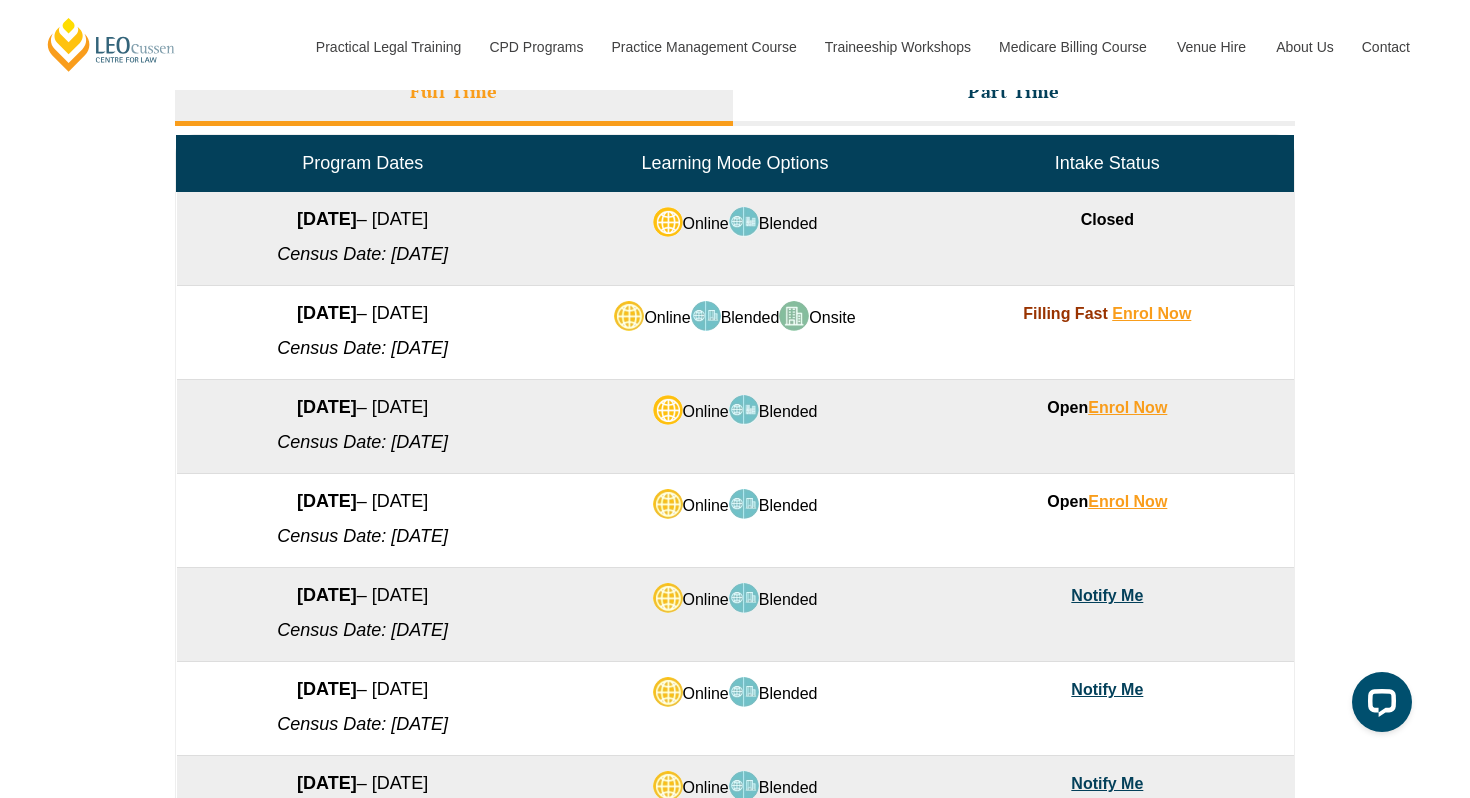 drag, startPoint x: 319, startPoint y: 322, endPoint x: 475, endPoint y: 347, distance: 157.99051 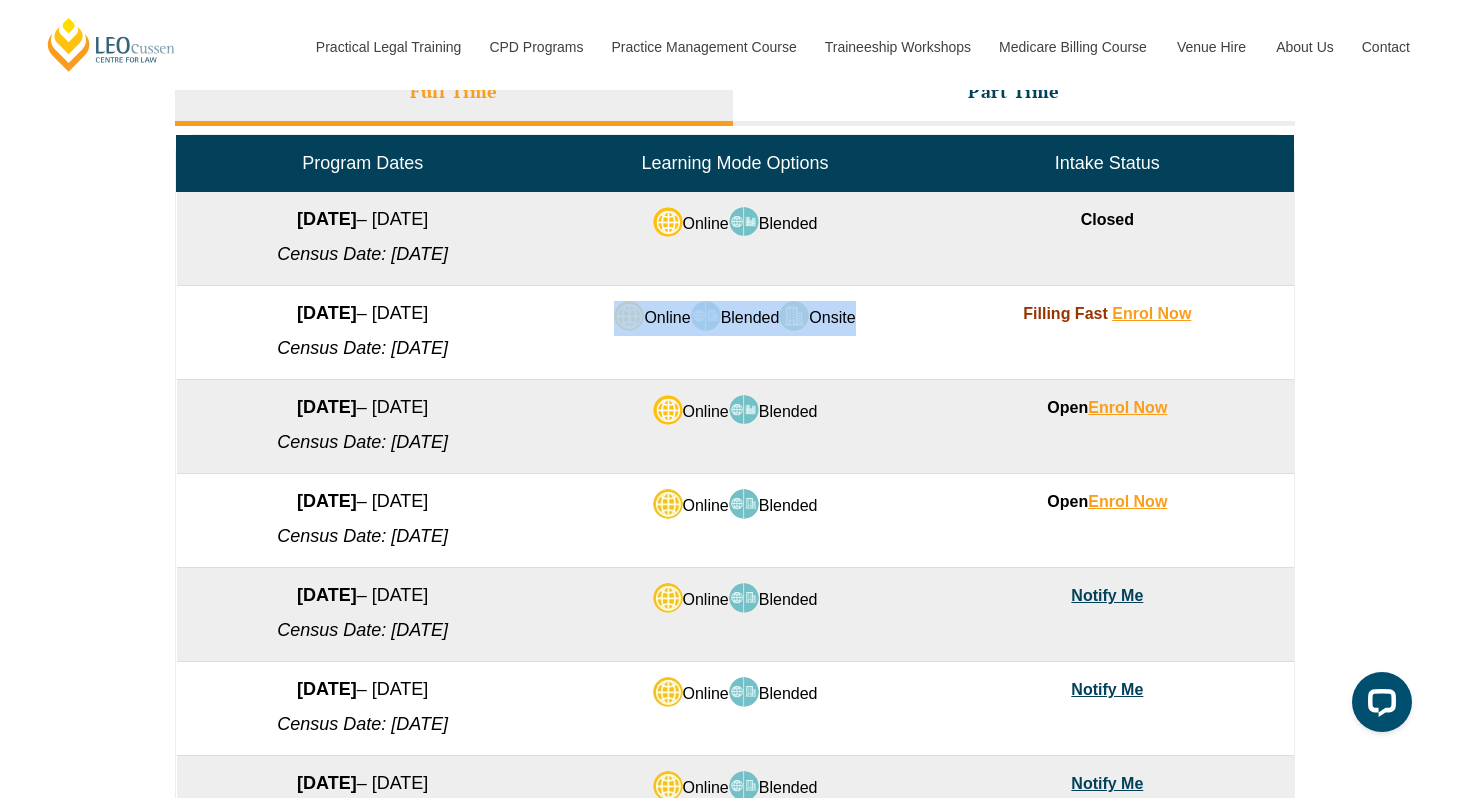 click on "Online   Blended   Onsite" at bounding box center [735, 333] 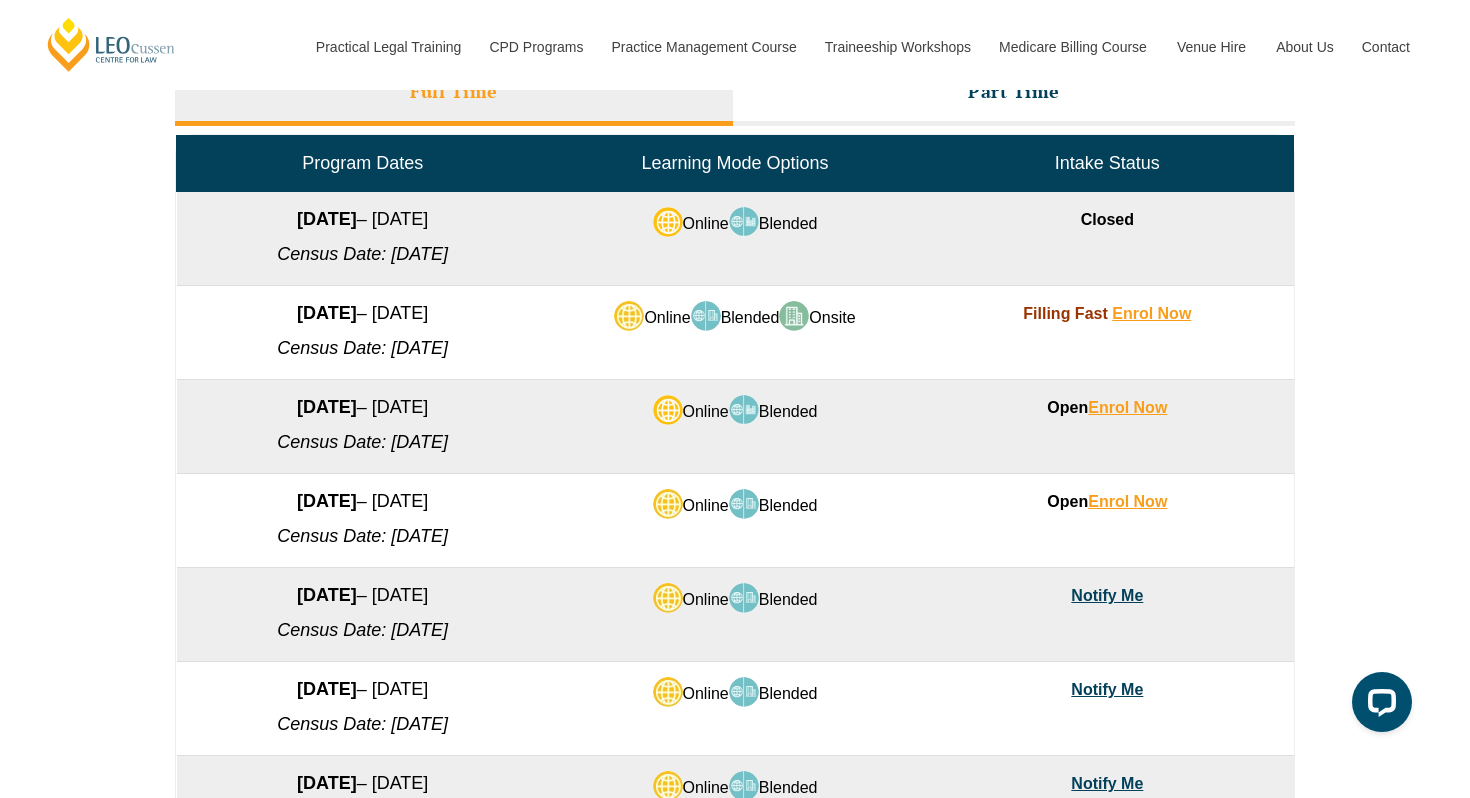 click on "4 August 2025  – 19 December 2025 Census Date: 1 September 2025" at bounding box center [363, 333] 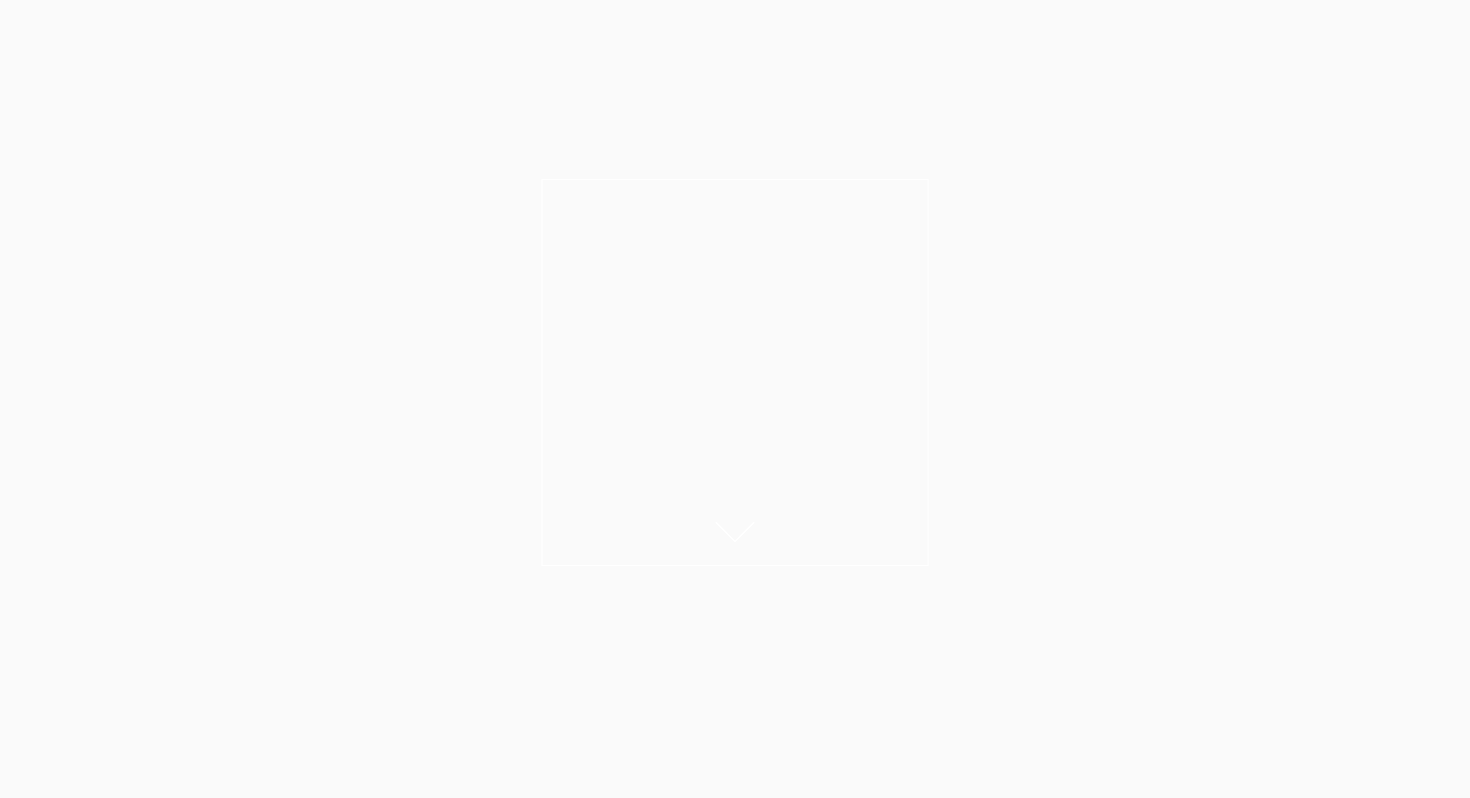 scroll, scrollTop: 0, scrollLeft: 0, axis: both 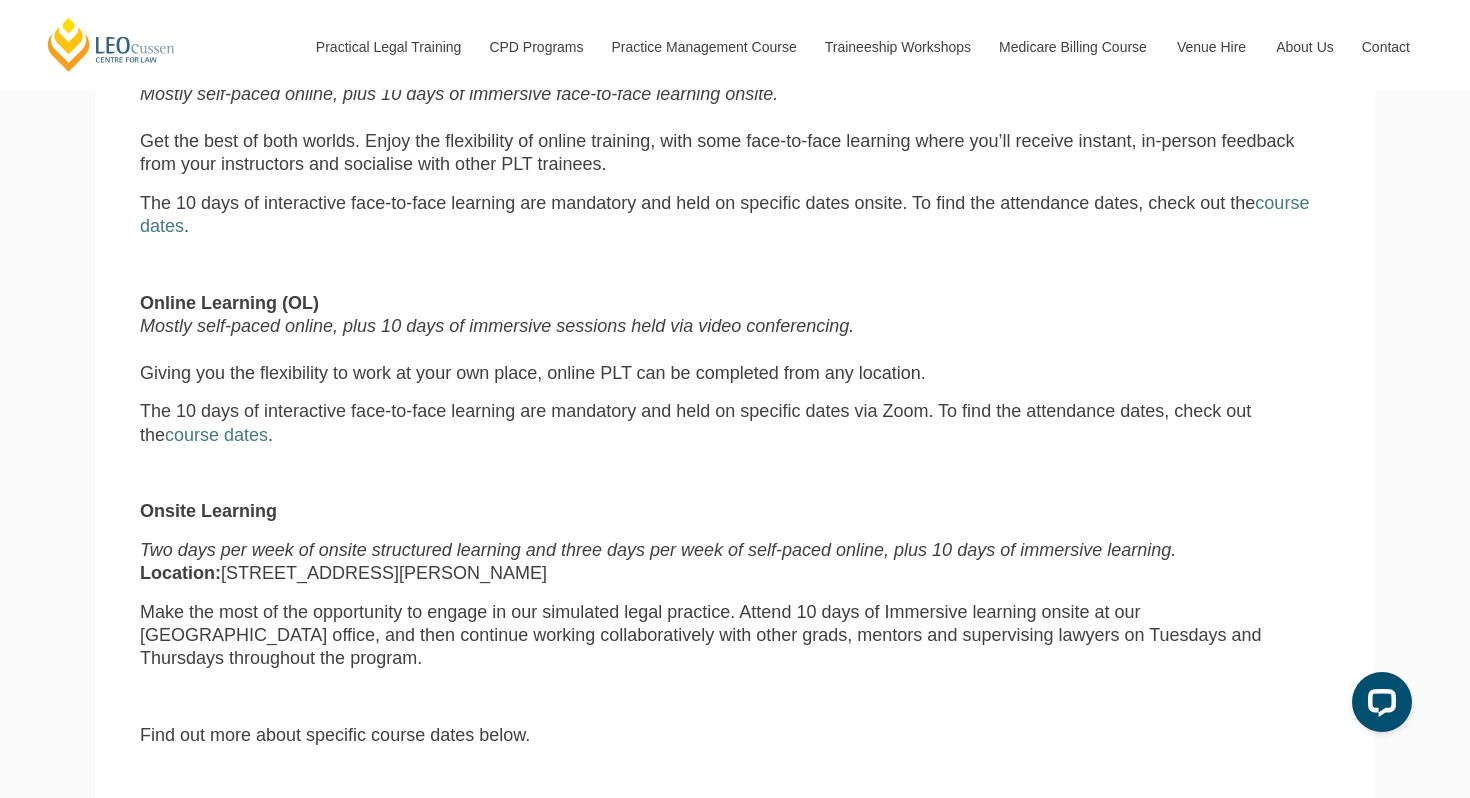 click on "Mostly self-paced online, plus 10 days of immersive sessions held via video conferencing." at bounding box center (497, 326) 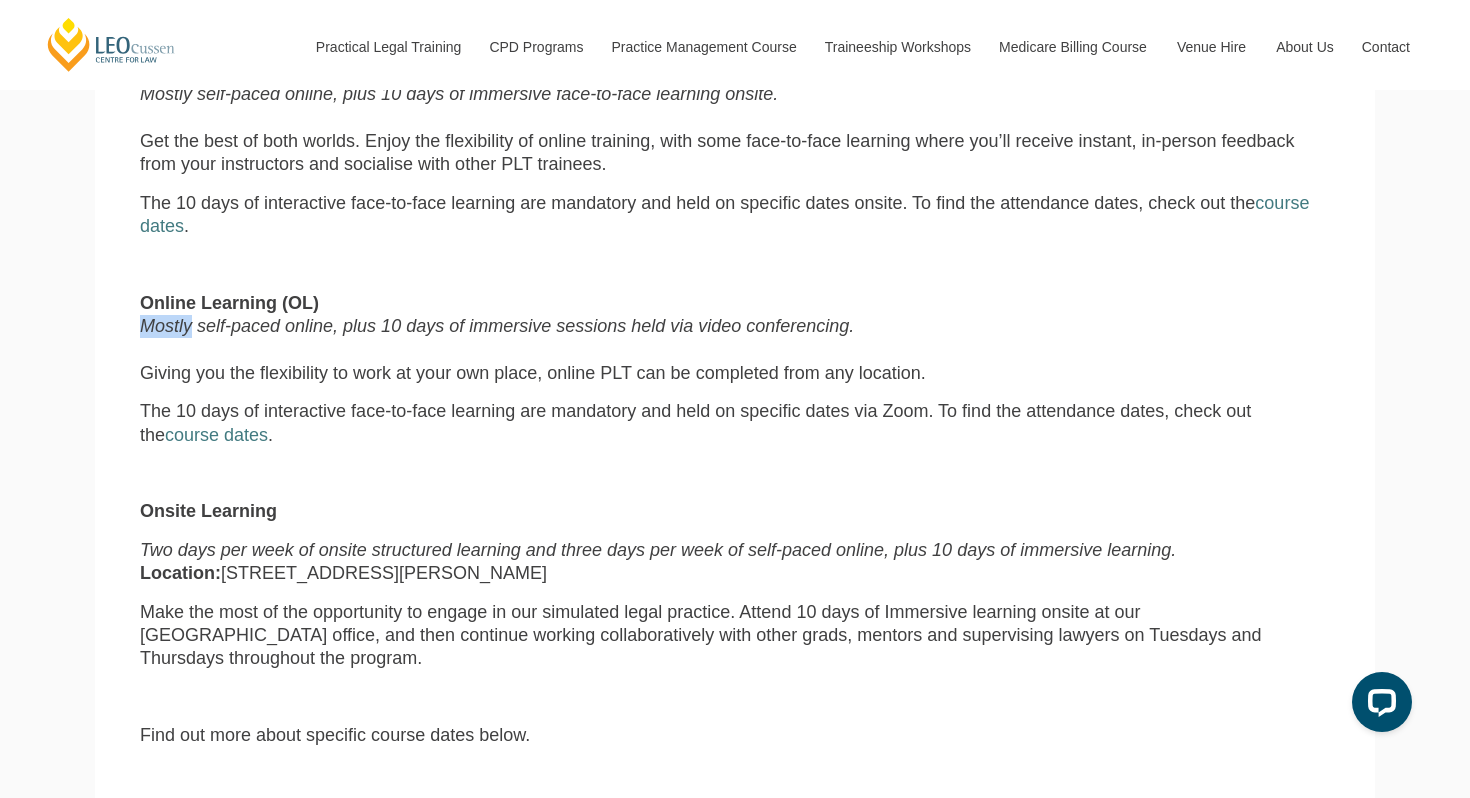 click on "Mostly self-paced online, plus 10 days of immersive sessions held via video conferencing." at bounding box center (497, 326) 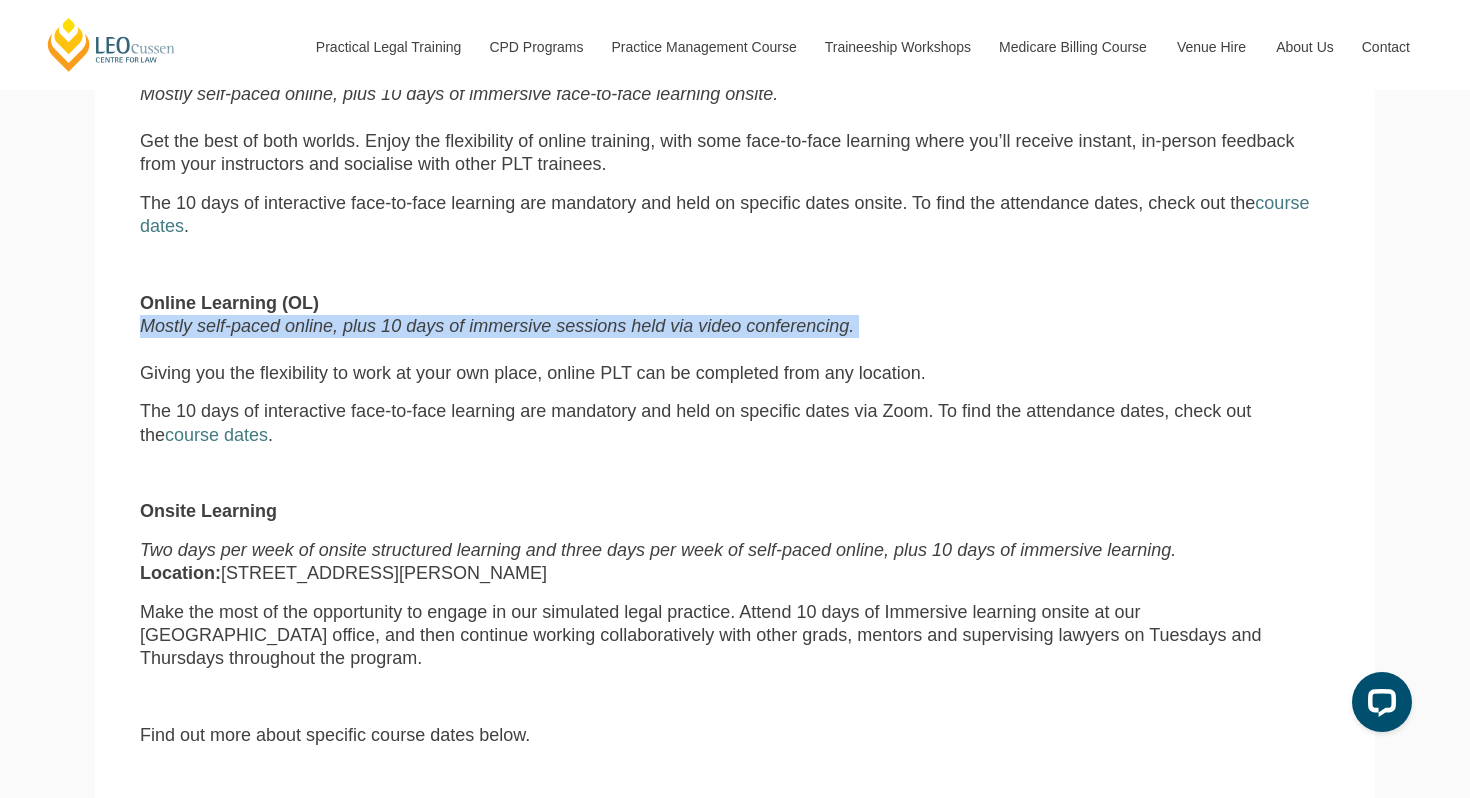 click on "Mostly self-paced online, plus 10 days of immersive sessions held via video conferencing." at bounding box center [497, 326] 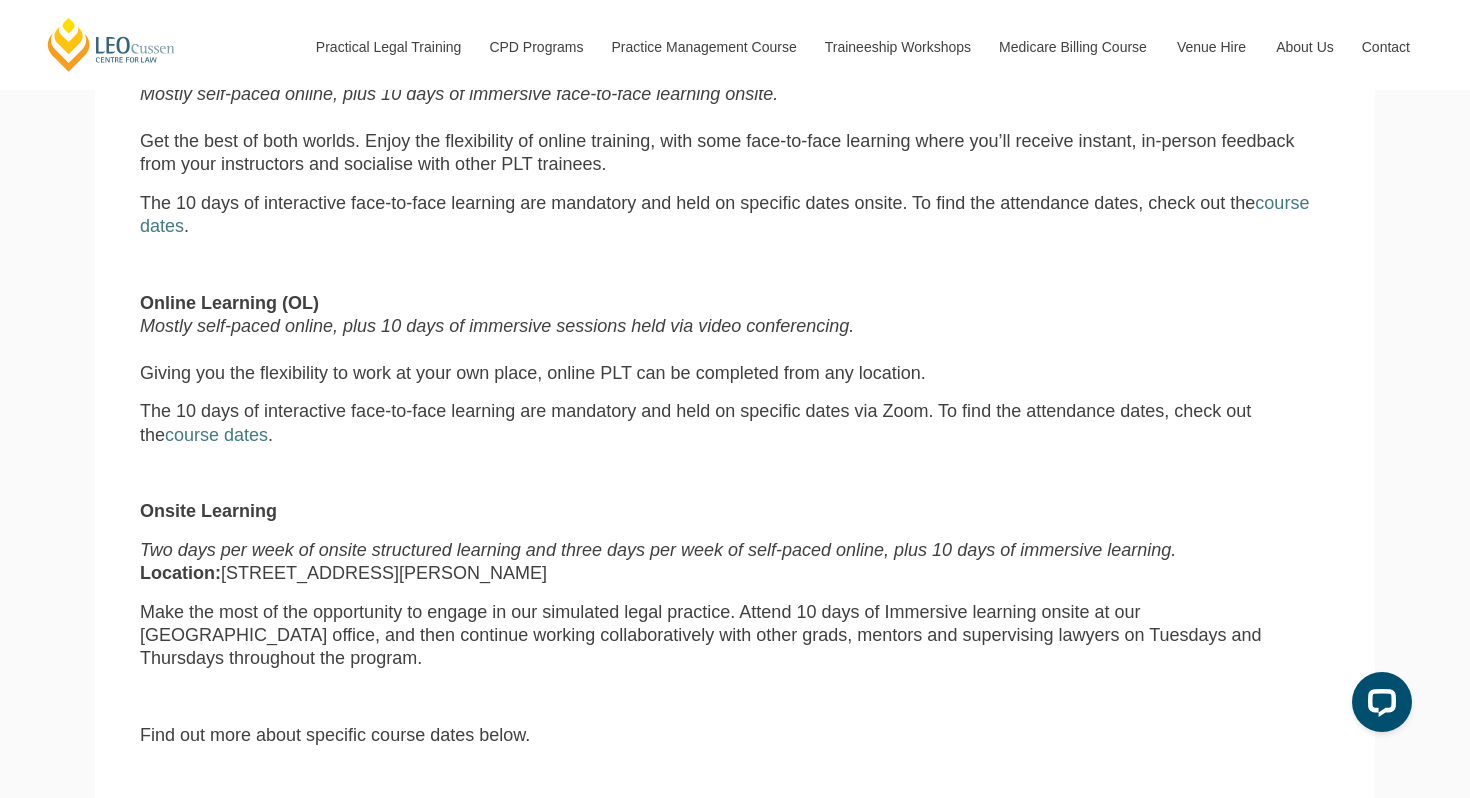 click on "Online Learning (OL)   Mostly self-paced online, plus 10 days of immersive sessions held via video conferencing.    Giving you the flexibility to work at your own place, online PLT can be completed from any location." at bounding box center [735, 339] 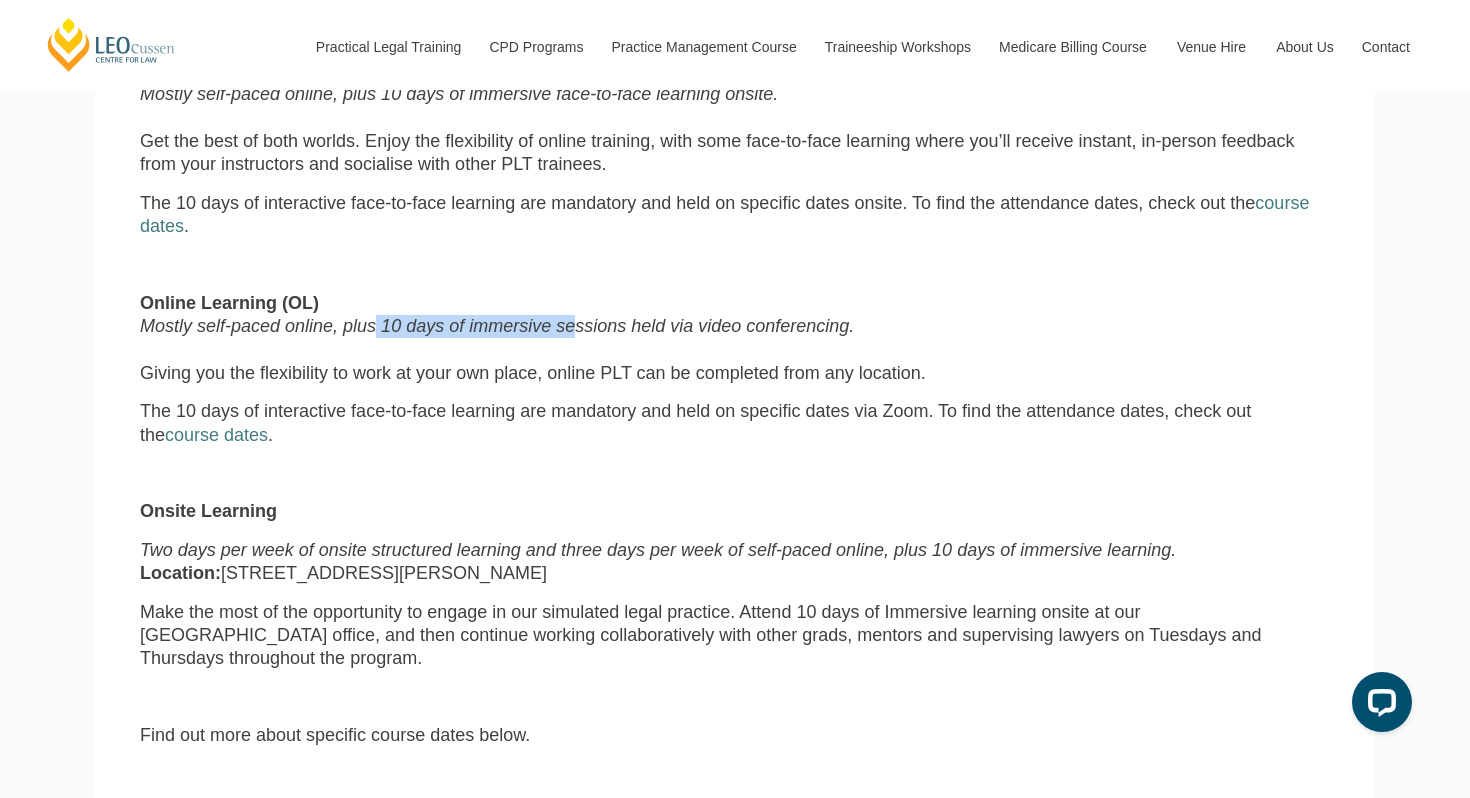 drag, startPoint x: 358, startPoint y: 292, endPoint x: 548, endPoint y: 300, distance: 190.16835 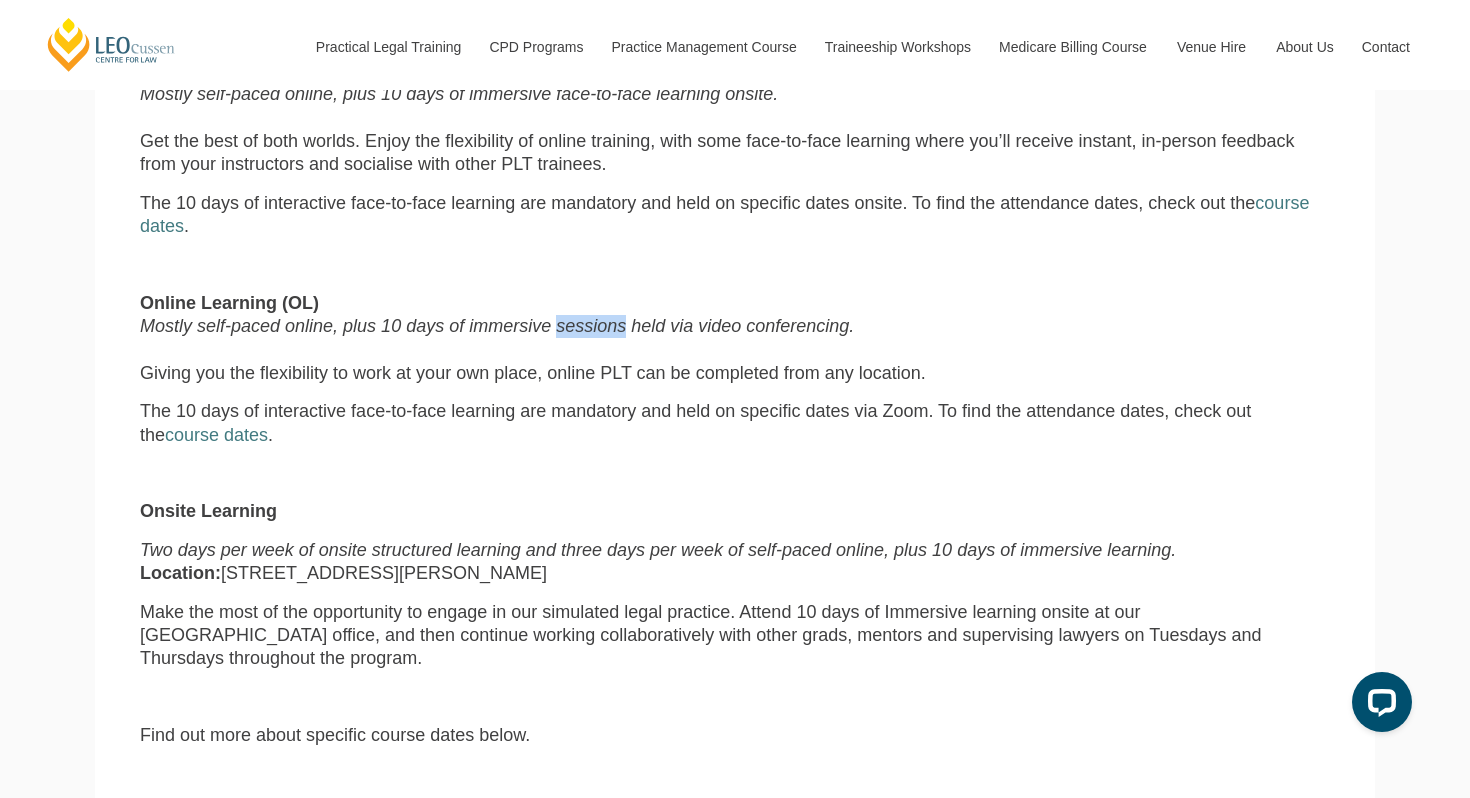 click on "Mostly self-paced online, plus 10 days of immersive sessions held via video conferencing." at bounding box center (497, 326) 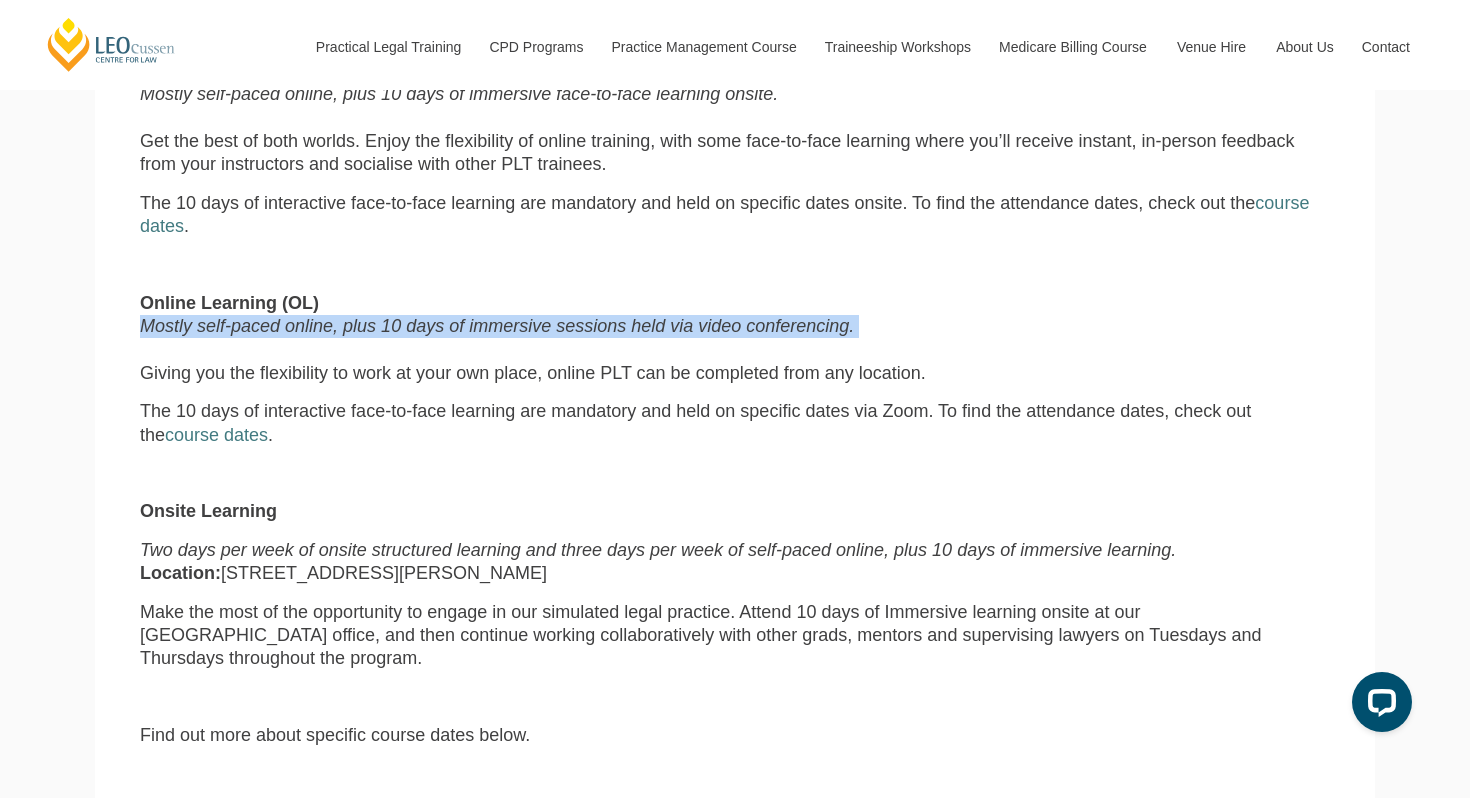 click on "Mostly self-paced online, plus 10 days of immersive sessions held via video conferencing." at bounding box center (497, 326) 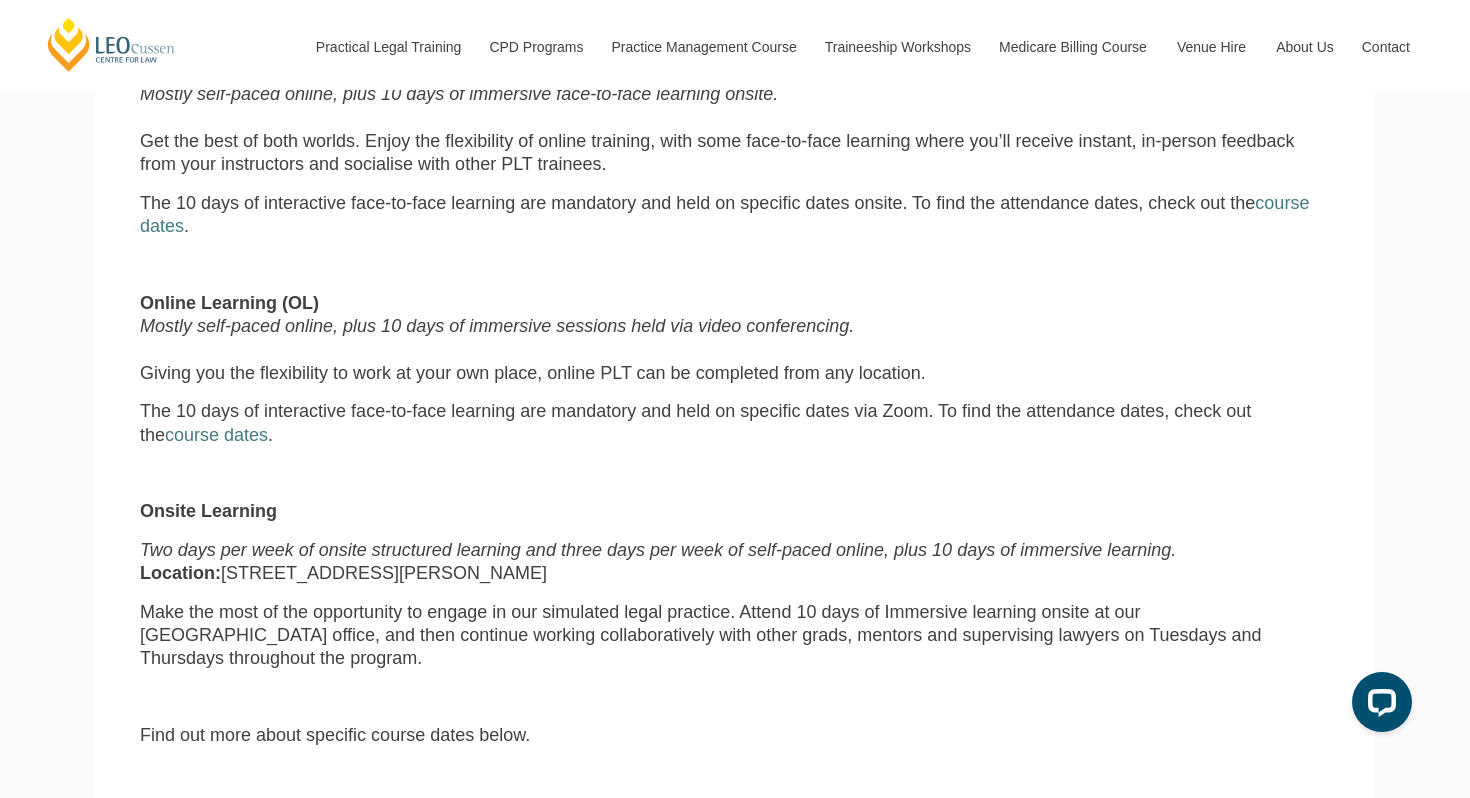 click on "The 10 days of interactive face-to-face learning are mandatory and held on specific dates via Zoom. To find the attendance dates, check out the  course dates ." at bounding box center (735, 423) 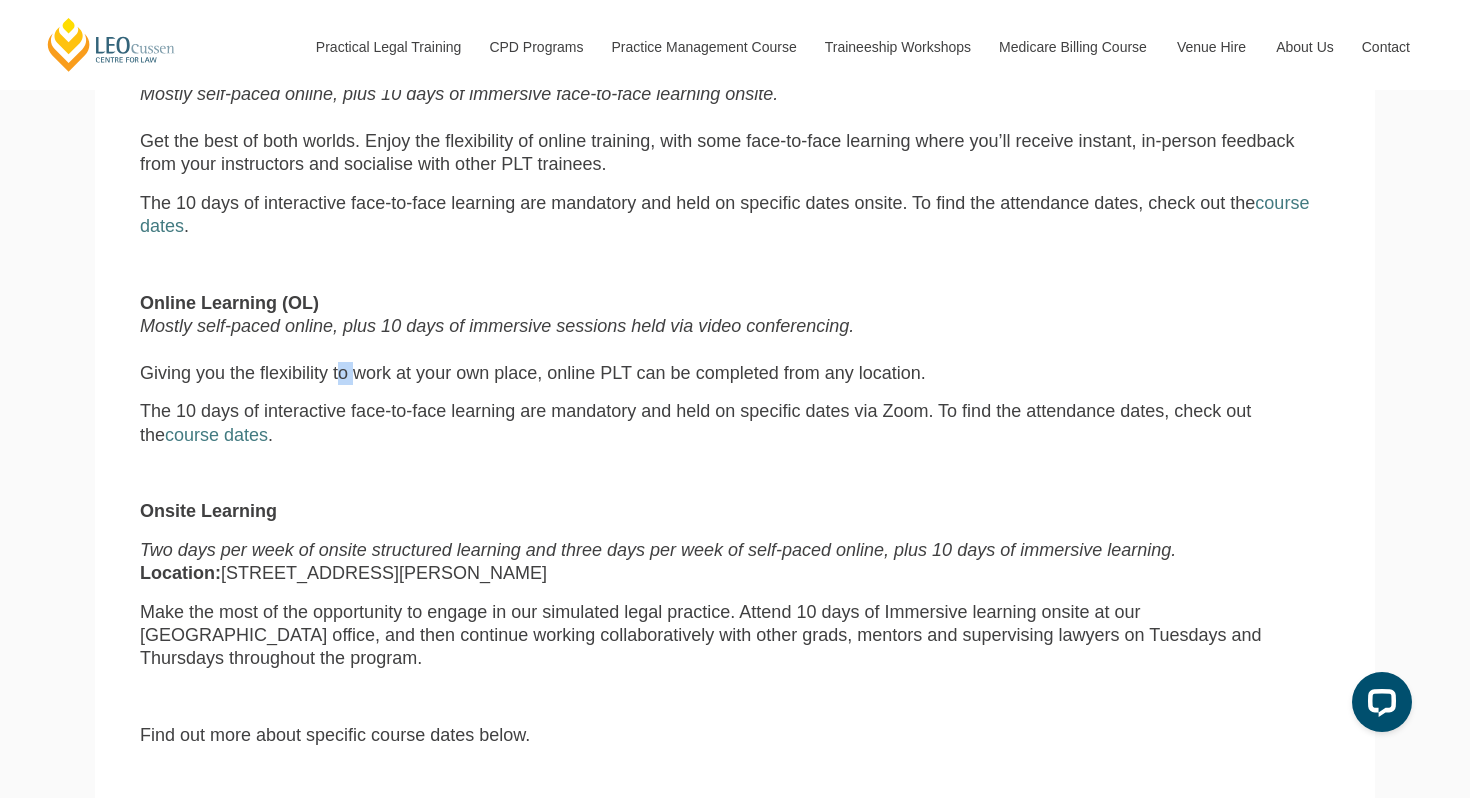 click on "Online Learning (OL)   Mostly self-paced online, plus 10 days of immersive sessions held via video conferencing.    Giving you the flexibility to work at your own place, online PLT can be completed from any location." at bounding box center (735, 339) 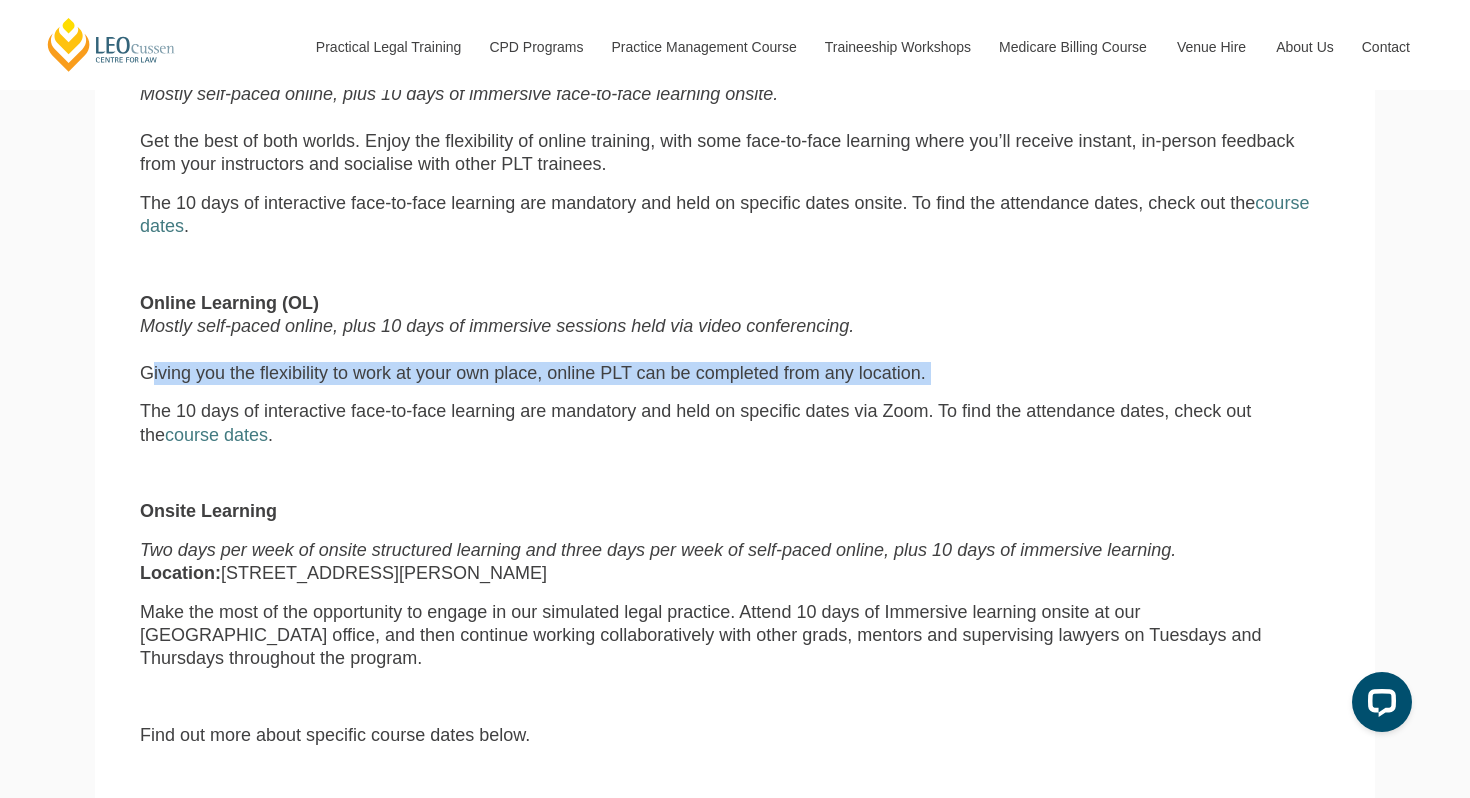 click on "Online Learning (OL)   Mostly self-paced online, plus 10 days of immersive sessions held via video conferencing.    Giving you the flexibility to work at your own place, online PLT can be completed from any location." at bounding box center (735, 339) 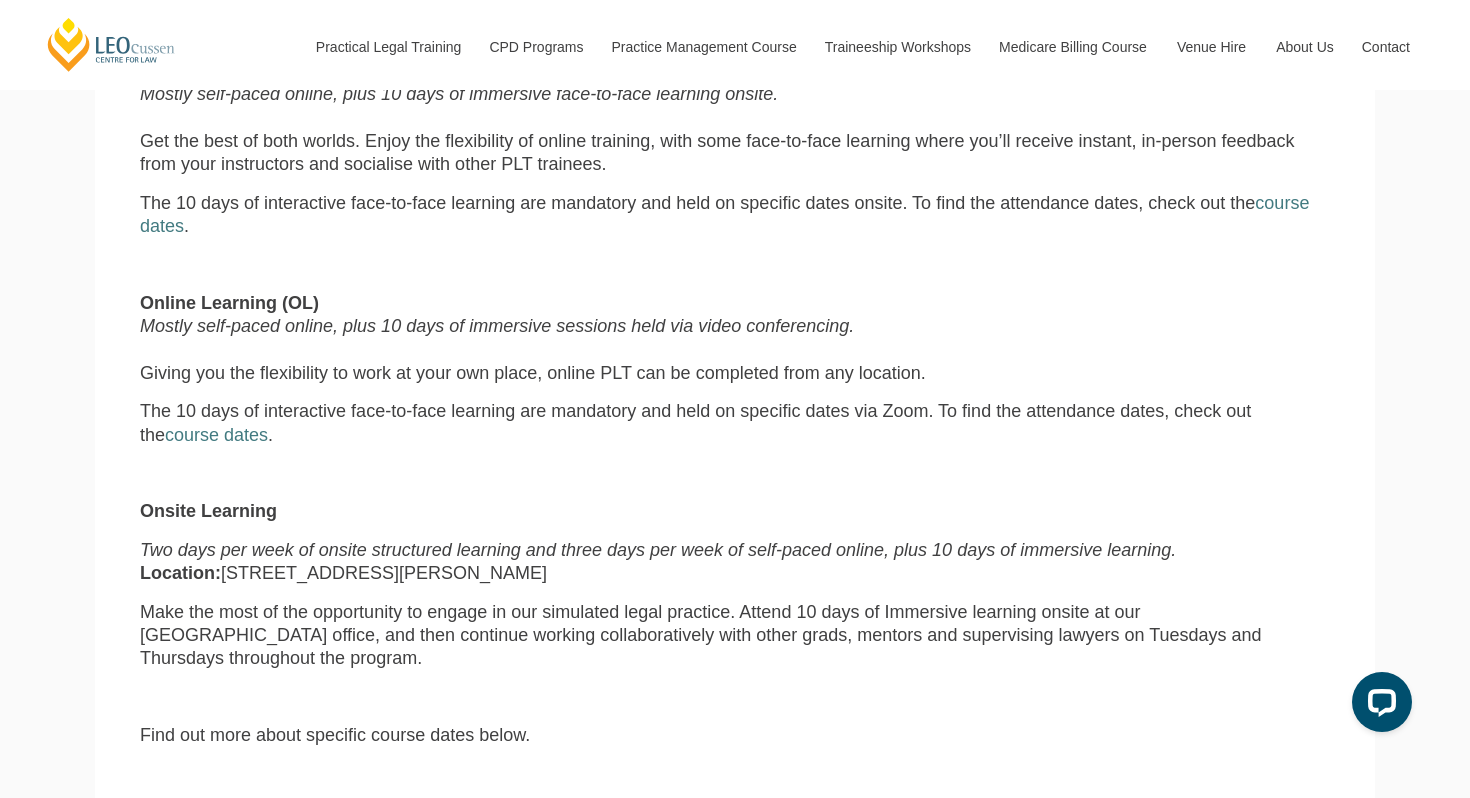 click on "What is your learning style? There are currently three formats available for law grads.   Blended Learning (BL)   Mostly self-paced online, plus 10 days of immersive face-to-face learning onsite.    Get the best of both worlds. Enjoy the flexibility of online training, with some face-to-face learning where you’ll receive instant, in-person feedback from your instructors and socialise with other PLT trainees.   The 10 days of interactive face-to-face learning are mandatory and held on specific dates onsite. To find the attendance dates, check out the  course dates .       Online Learning (OL)   Mostly self-paced online, plus 10 days of immersive sessions held via video conferencing.    Giving you the flexibility to work at your own place, online PLT can be completed from any location.   The 10 days of interactive face-to-face learning are mandatory and held on specific dates via Zoom. To find the attendance dates, check out the  course dates .       Onsite Learning     Location:" at bounding box center (735, 447) 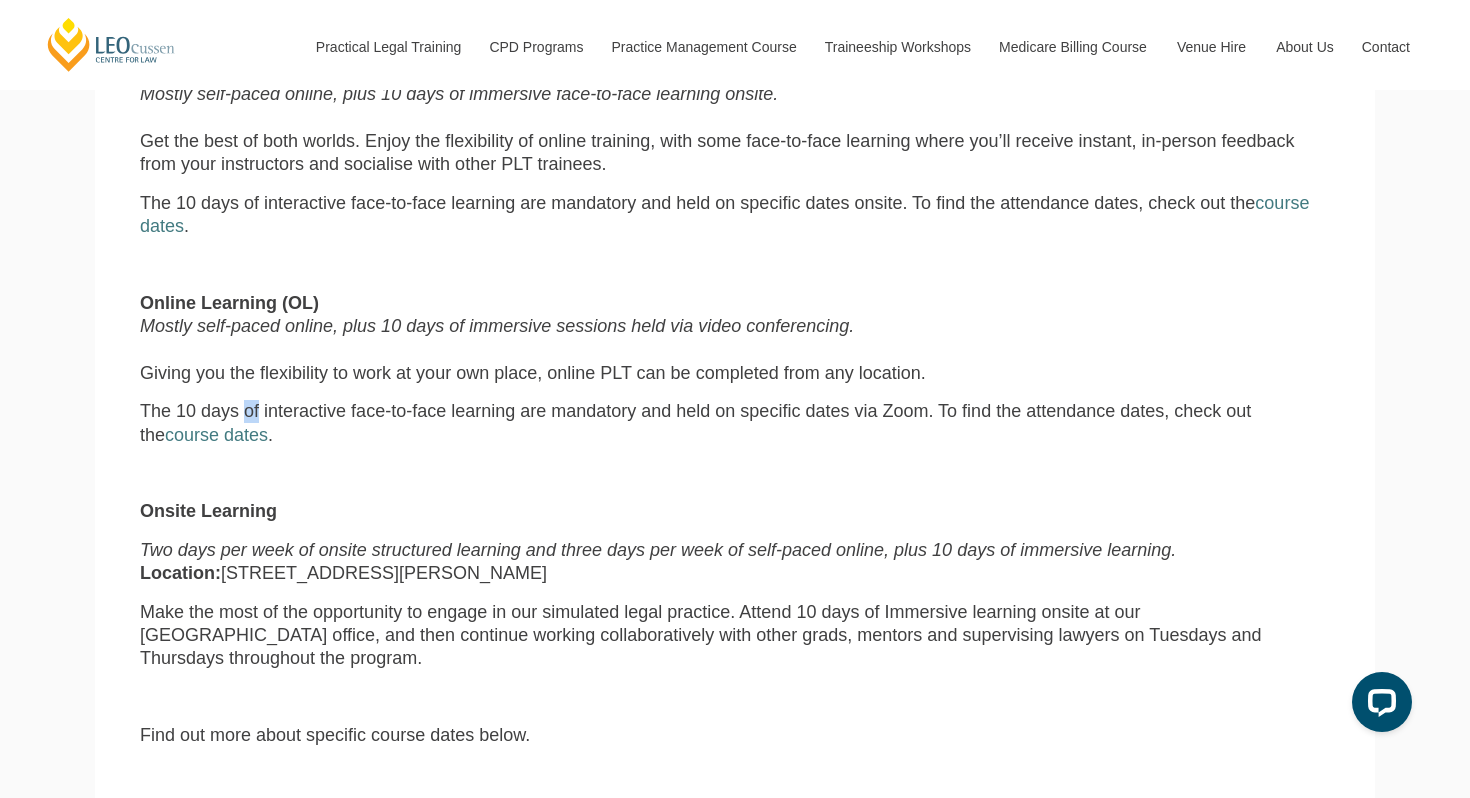 click on "The 10 days of interactive face-to-face learning are mandatory and held on specific dates via Zoom. To find the attendance dates, check out the  course dates ." at bounding box center (735, 423) 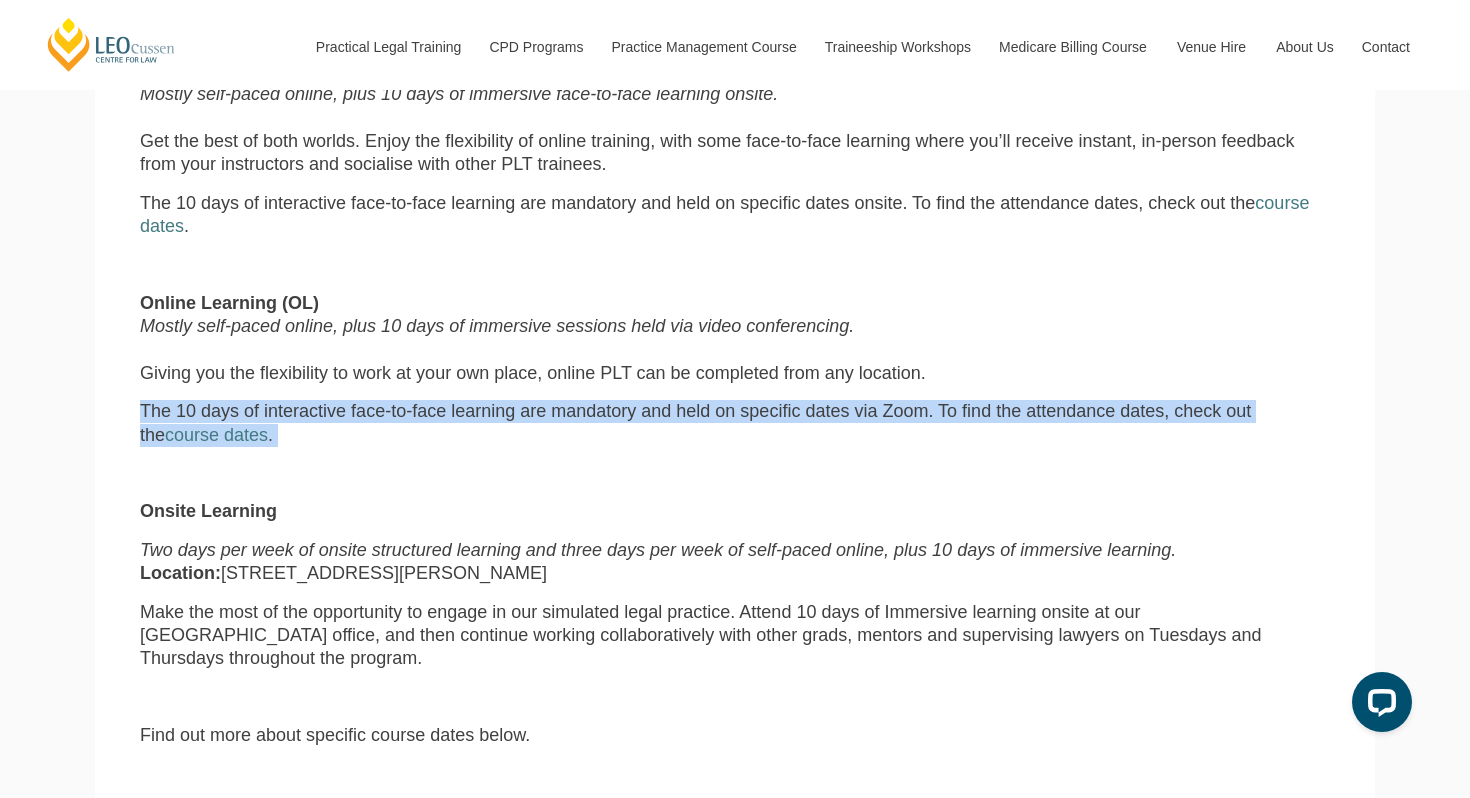 click on "The 10 days of interactive face-to-face learning are mandatory and held on specific dates via Zoom. To find the attendance dates, check out the  course dates ." at bounding box center (735, 423) 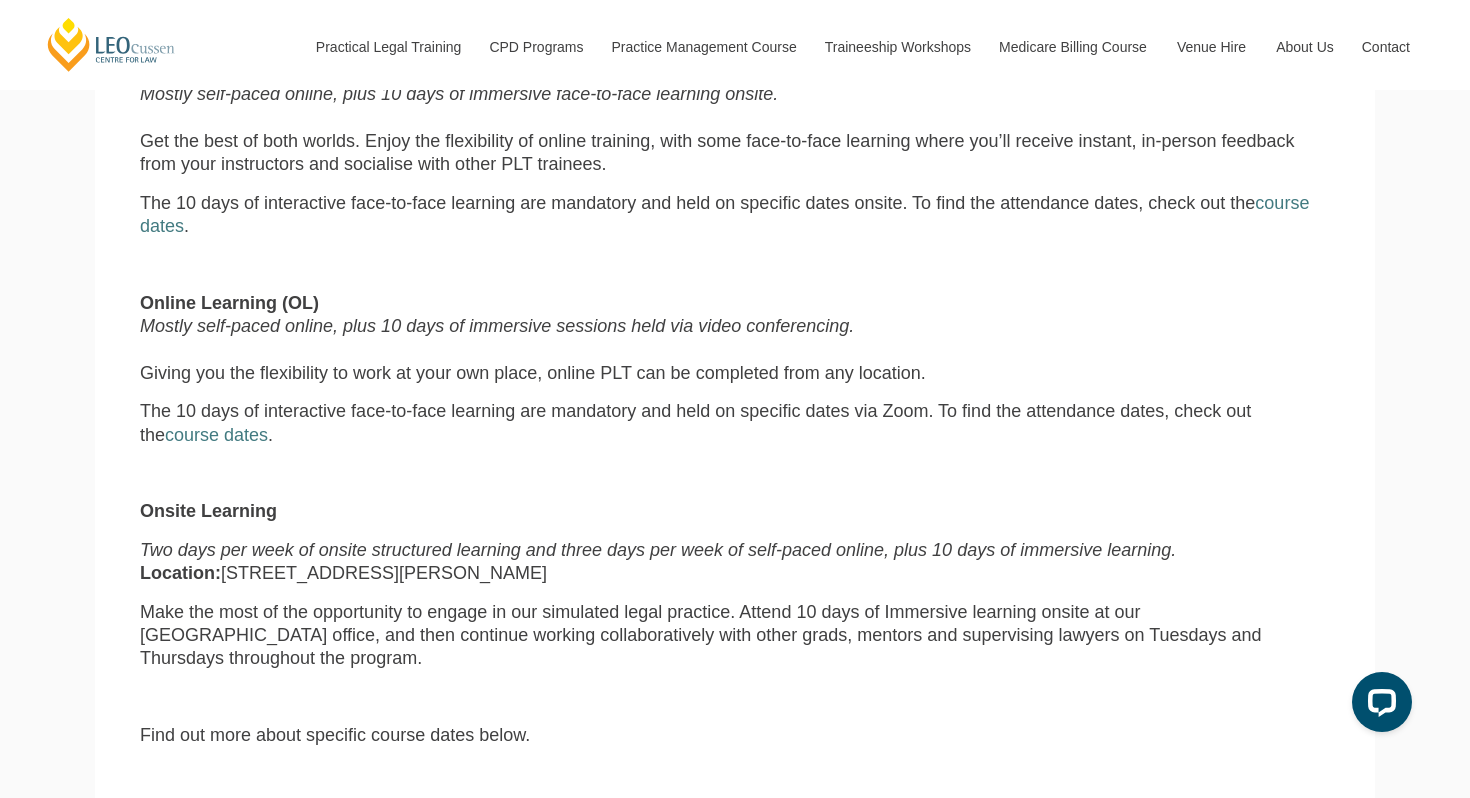 click at bounding box center [735, 473] 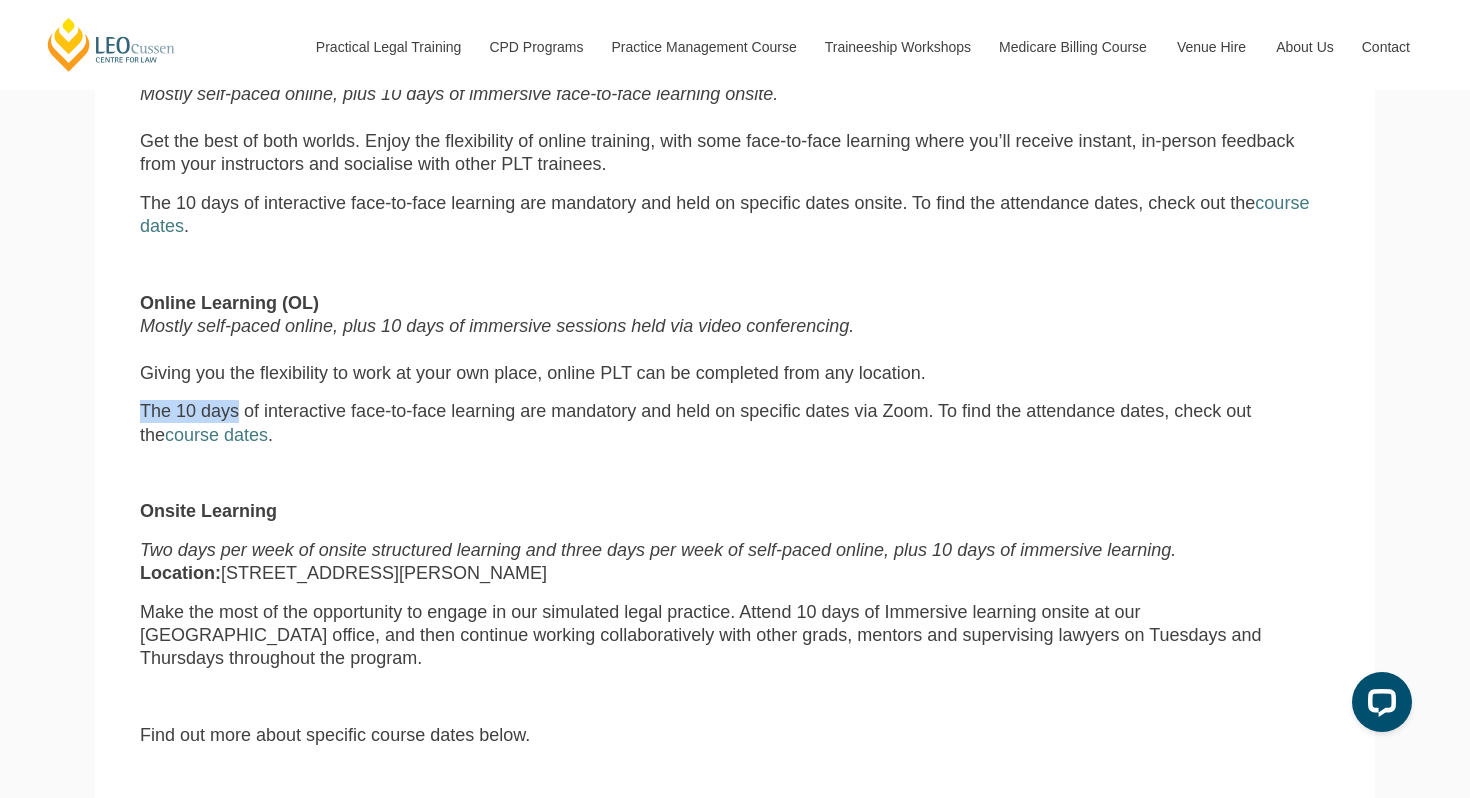drag, startPoint x: 234, startPoint y: 396, endPoint x: 138, endPoint y: 380, distance: 97.3242 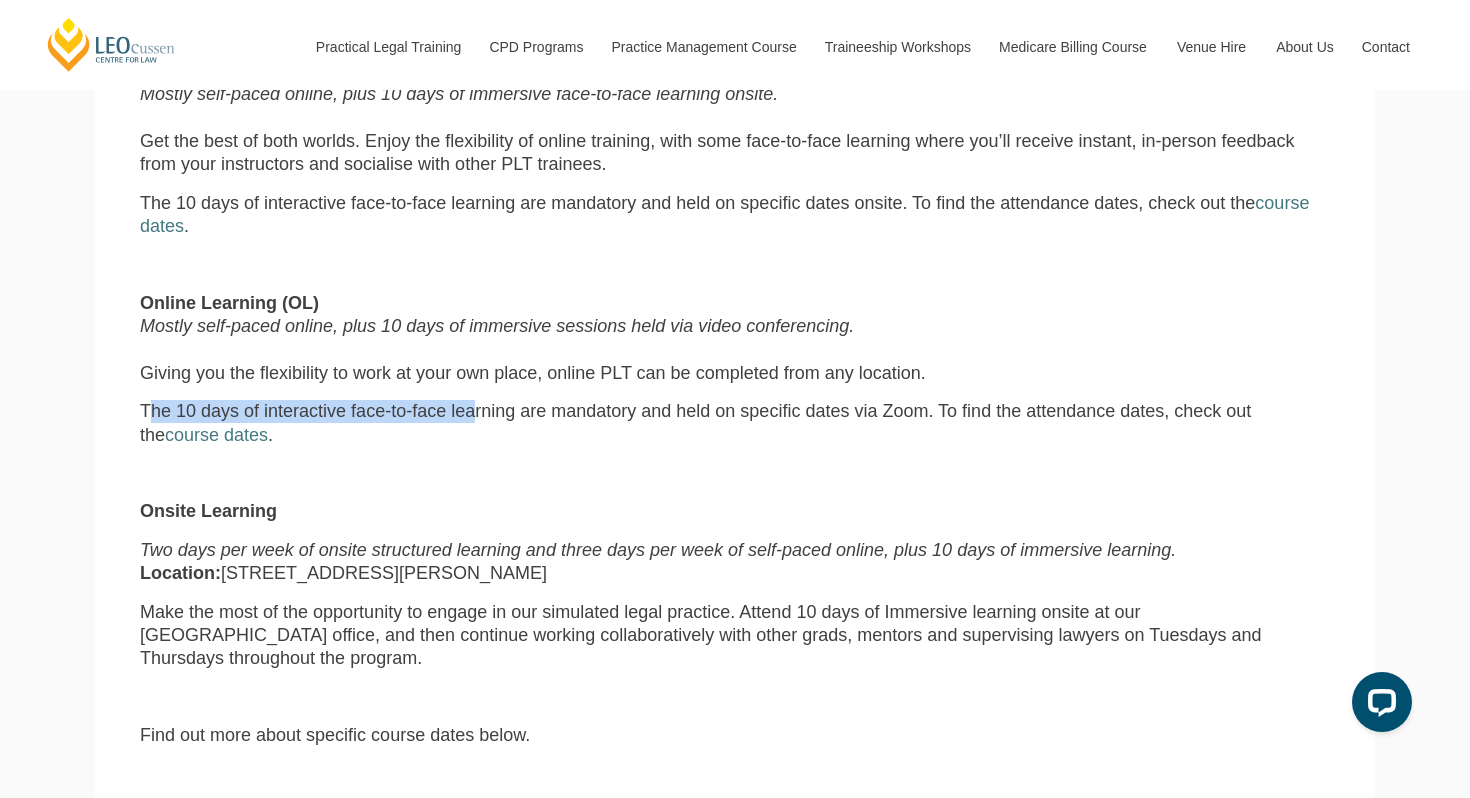 drag, startPoint x: 152, startPoint y: 383, endPoint x: 454, endPoint y: 389, distance: 302.0596 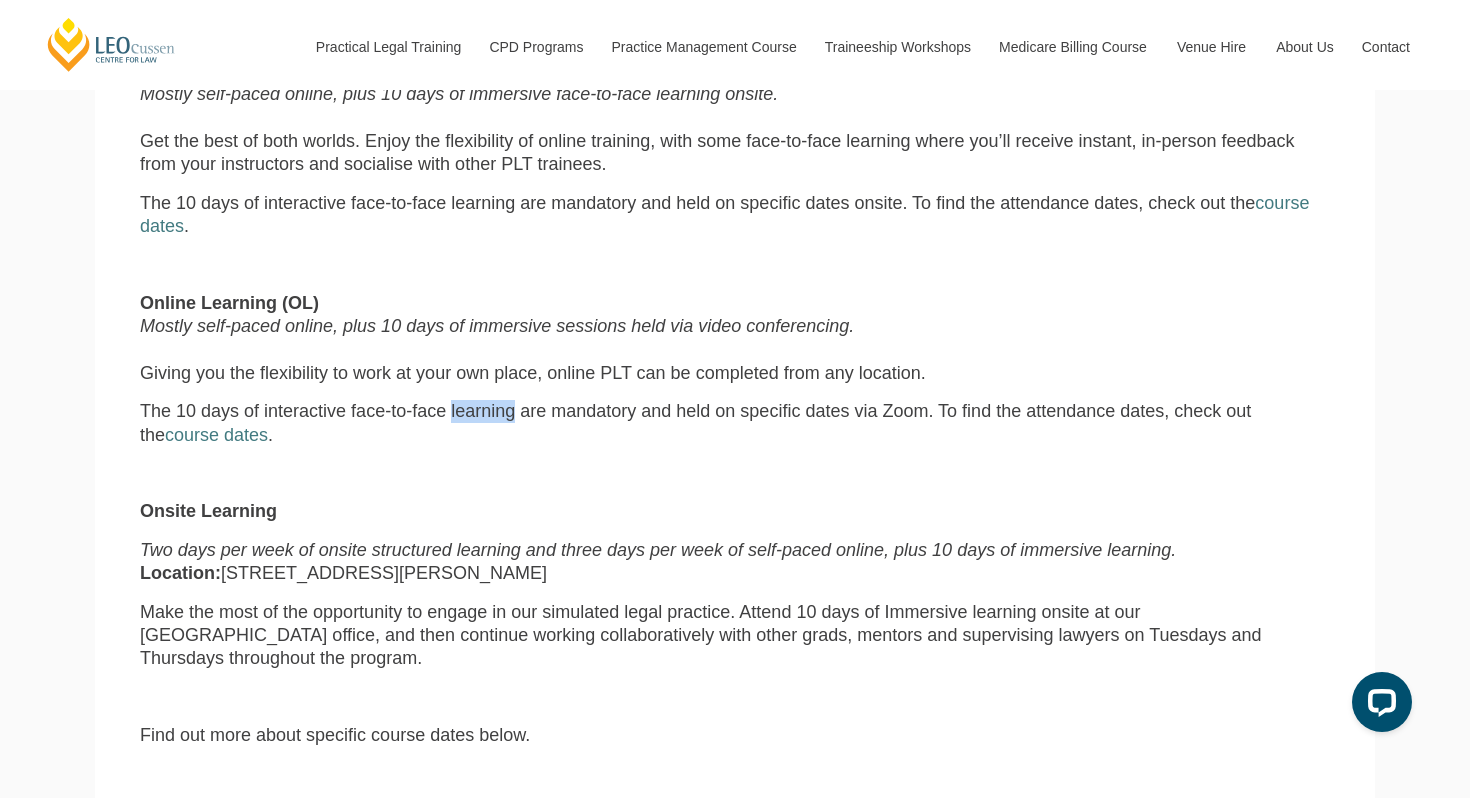 click on "The 10 days of interactive face-to-face learning are mandatory and held on specific dates via Zoom. To find the attendance dates, check out the  course dates ." at bounding box center [735, 423] 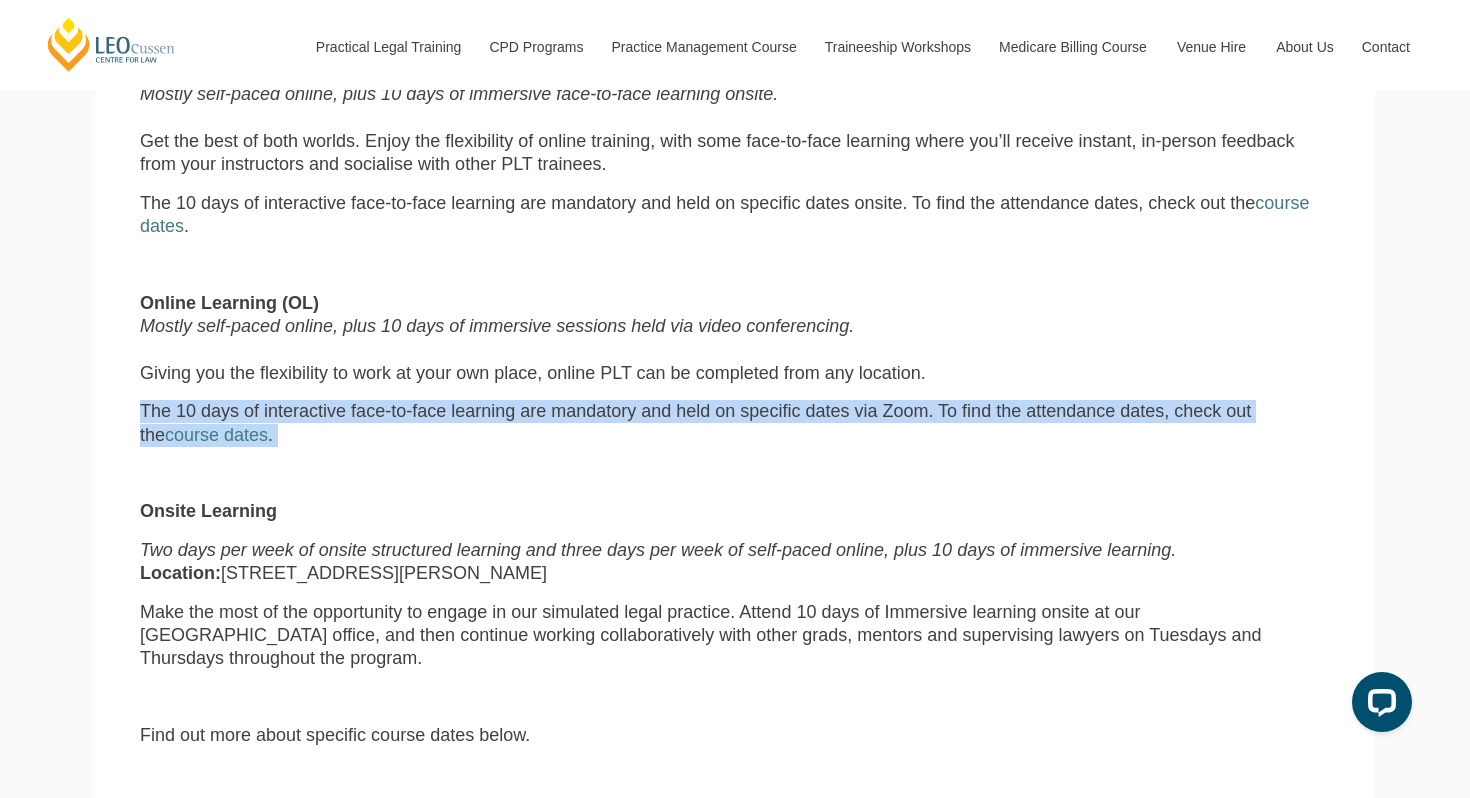click on "The 10 days of interactive face-to-face learning are mandatory and held on specific dates via Zoom. To find the attendance dates, check out the  course dates ." at bounding box center [735, 423] 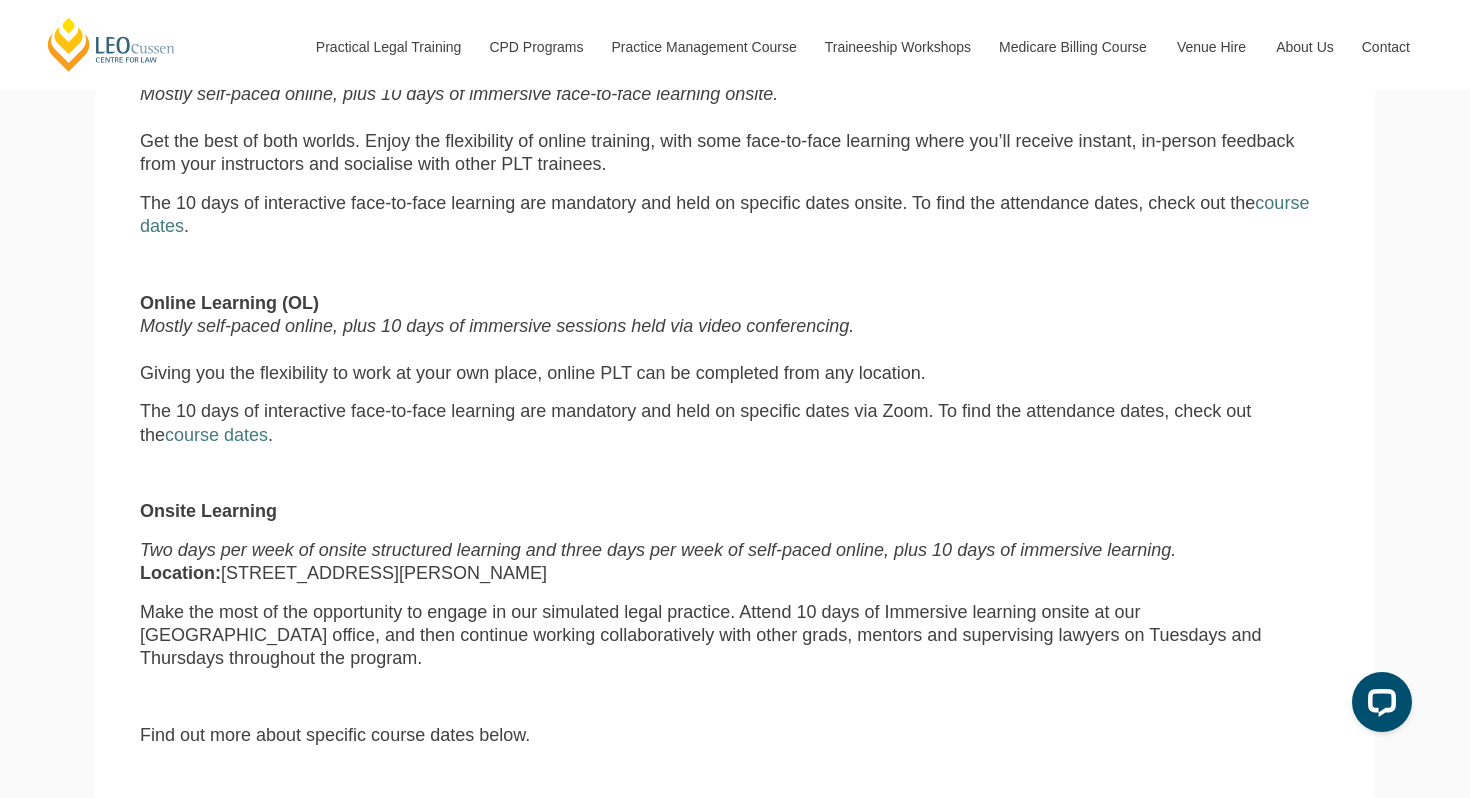 click on "What is your learning style? There are currently three formats available for law grads.   Blended Learning (BL)   Mostly self-paced online, plus 10 days of immersive face-to-face learning onsite.    Get the best of both worlds. Enjoy the flexibility of online training, with some face-to-face learning where you’ll receive instant, in-person feedback from your instructors and socialise with other PLT trainees.   The 10 days of interactive face-to-face learning are mandatory and held on specific dates onsite. To find the attendance dates, check out the  course dates .       Online Learning (OL)   Mostly self-paced online, plus 10 days of immersive sessions held via video conferencing.    Giving you the flexibility to work at your own place, online PLT can be completed from any location.   The 10 days of interactive face-to-face learning are mandatory and held on specific dates via Zoom. To find the attendance dates, check out the  course dates .       Onsite Learning     Location:" at bounding box center (735, 447) 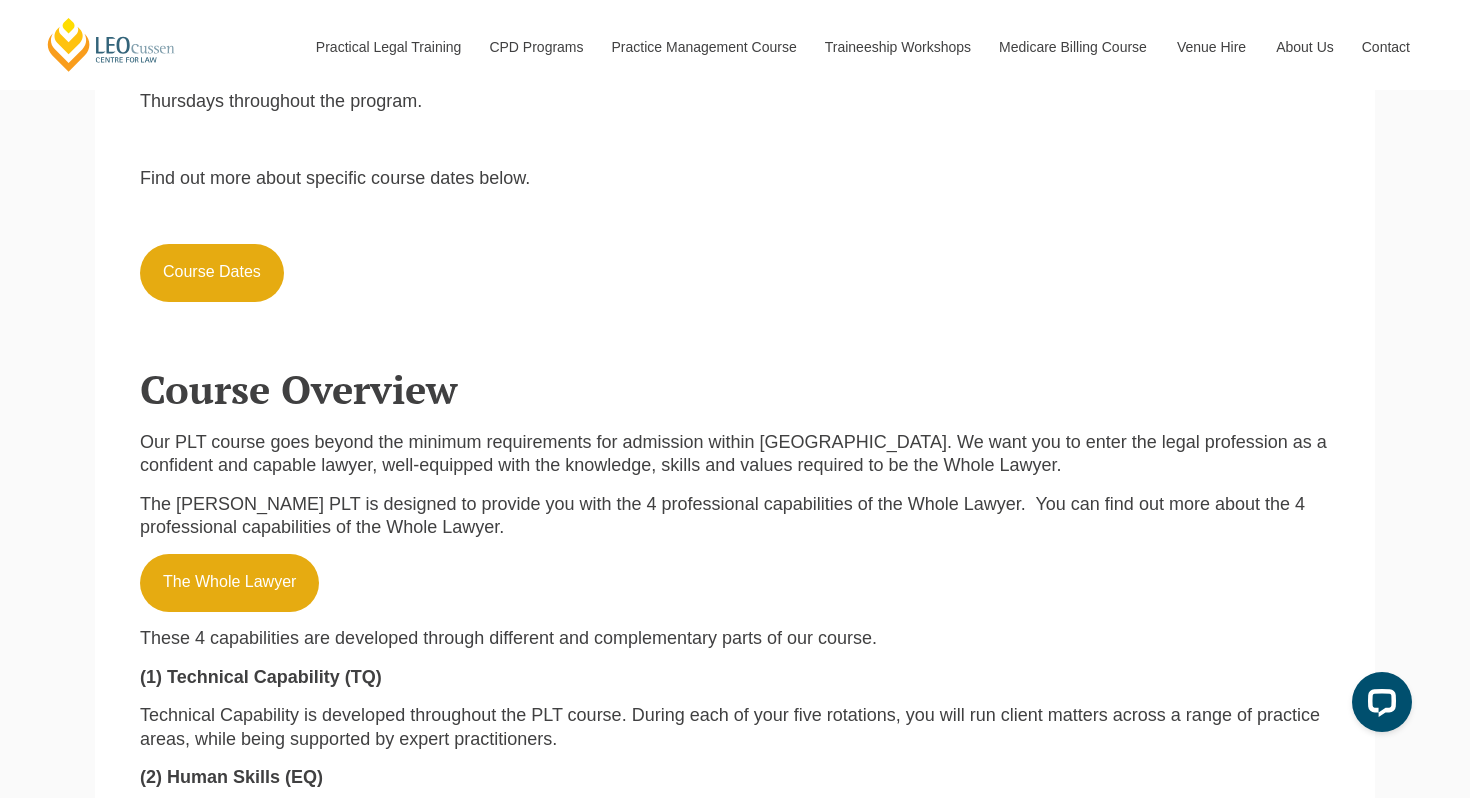 scroll, scrollTop: 1761, scrollLeft: 0, axis: vertical 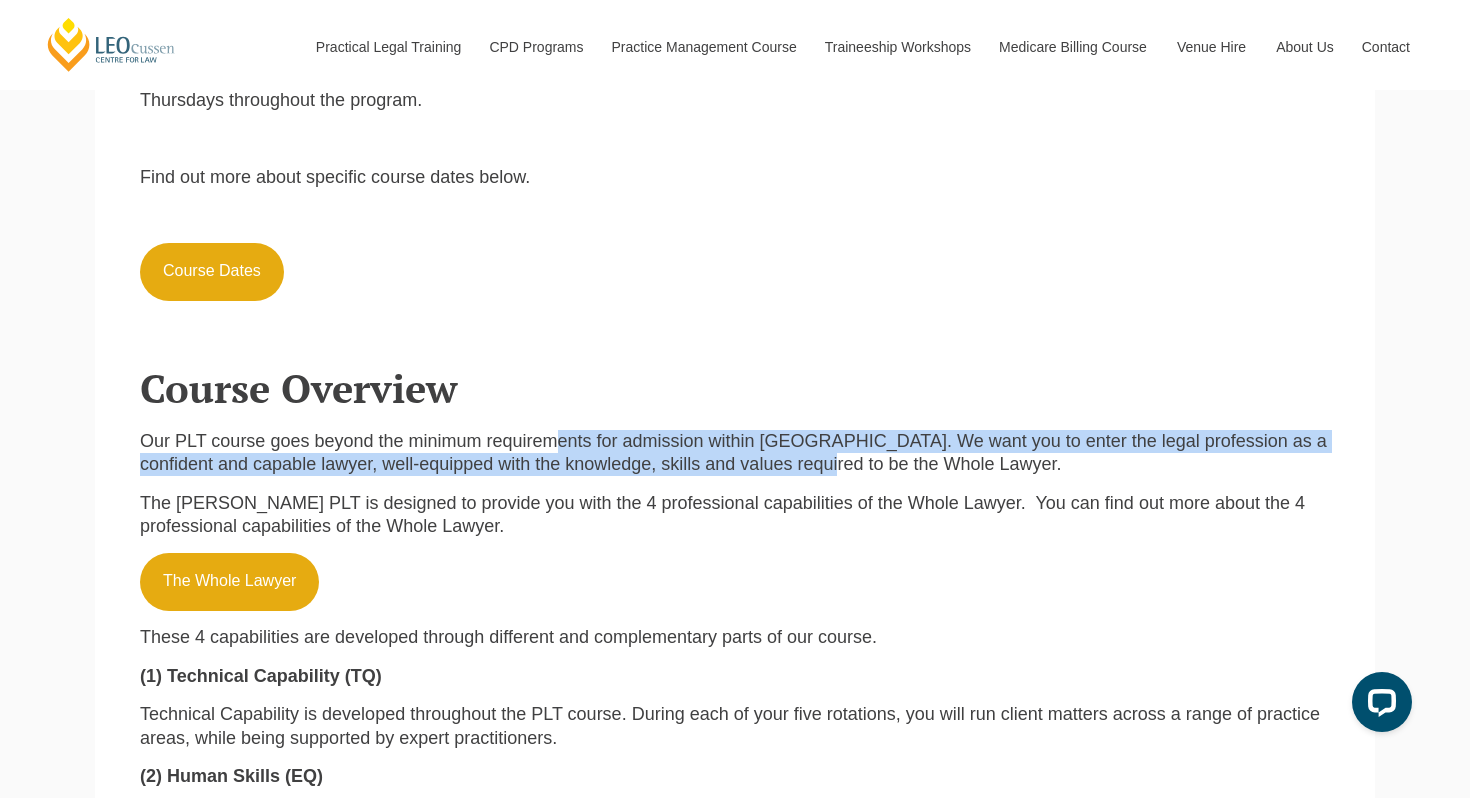 drag, startPoint x: 531, startPoint y: 360, endPoint x: 690, endPoint y: 408, distance: 166.08733 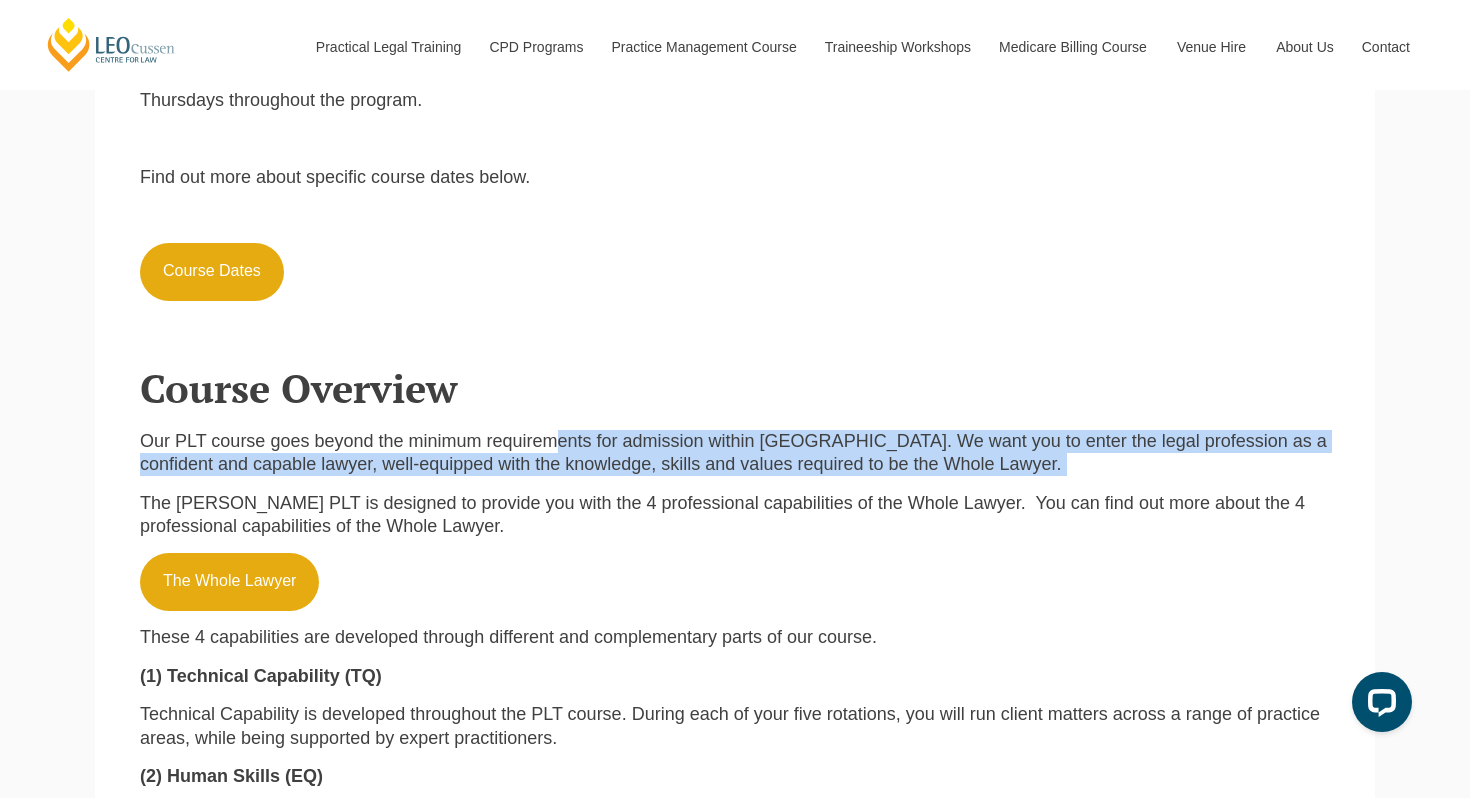 click on "Our PLT course goes beyond the minimum requirements for admission within Australia. We want you to enter the legal profession as a confident and capable lawyer, well-equipped with the knowledge, skills and values required to be the Whole Lawyer.   The Leo Cussen PLT is designed to provide you with the 4 professional capabilities of the Whole Lawyer.  You can find out more about the 4 professional capabilities of the Whole Lawyer.   The Whole Lawyer   These 4 capabilities are developed through different and complementary parts of our course.   (1) Technical Capability (TQ)   Technical Capability is developed throughout the PLT course. During each of your five rotations, you will run client matters across a range of practice areas, while being supported by expert practitioners.   (2) Human Skills (EQ)     (3) Character (CQ)     (4) Adaptability (AQ)     Find out more about Leo Justice Lab.   Leo Justice Lab" at bounding box center [735, 838] 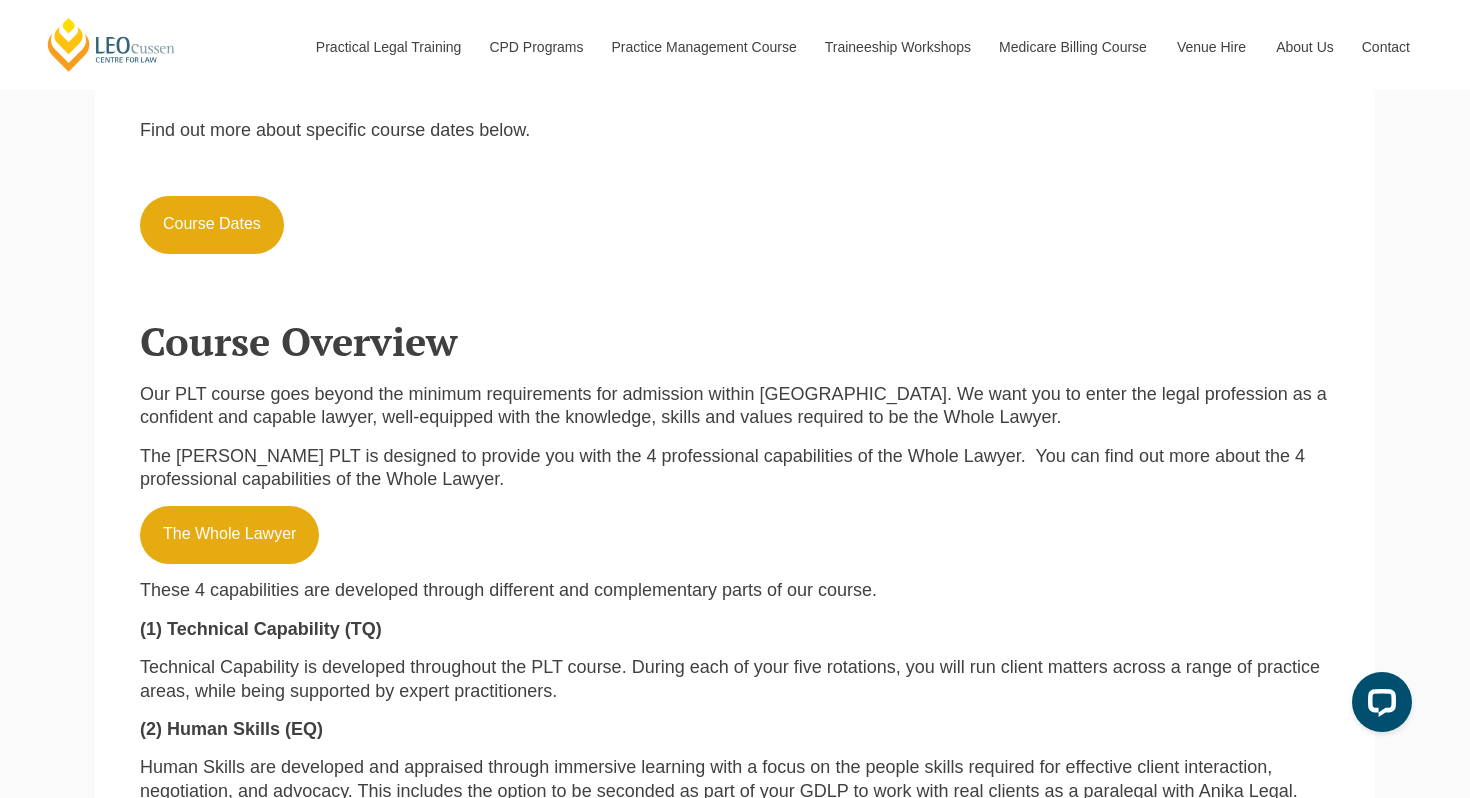 scroll, scrollTop: 1809, scrollLeft: 0, axis: vertical 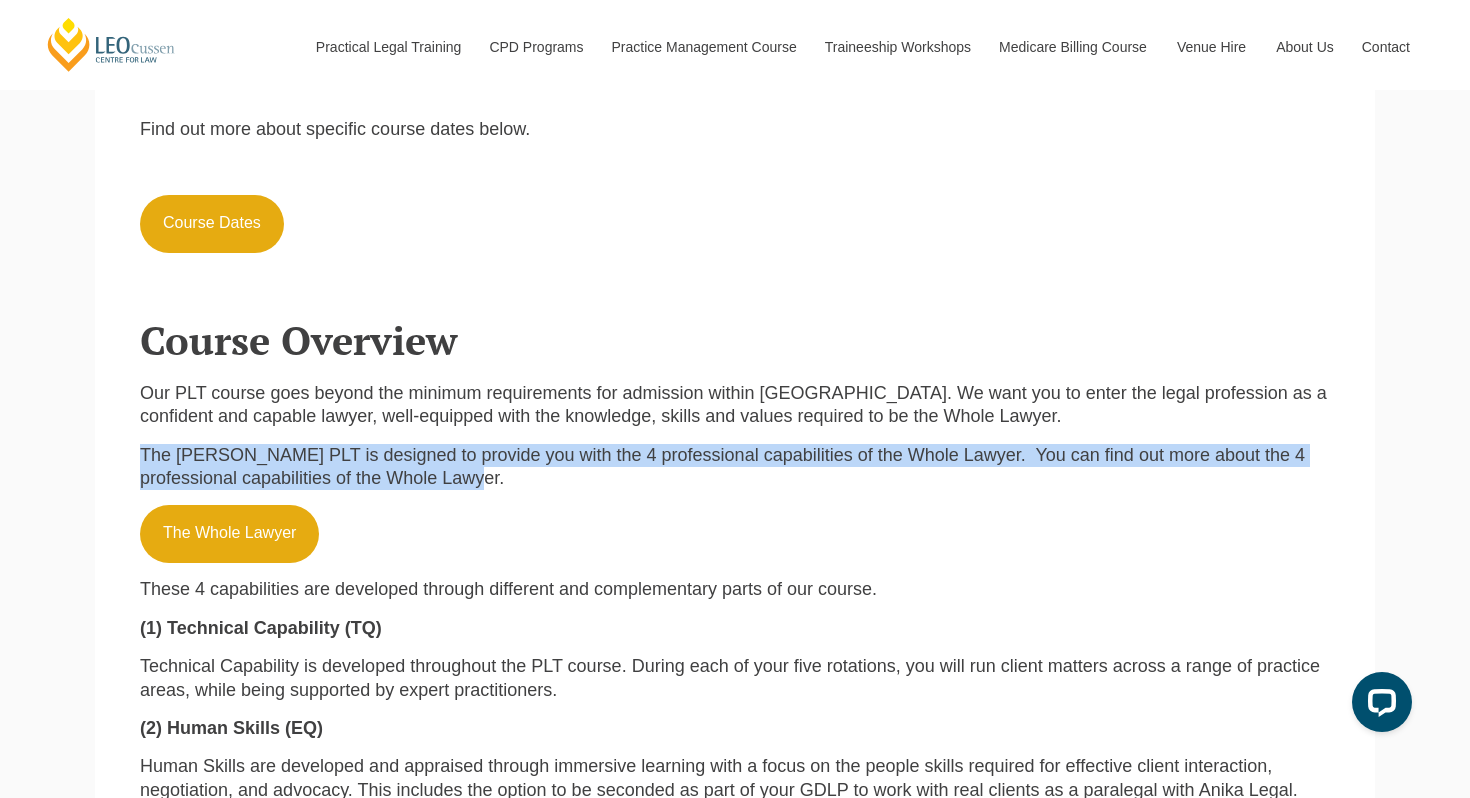 drag, startPoint x: 461, startPoint y: 370, endPoint x: 629, endPoint y: 418, distance: 174.72264 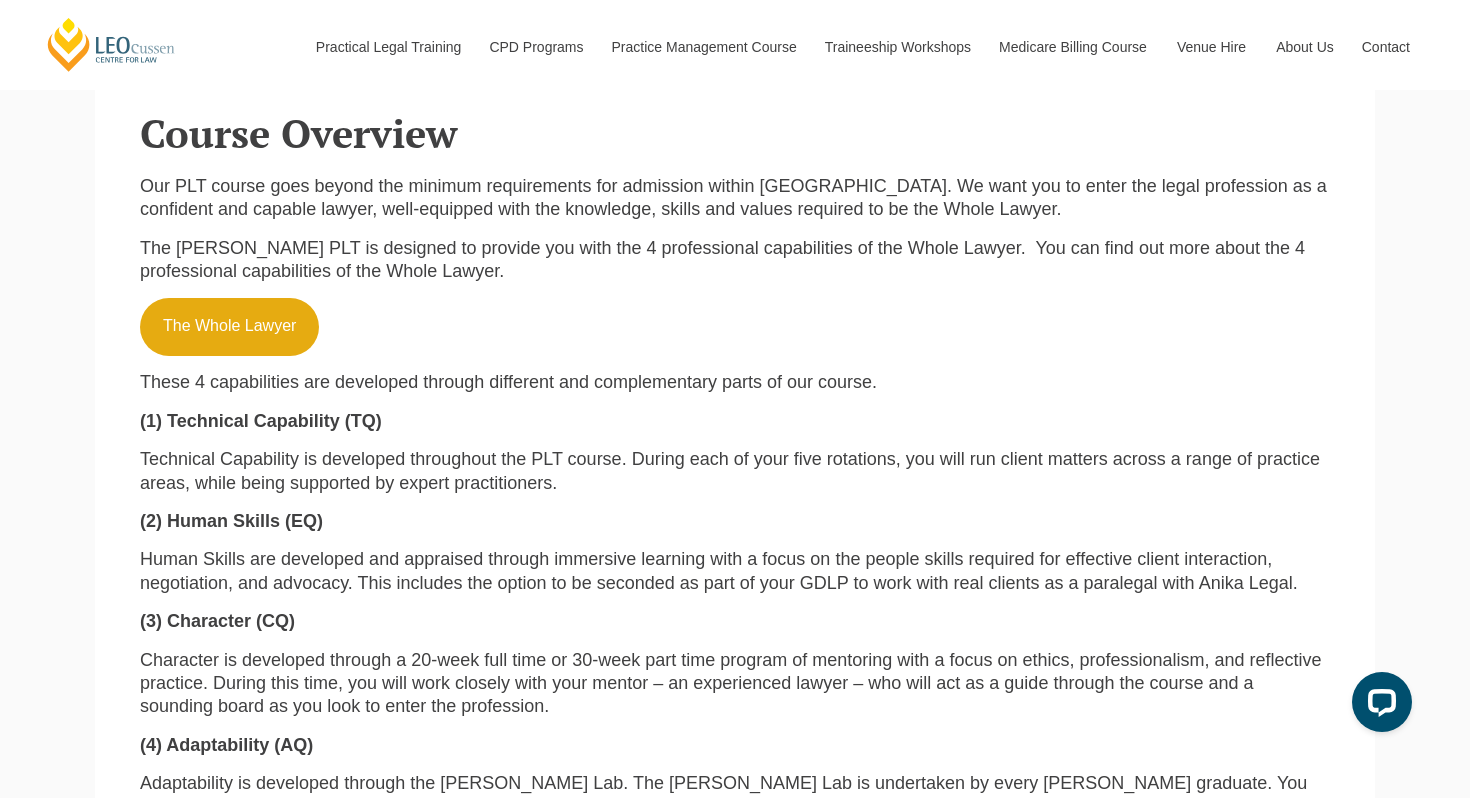 scroll, scrollTop: 2017, scrollLeft: 0, axis: vertical 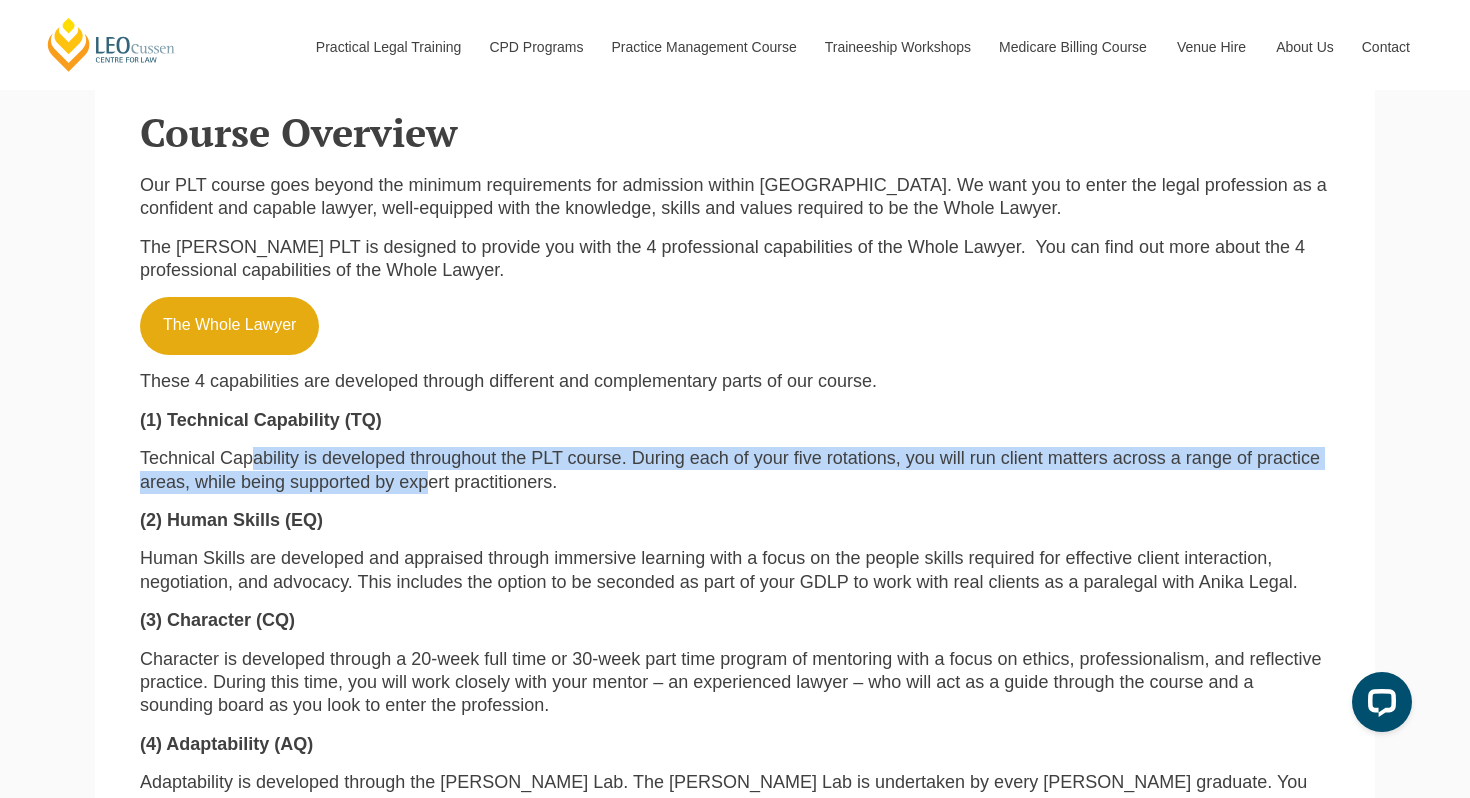 drag, startPoint x: 249, startPoint y: 390, endPoint x: 358, endPoint y: 409, distance: 110.64357 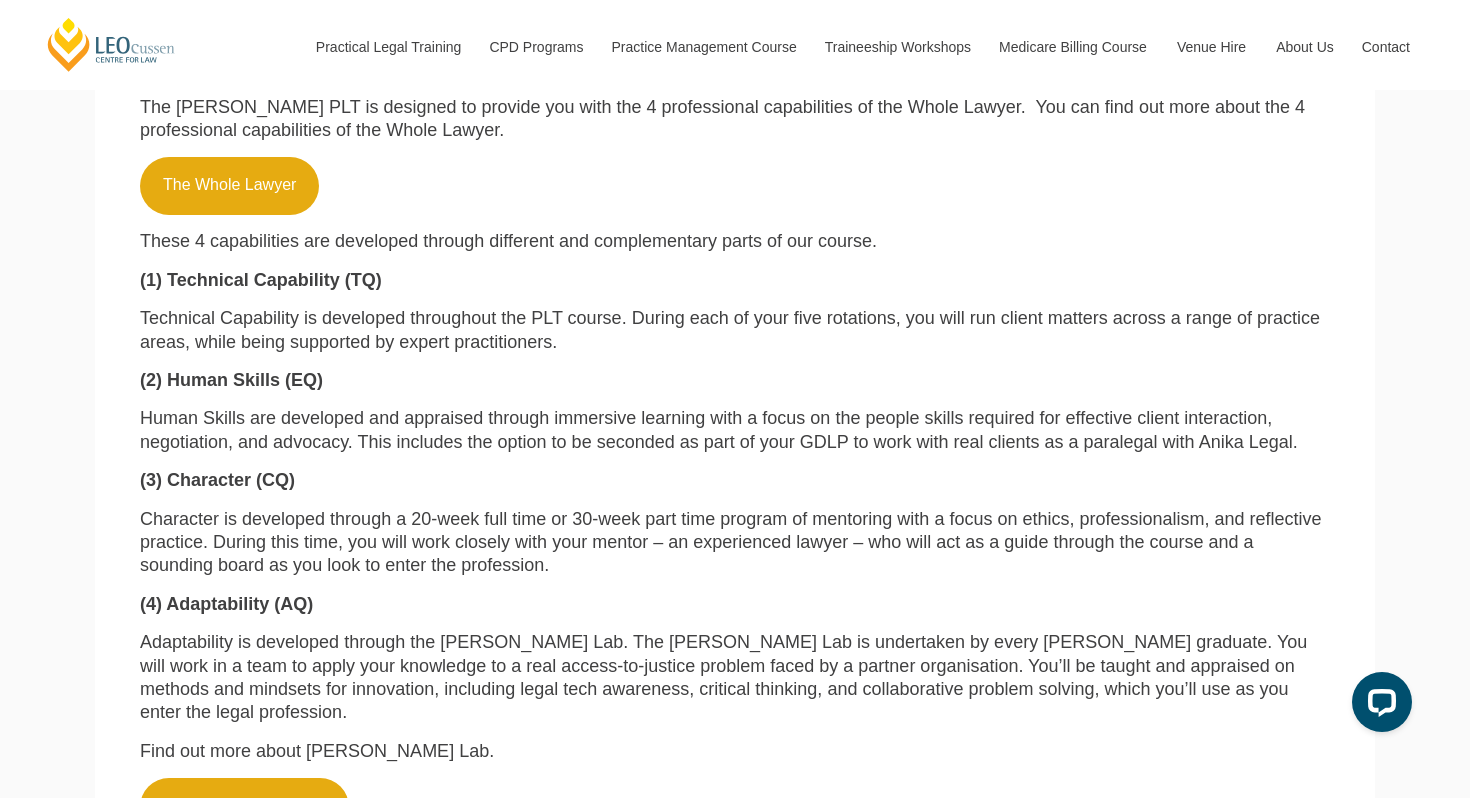 scroll, scrollTop: 2161, scrollLeft: 0, axis: vertical 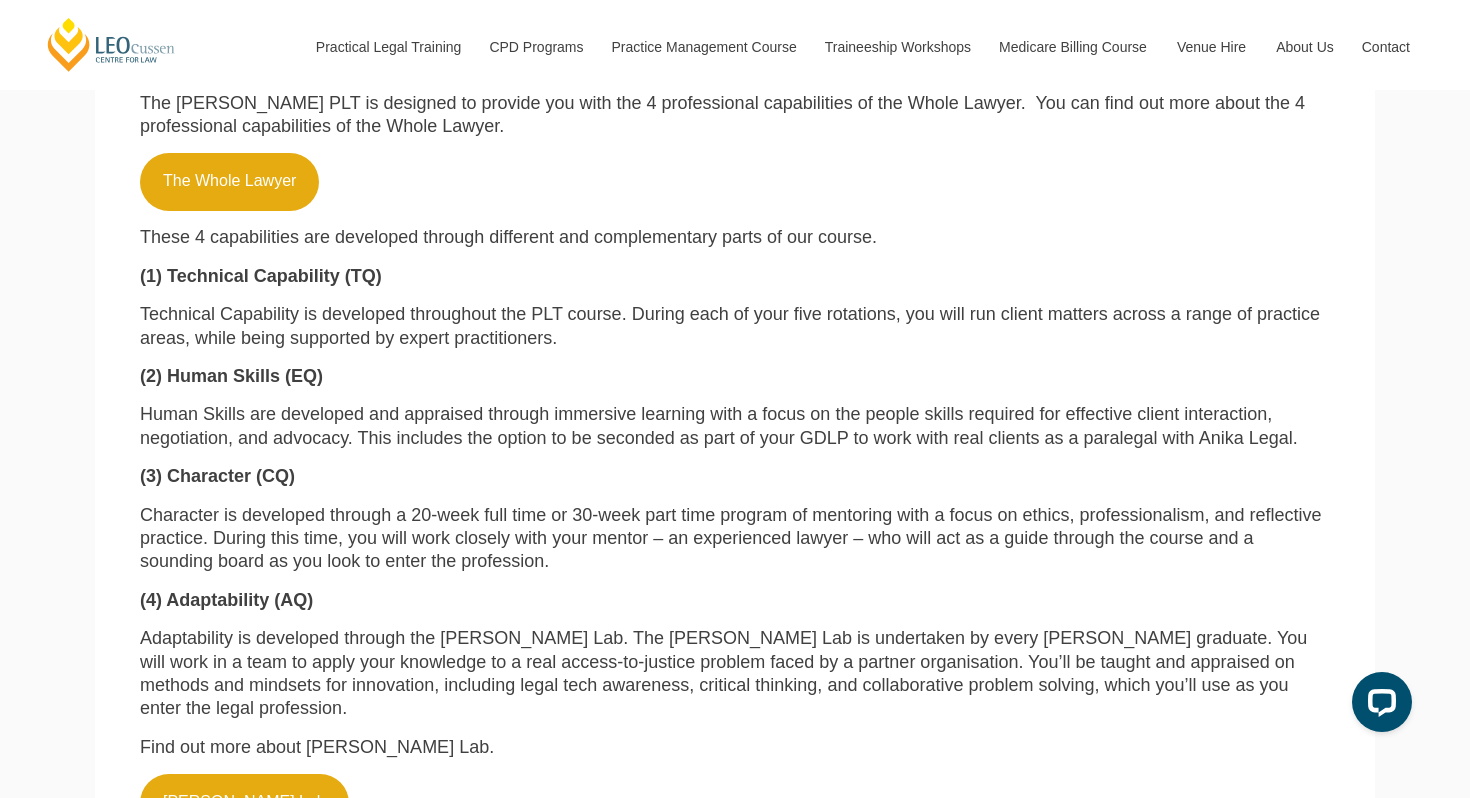 click on "Human Skills are developed and appraised through immersive learning with a focus on the people skills required for effective client interaction, negotiation, and advocacy. This includes the option to be seconded as part of your GDLP to work with real clients as a paralegal with Anika Legal." at bounding box center (735, 426) 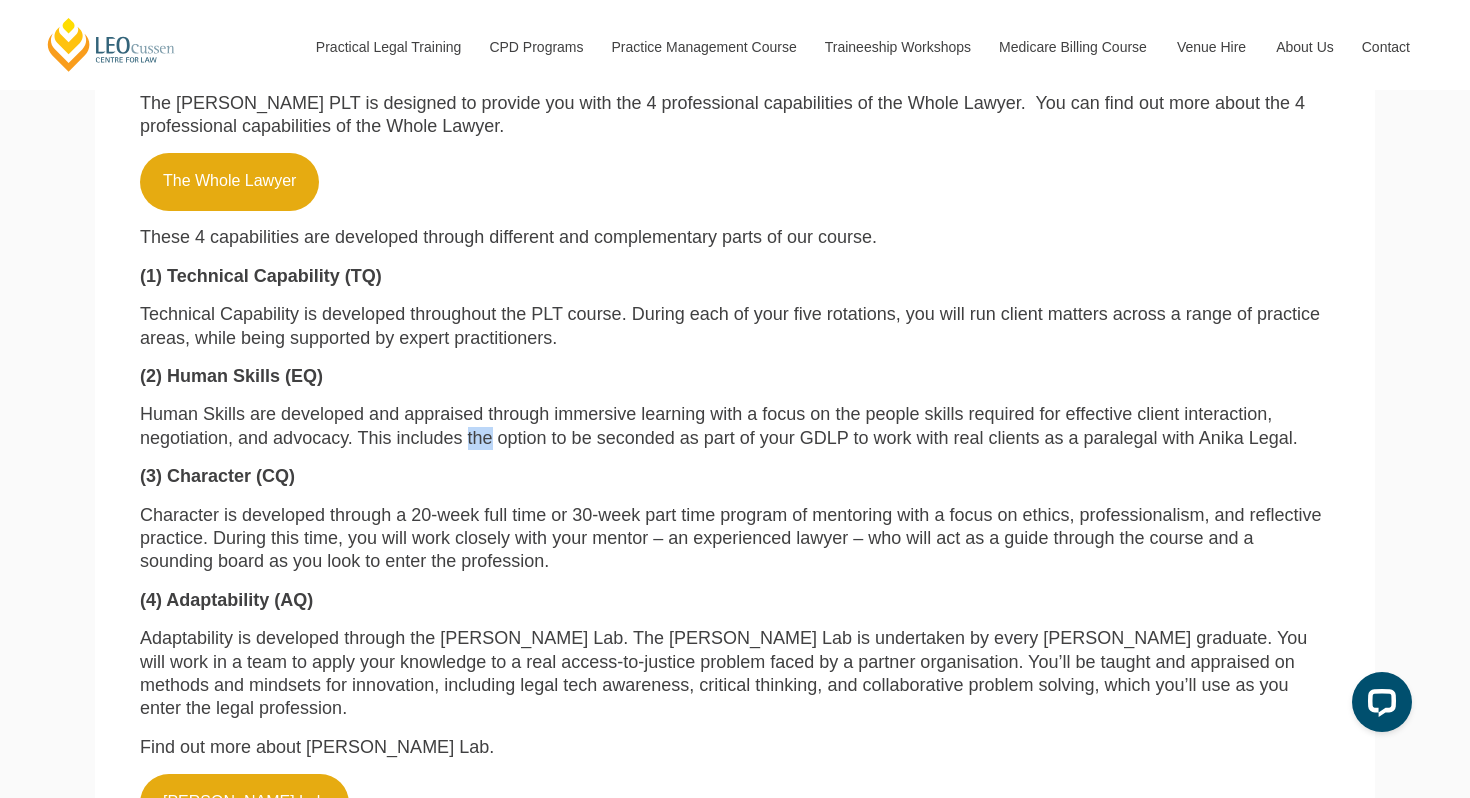 click on "Human Skills are developed and appraised through immersive learning with a focus on the people skills required for effective client interaction, negotiation, and advocacy. This includes the option to be seconded as part of your GDLP to work with real clients as a paralegal with Anika Legal." at bounding box center [735, 426] 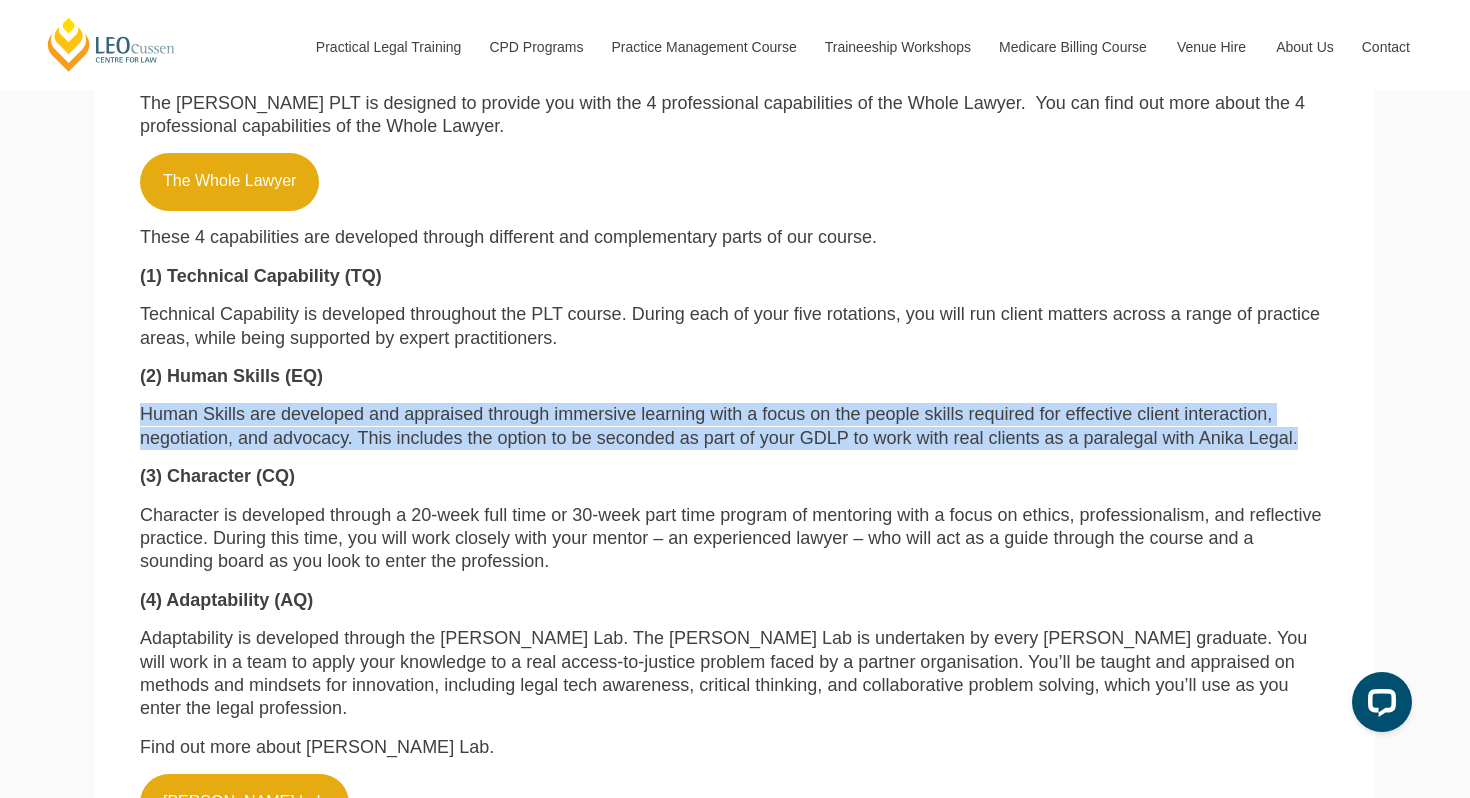 click on "Human Skills are developed and appraised through immersive learning with a focus on the people skills required for effective client interaction, negotiation, and advocacy. This includes the option to be seconded as part of your GDLP to work with real clients as a paralegal with Anika Legal." at bounding box center [735, 426] 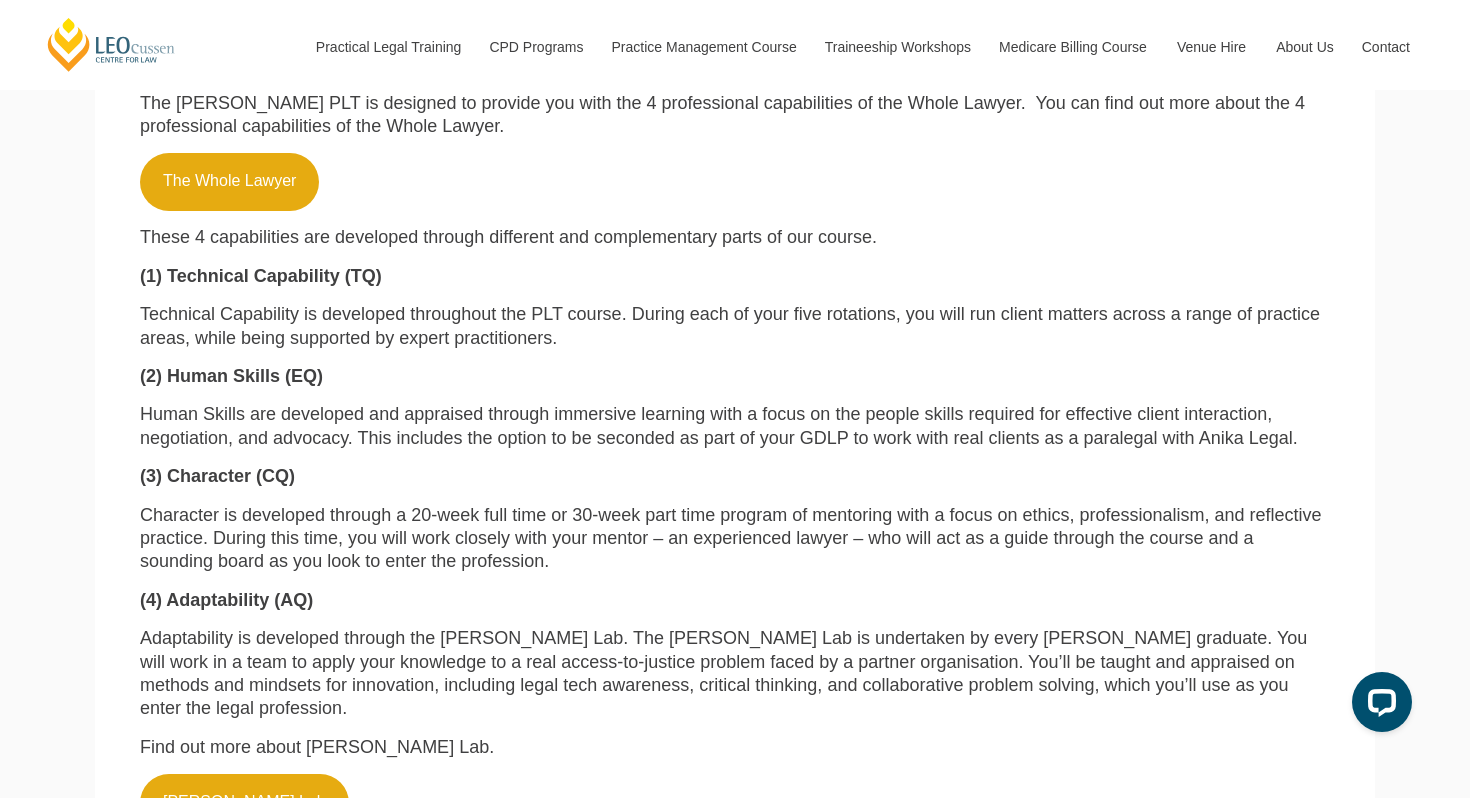 click on "Our PLT course goes beyond the minimum requirements for admission within Australia. We want you to enter the legal profession as a confident and capable lawyer, well-equipped with the knowledge, skills and values required to be the Whole Lawyer.   The Leo Cussen PLT is designed to provide you with the 4 professional capabilities of the Whole Lawyer.  You can find out more about the 4 professional capabilities of the Whole Lawyer.   The Whole Lawyer   These 4 capabilities are developed through different and complementary parts of our course.   (1) Technical Capability (TQ)   Technical Capability is developed throughout the PLT course. During each of your five rotations, you will run client matters across a range of practice areas, while being supported by expert practitioners.   (2) Human Skills (EQ)     (3) Character (CQ)     (4) Adaptability (AQ)     Find out more about Leo Justice Lab.   Leo Justice Lab" at bounding box center [735, 438] 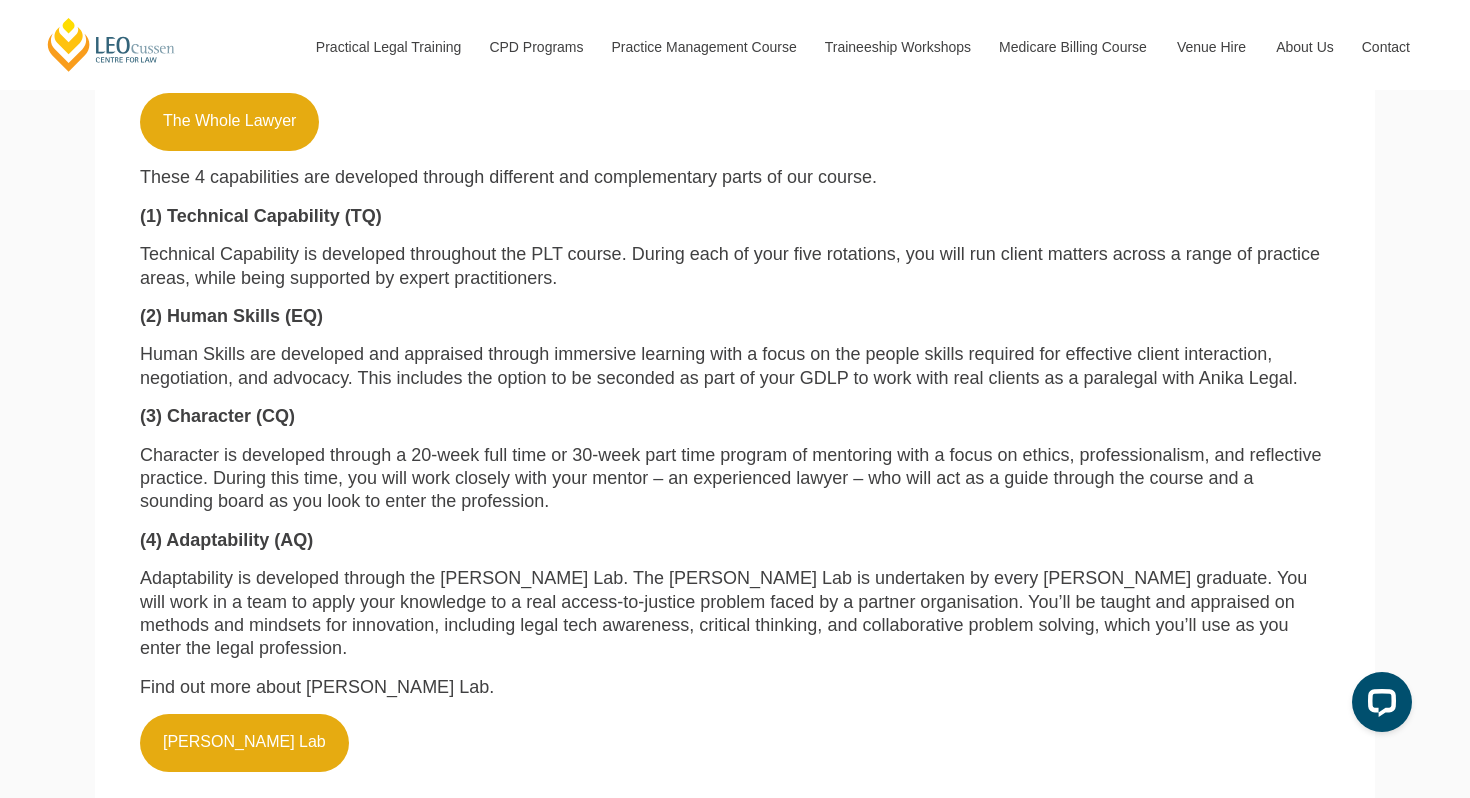scroll, scrollTop: 2222, scrollLeft: 0, axis: vertical 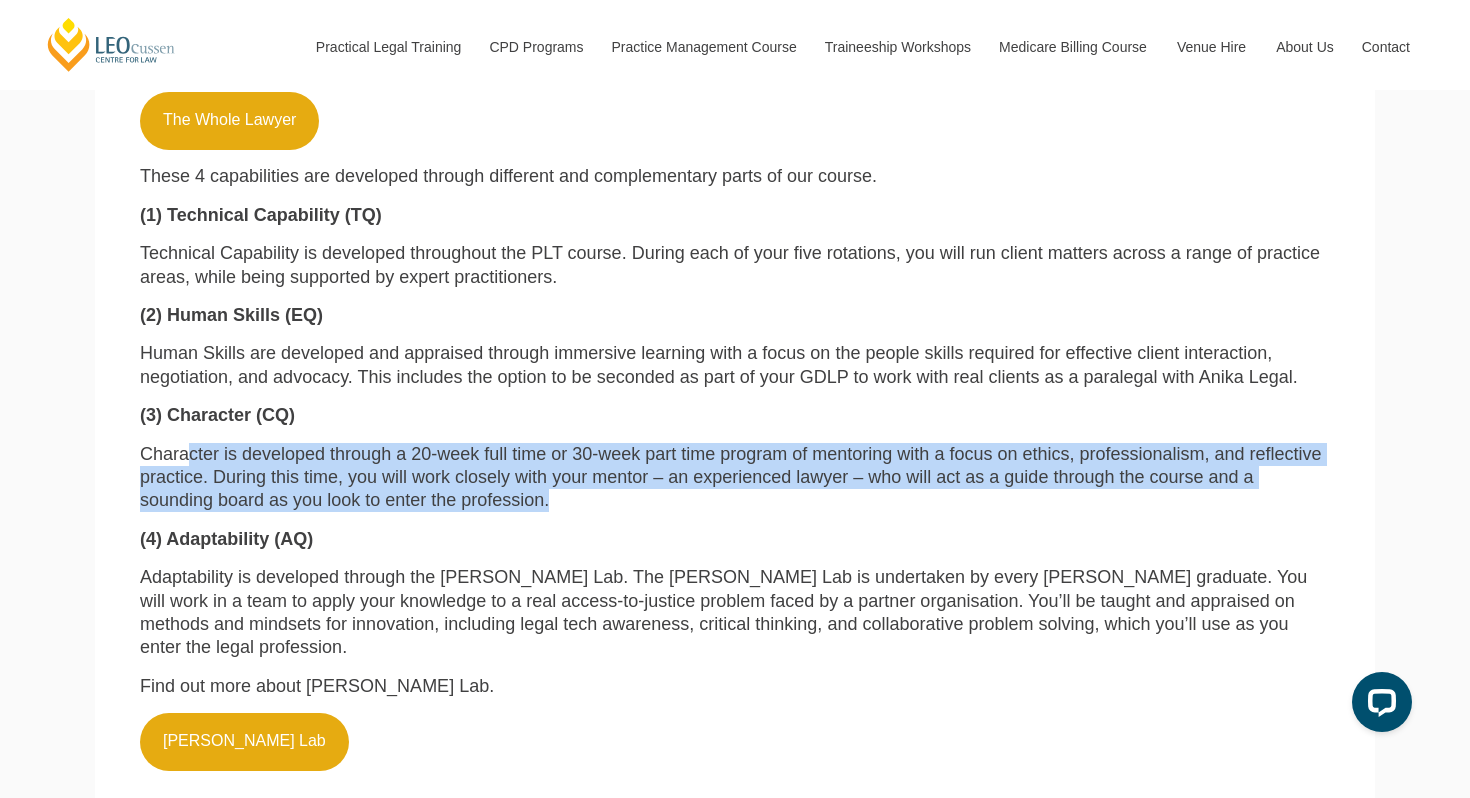 drag, startPoint x: 378, startPoint y: 442, endPoint x: 183, endPoint y: 384, distance: 203.44287 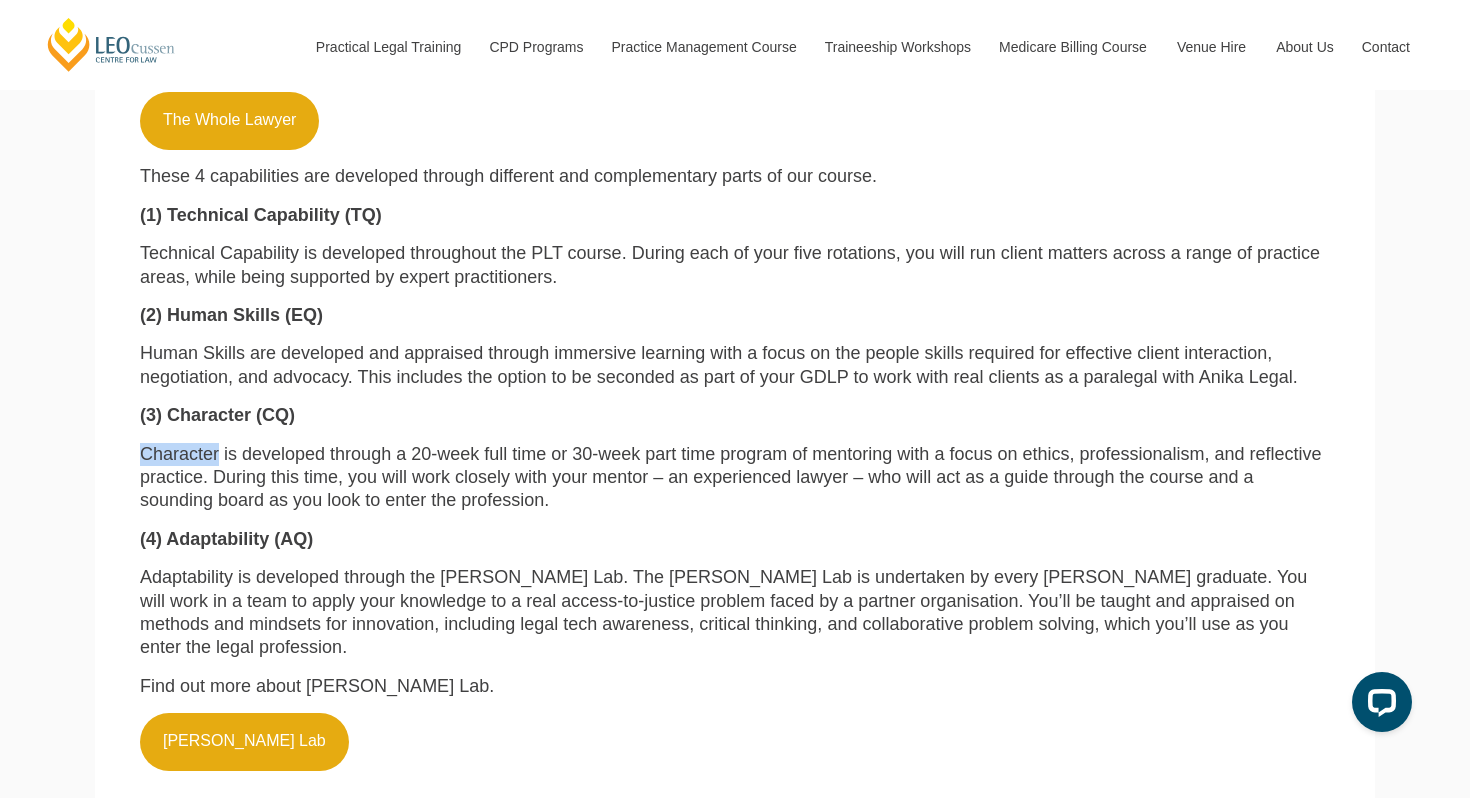 click on "Character is developed through a 20-week full time or 30-week part time program of mentoring with a focus on ethics, professionalism, and reflective practice. During this time, you will work closely with your mentor – an experienced lawyer – who will act as a guide through the course and a sounding board as you look to enter the profession." at bounding box center (735, 478) 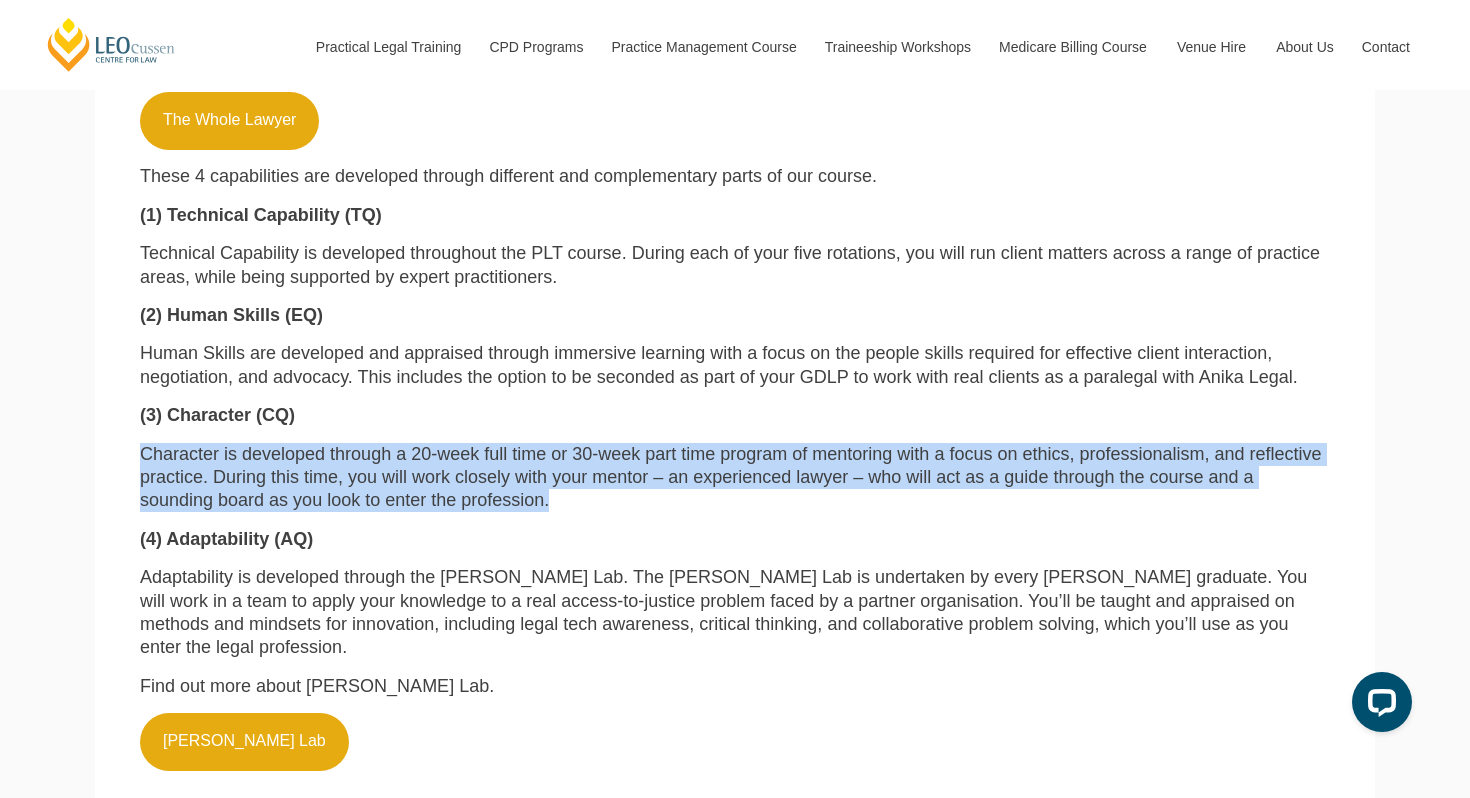 click on "Character is developed through a 20-week full time or 30-week part time program of mentoring with a focus on ethics, professionalism, and reflective practice. During this time, you will work closely with your mentor – an experienced lawyer – who will act as a guide through the course and a sounding board as you look to enter the profession." at bounding box center [735, 478] 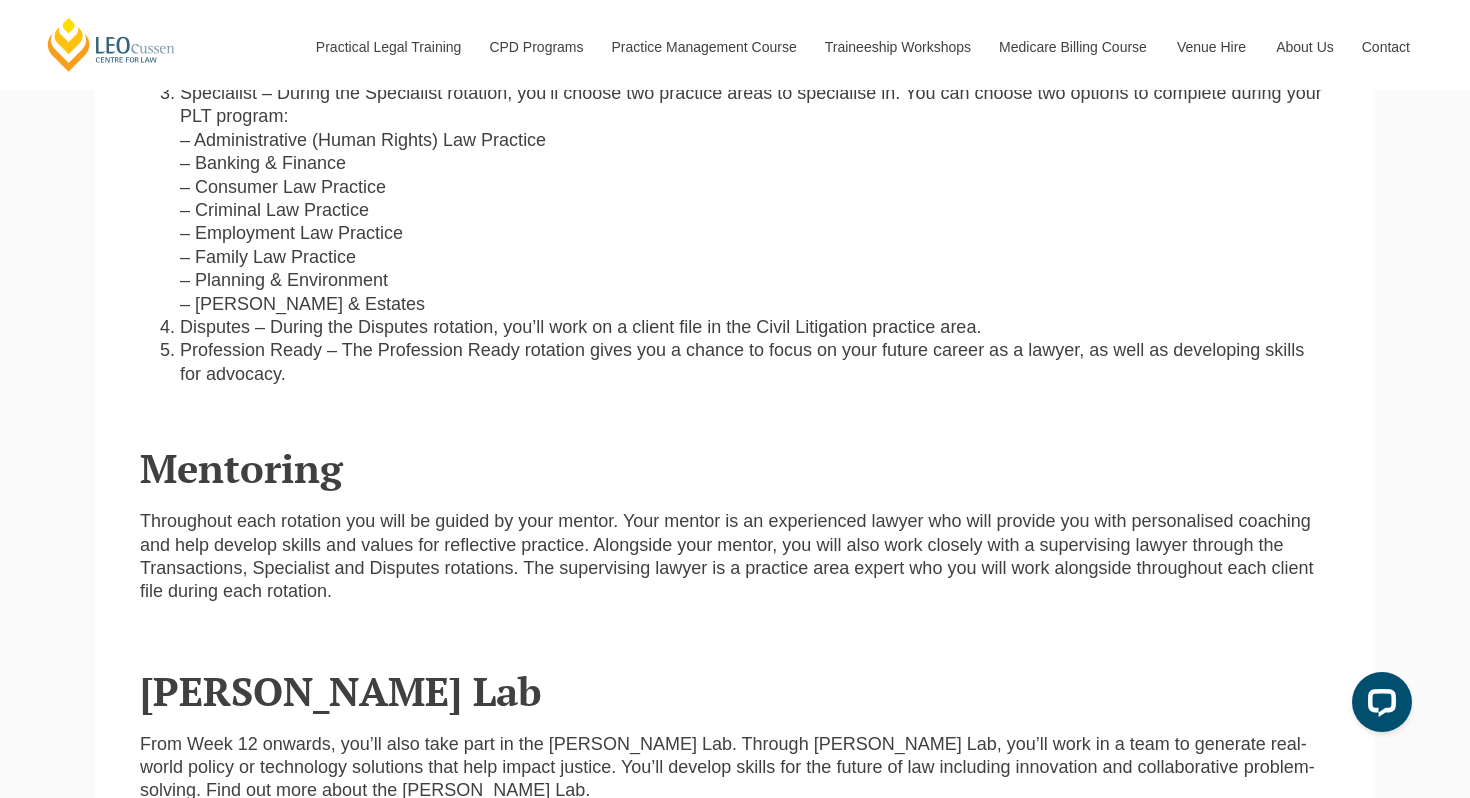 scroll, scrollTop: 3947, scrollLeft: 0, axis: vertical 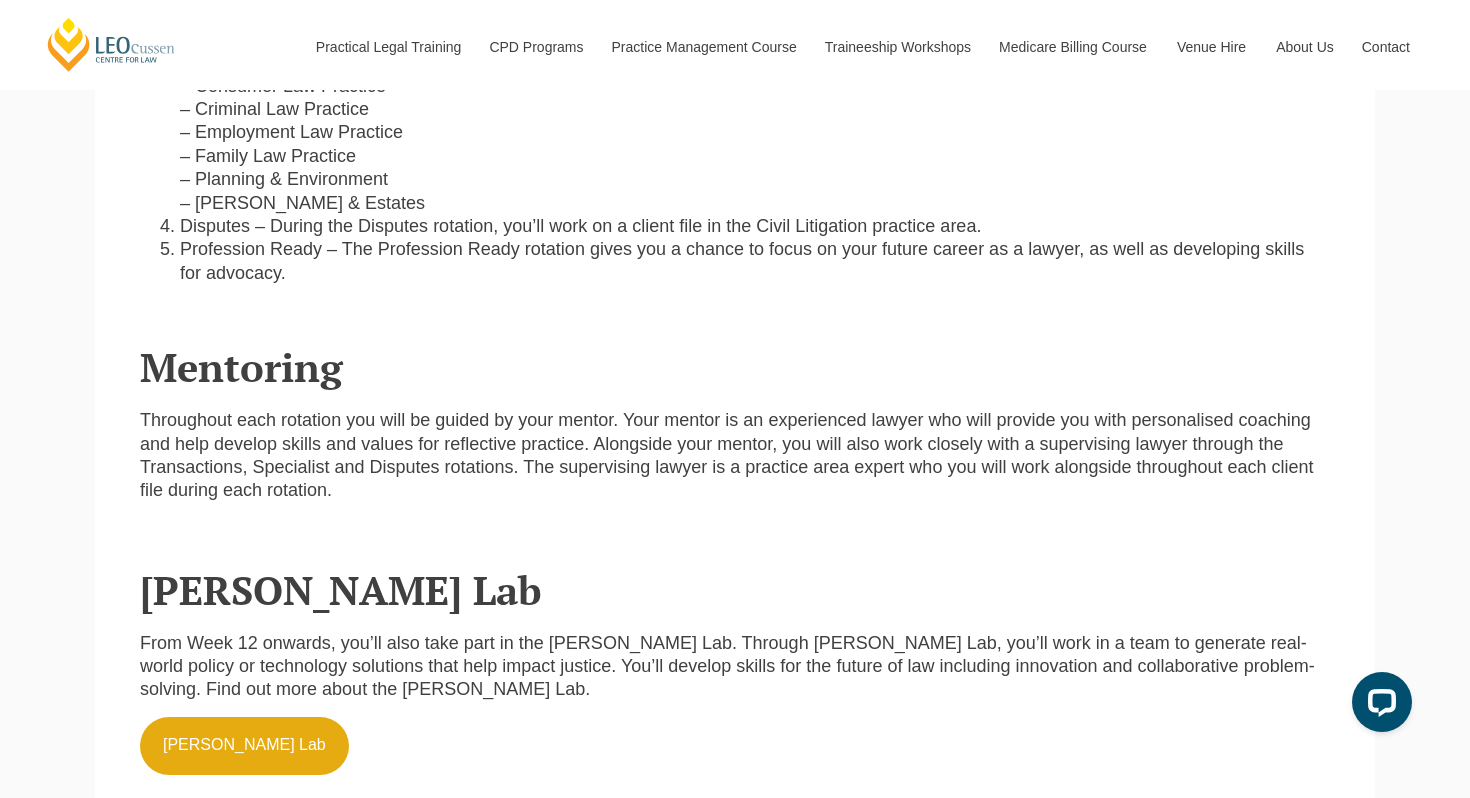 click on "Throughout each rotation you will be guided by your mentor. Your mentor is an experienced lawyer who will provide you with personalised coaching and help develop skills and values for reflective practice. Alongside your mentor, you will also work closely with a supervising lawyer through the Transactions, Specialist and Disputes rotations. The supervising lawyer is a practice area expert who you will work alongside throughout each client file during each rotation." at bounding box center (735, 456) 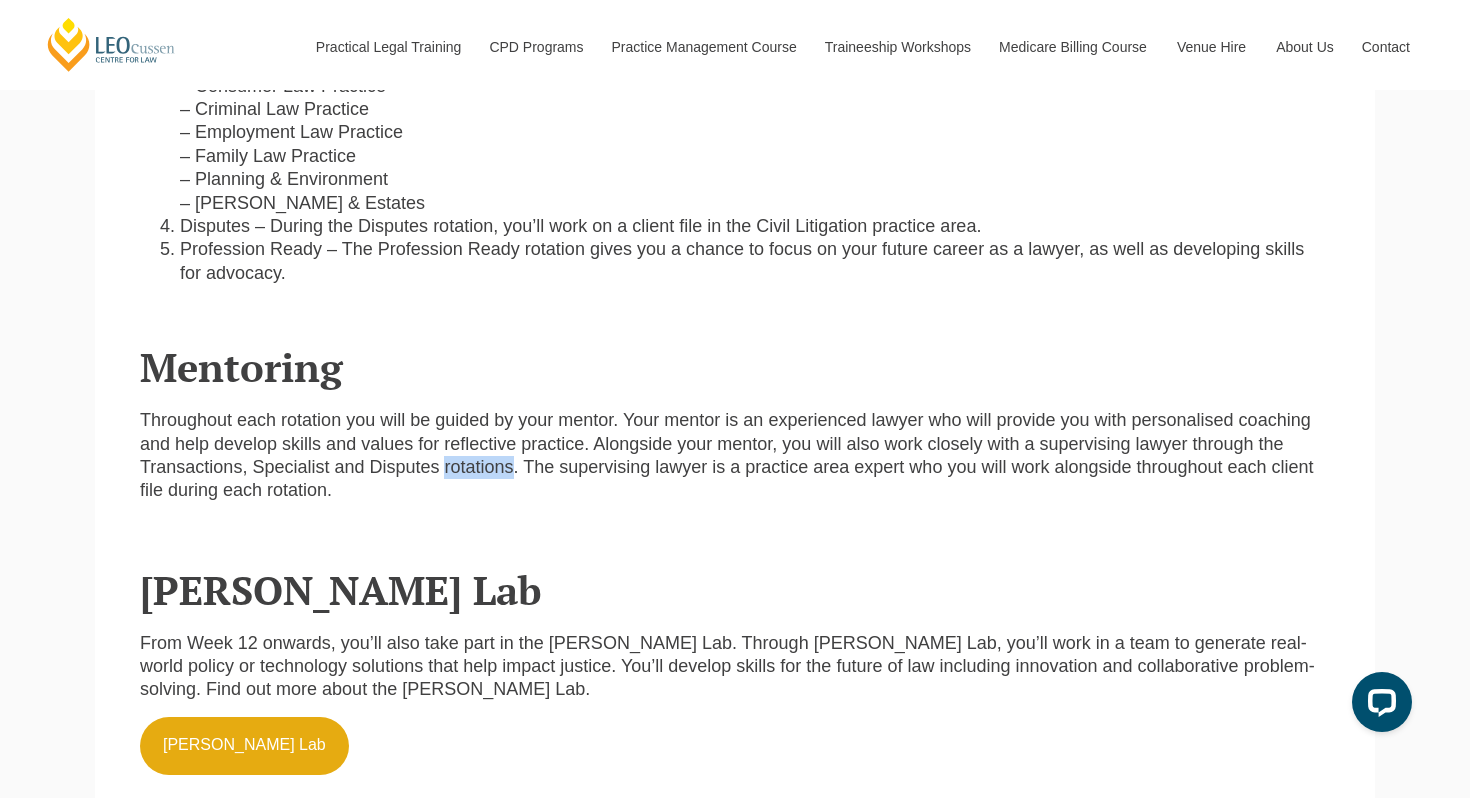 click on "Throughout each rotation you will be guided by your mentor. Your mentor is an experienced lawyer who will provide you with personalised coaching and help develop skills and values for reflective practice. Alongside your mentor, you will also work closely with a supervising lawyer through the Transactions, Specialist and Disputes rotations. The supervising lawyer is a practice area expert who you will work alongside throughout each client file during each rotation." at bounding box center [735, 456] 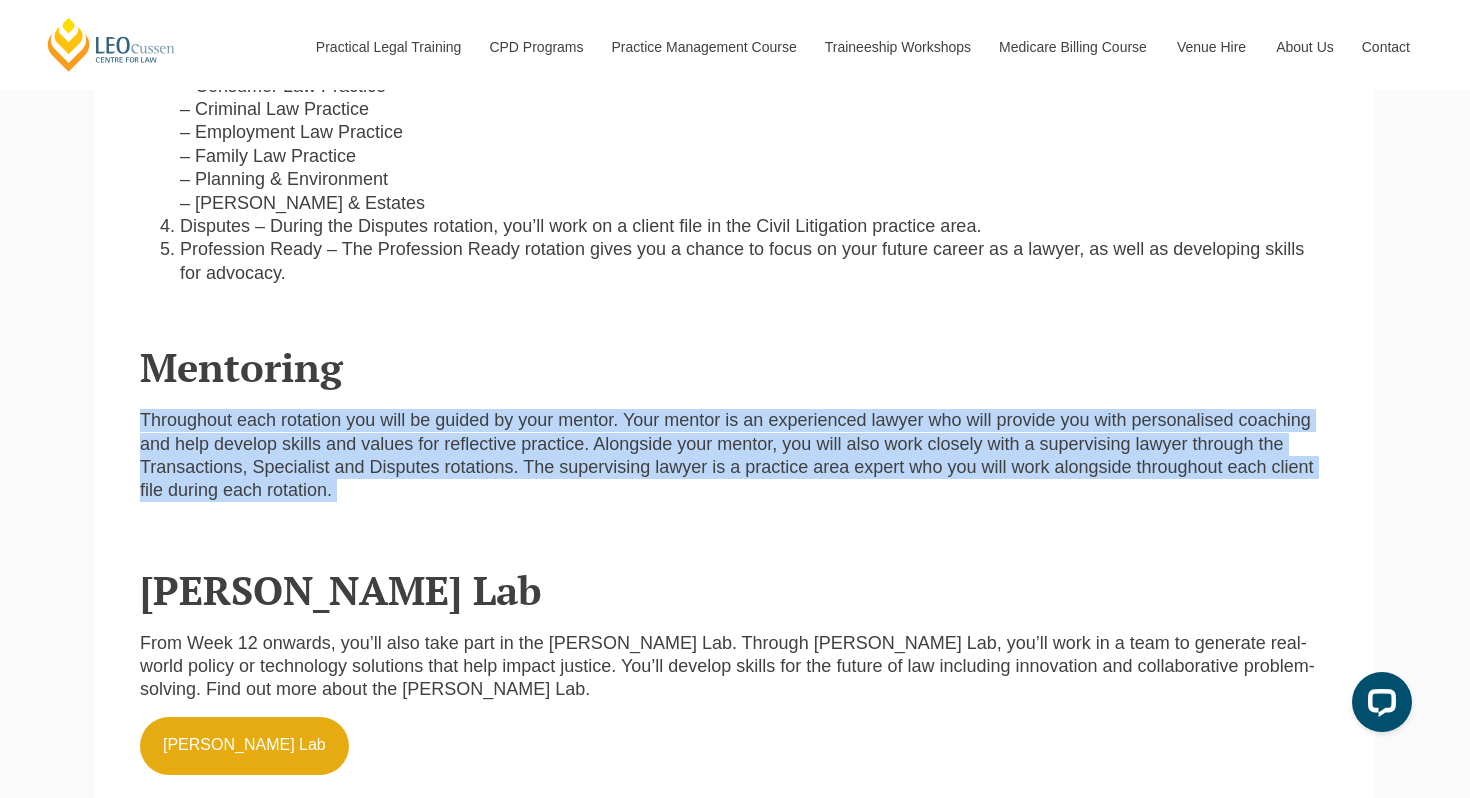 click on "Throughout each rotation you will be guided by your mentor. Your mentor is an experienced lawyer who will provide you with personalised coaching and help develop skills and values for reflective practice. Alongside your mentor, you will also work closely with a supervising lawyer through the Transactions, Specialist and Disputes rotations. The supervising lawyer is a practice area expert who you will work alongside throughout each client file during each rotation." at bounding box center (735, 456) 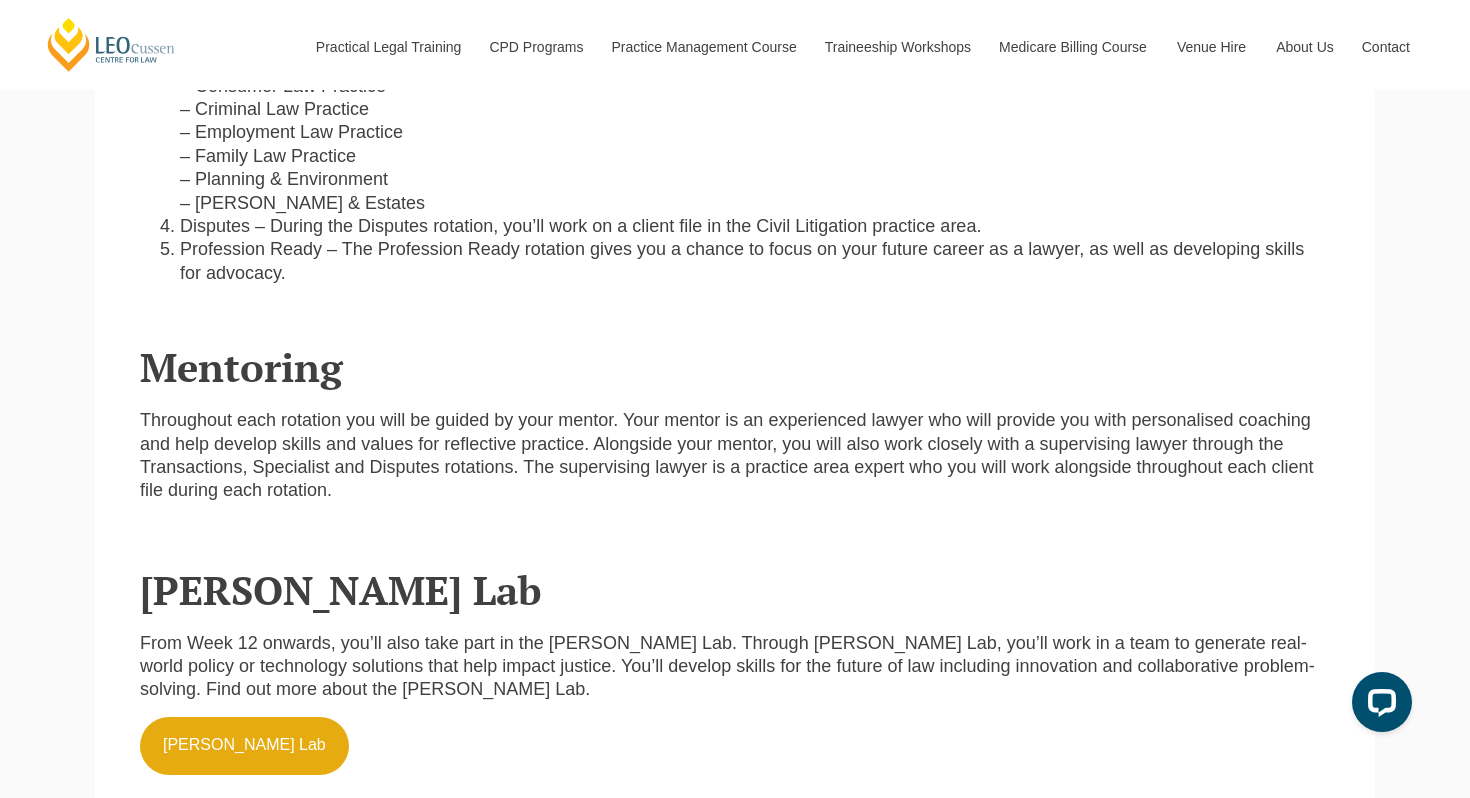 click on "Throughout each rotation you will be guided by your mentor. Your mentor is an experienced lawyer who will provide you with personalised coaching and help develop skills and values for reflective practice. Alongside your mentor, you will also work closely with a supervising lawyer through the Transactions, Specialist and Disputes rotations. The supervising lawyer is a practice area expert who you will work alongside throughout each client file during each rotation." at bounding box center (735, 456) 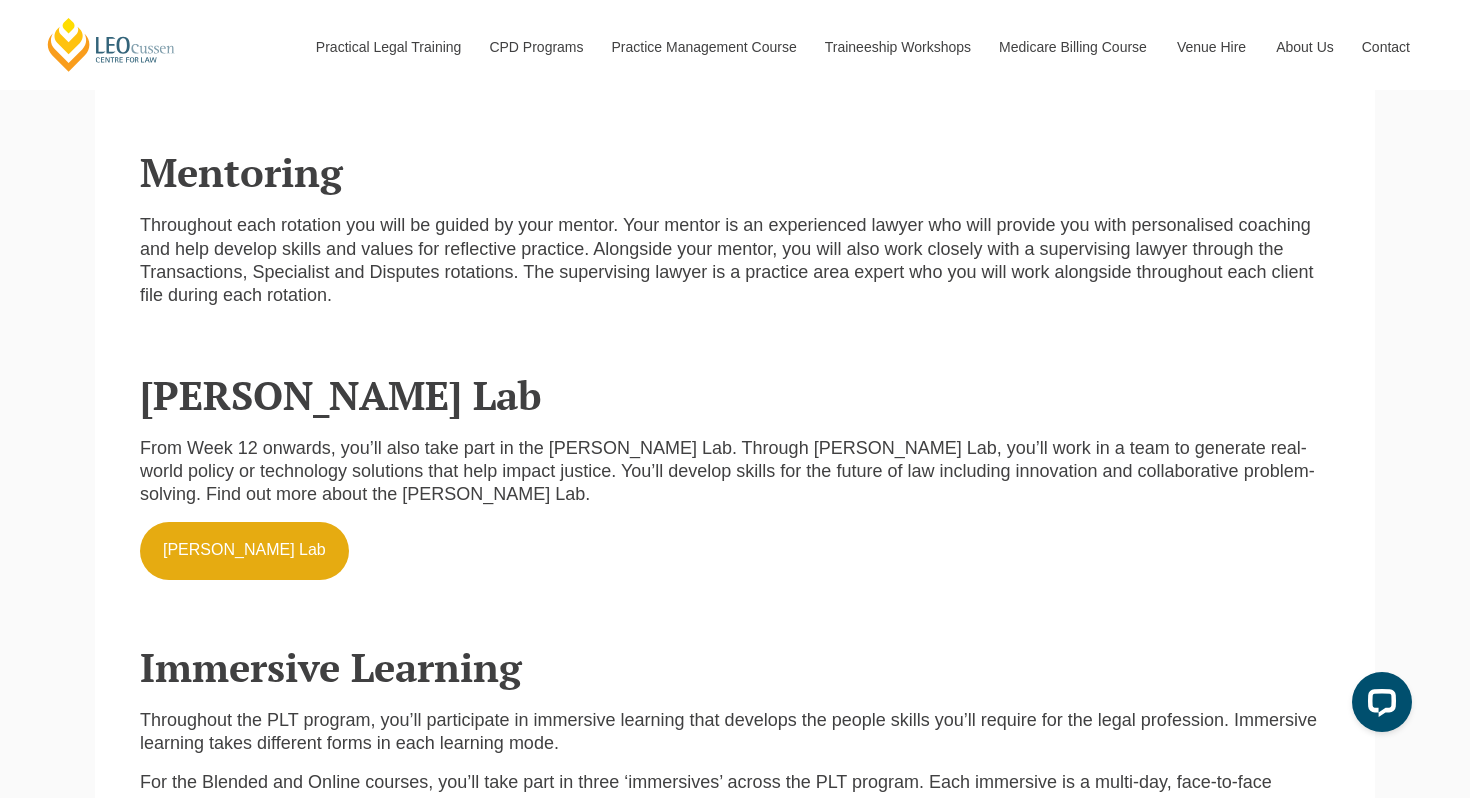 scroll, scrollTop: 4143, scrollLeft: 0, axis: vertical 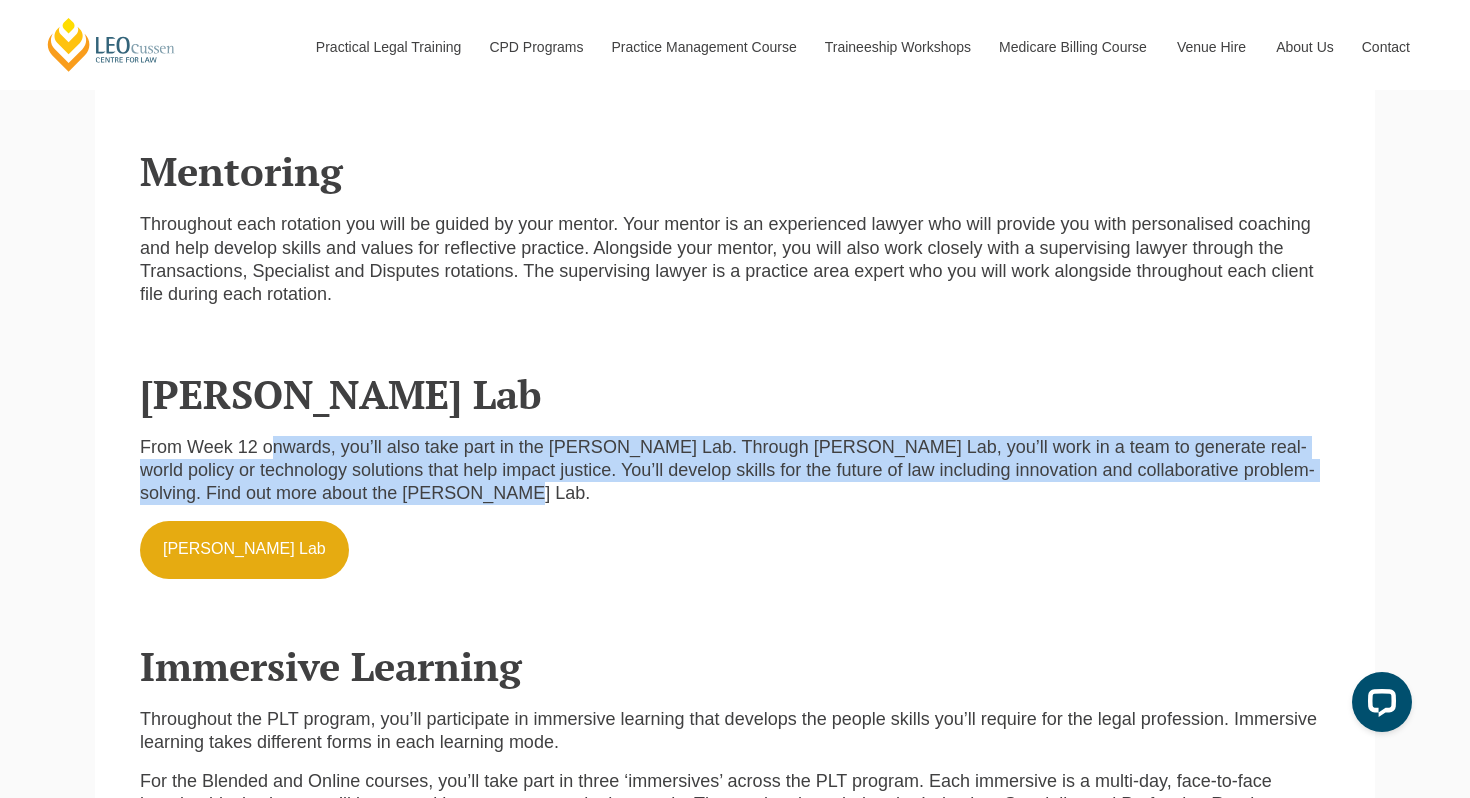 drag, startPoint x: 387, startPoint y: 375, endPoint x: 266, endPoint y: 319, distance: 133.33041 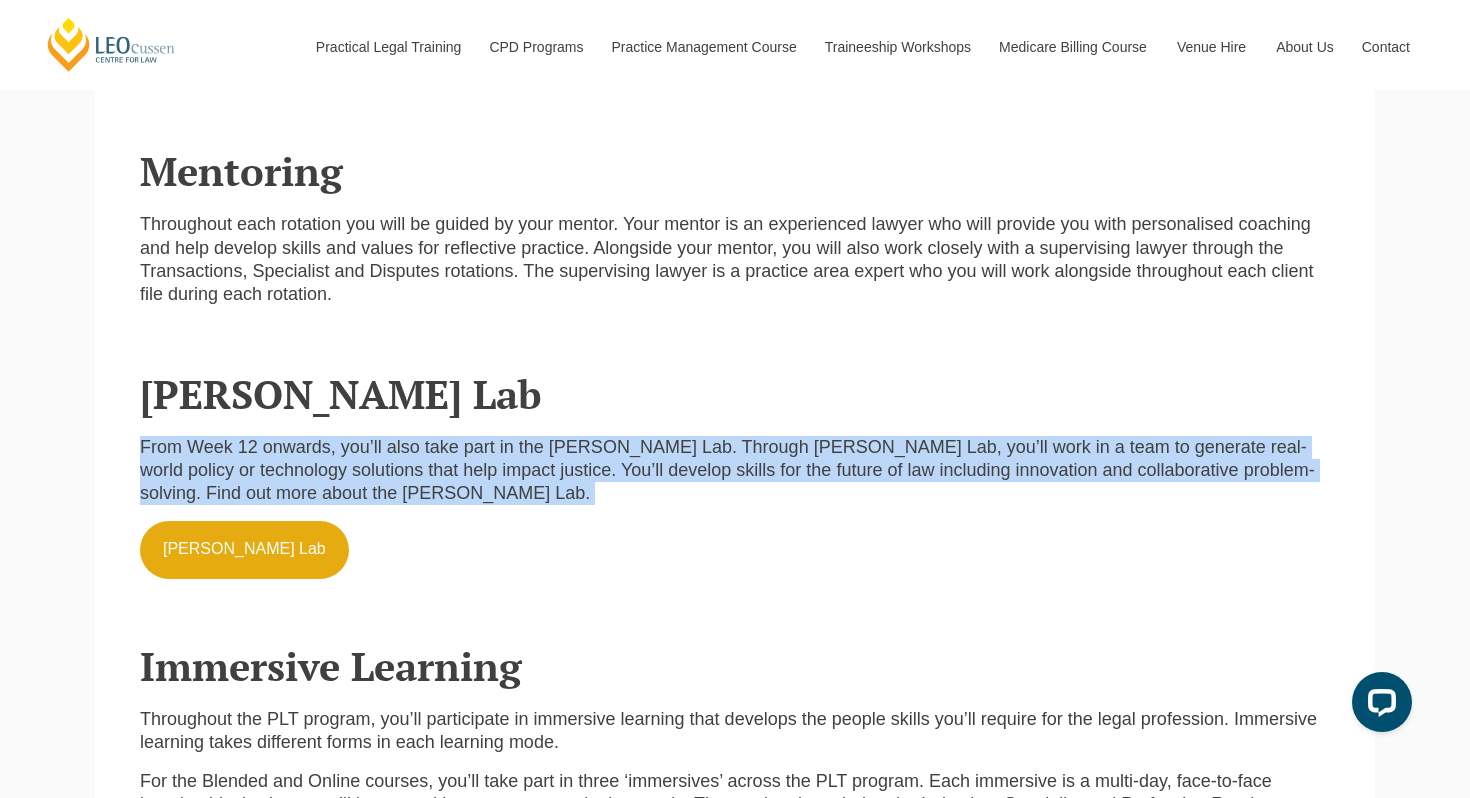 drag, startPoint x: 266, startPoint y: 317, endPoint x: 484, endPoint y: 399, distance: 232.912 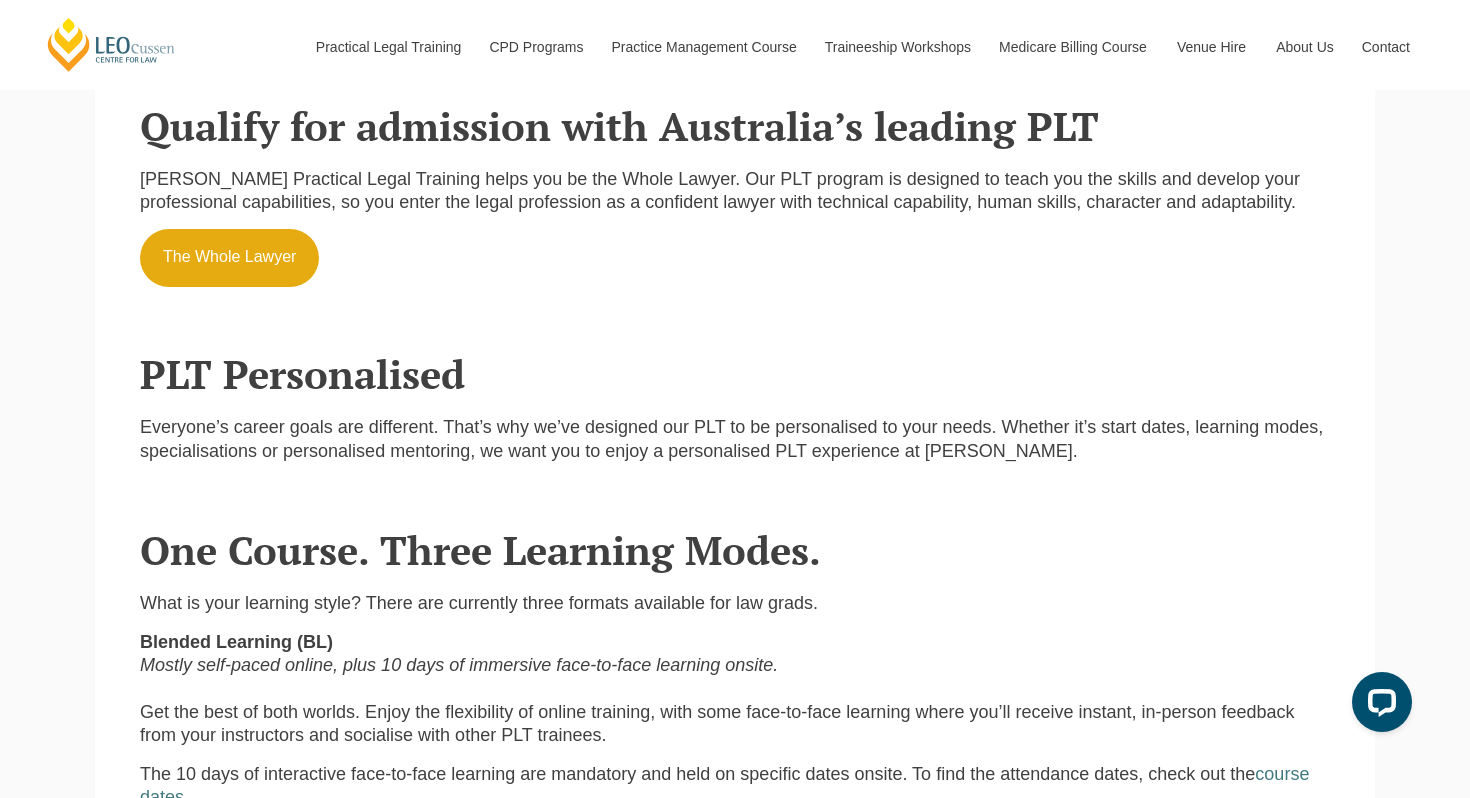 scroll, scrollTop: 0, scrollLeft: 0, axis: both 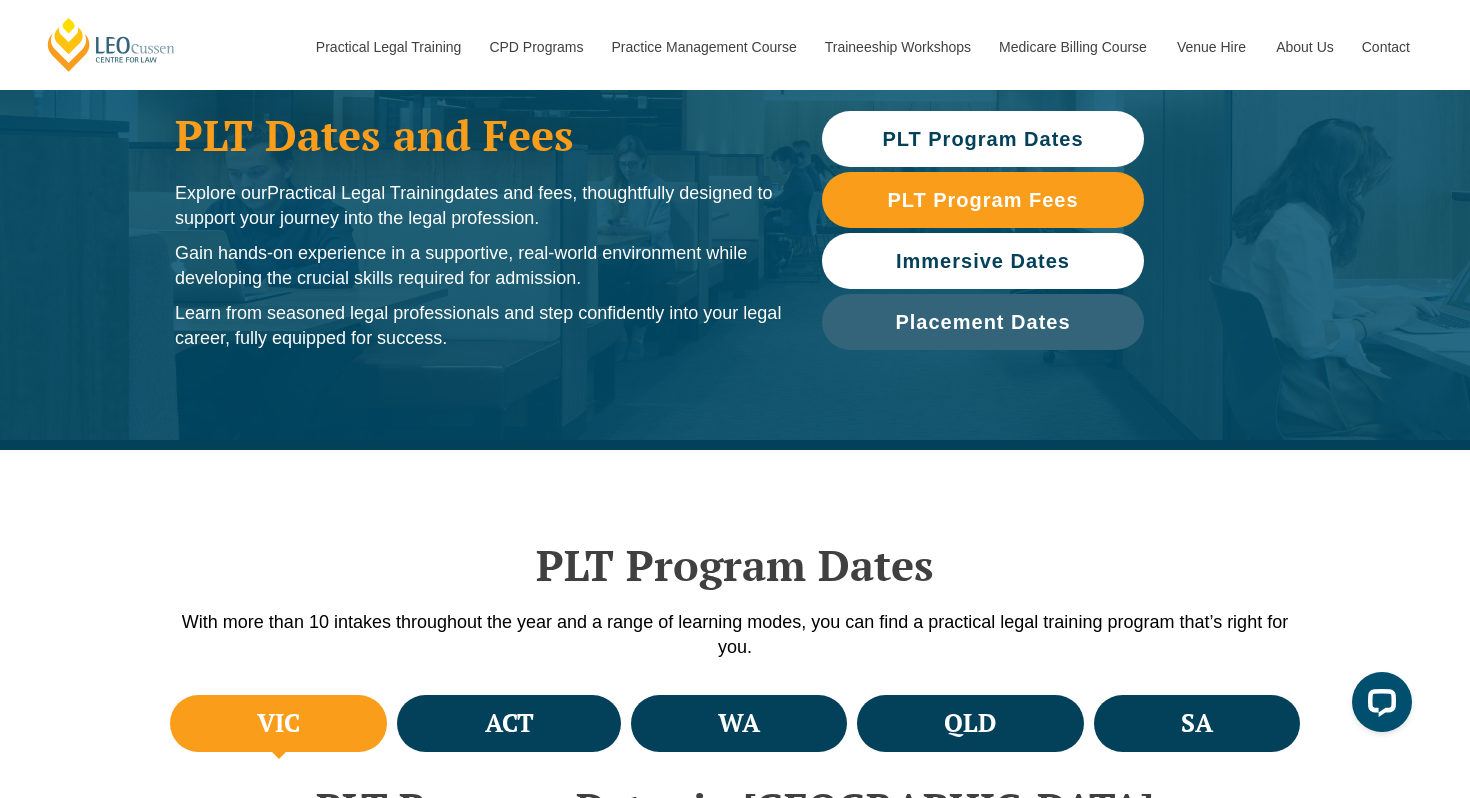 click on "Immersive Dates" at bounding box center [983, 261] 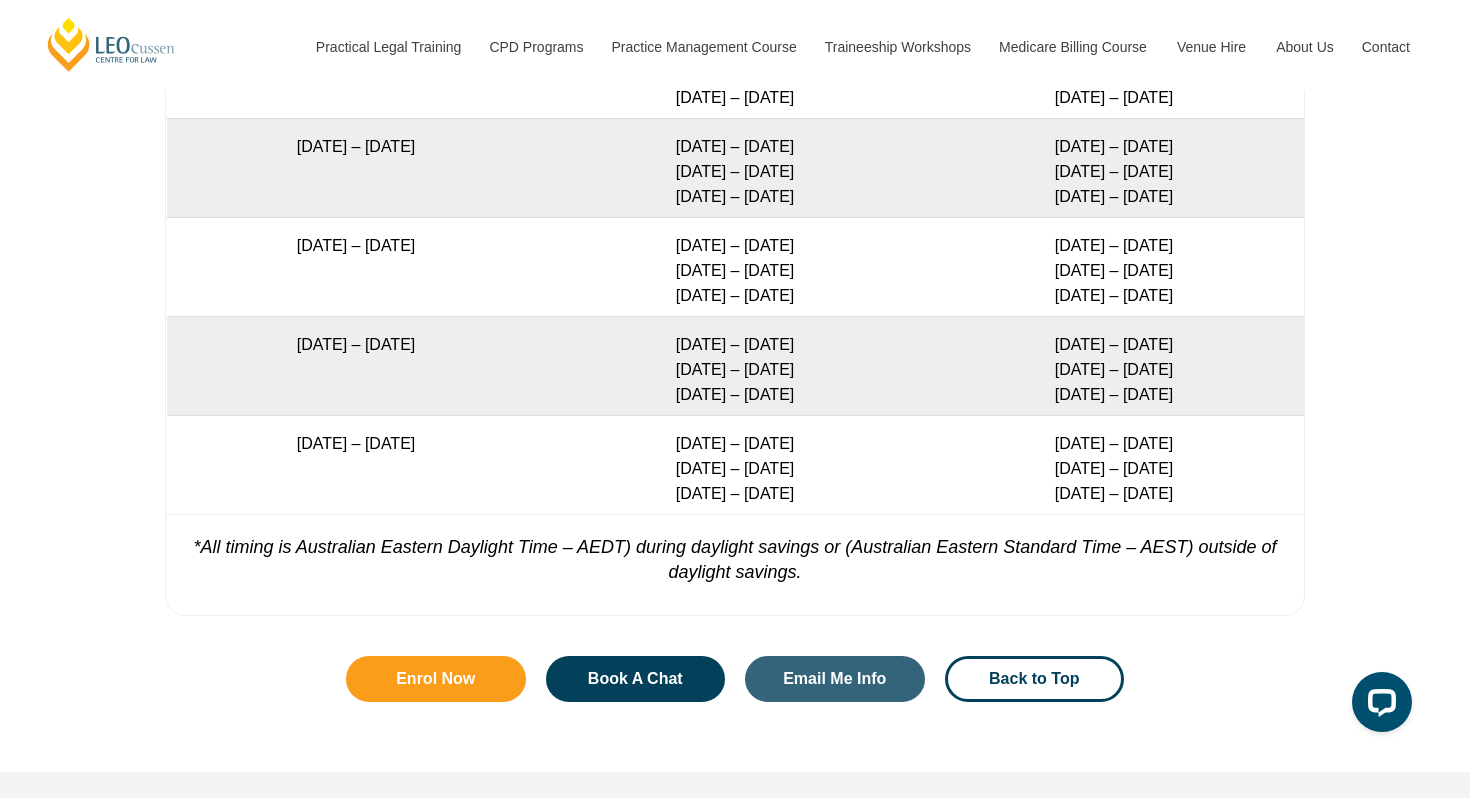 scroll, scrollTop: 3740, scrollLeft: 0, axis: vertical 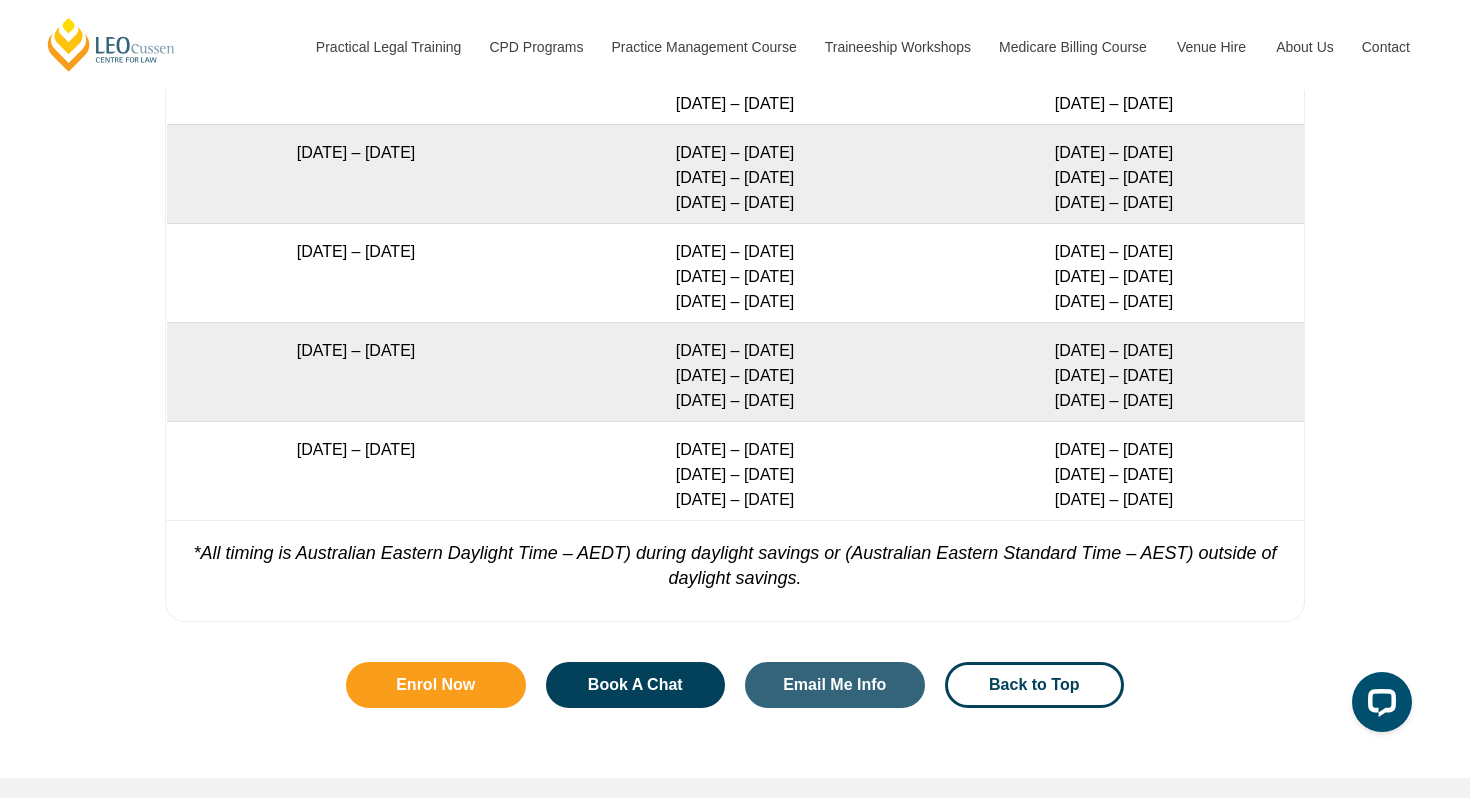 drag, startPoint x: 316, startPoint y: 250, endPoint x: 1186, endPoint y: 304, distance: 871.67426 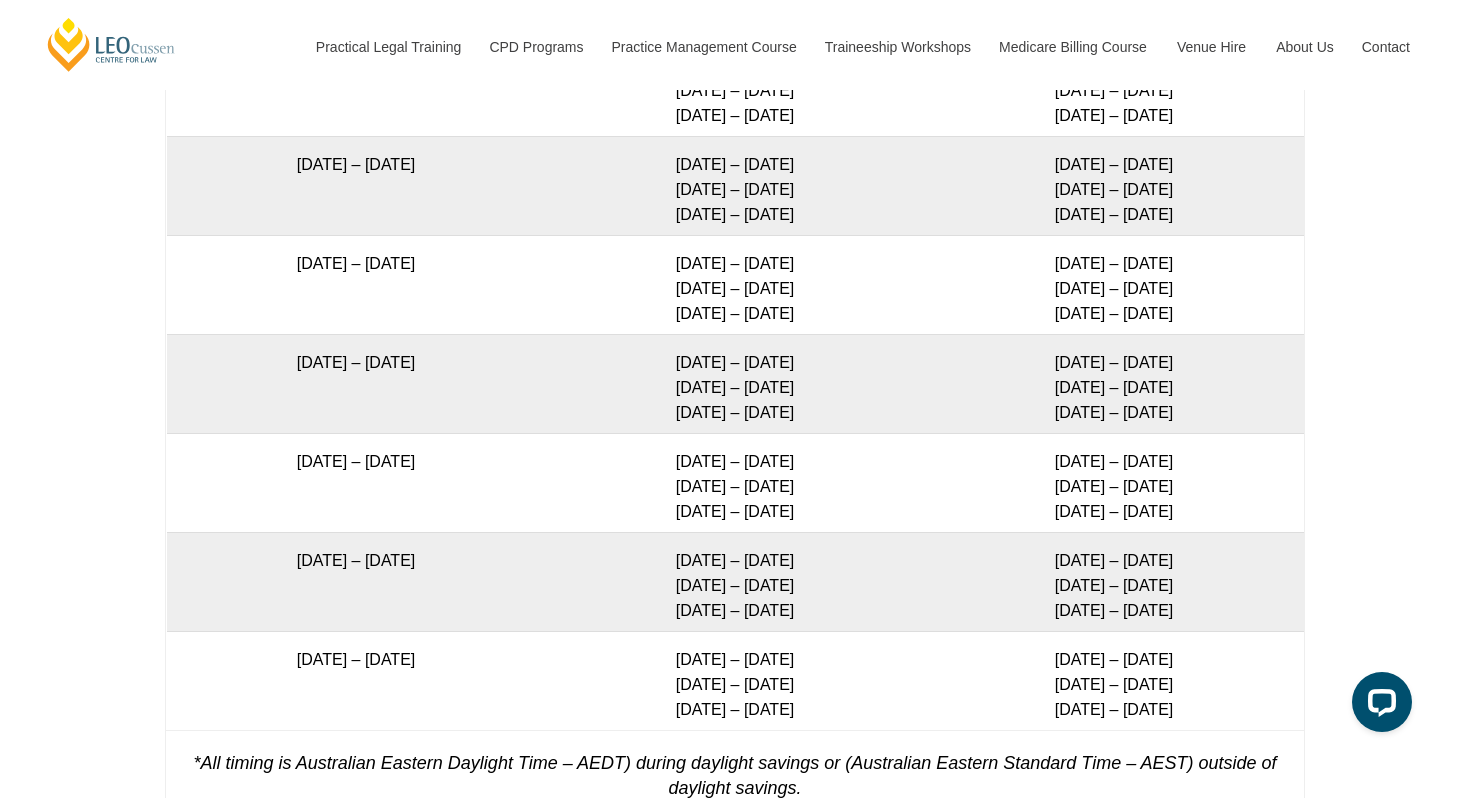 scroll, scrollTop: 3542, scrollLeft: 0, axis: vertical 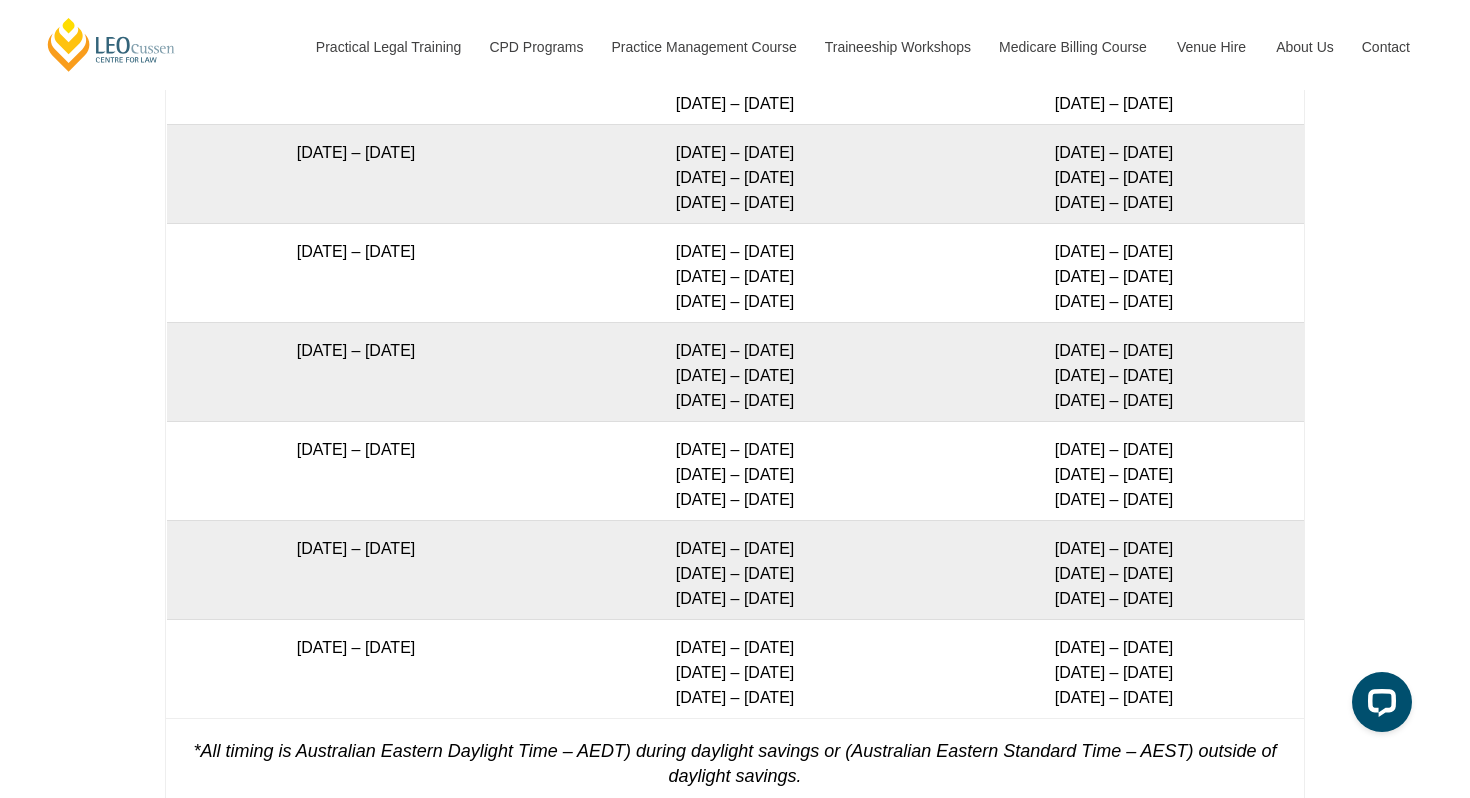 click on "[DATE] – [DATE]" at bounding box center (356, 470) 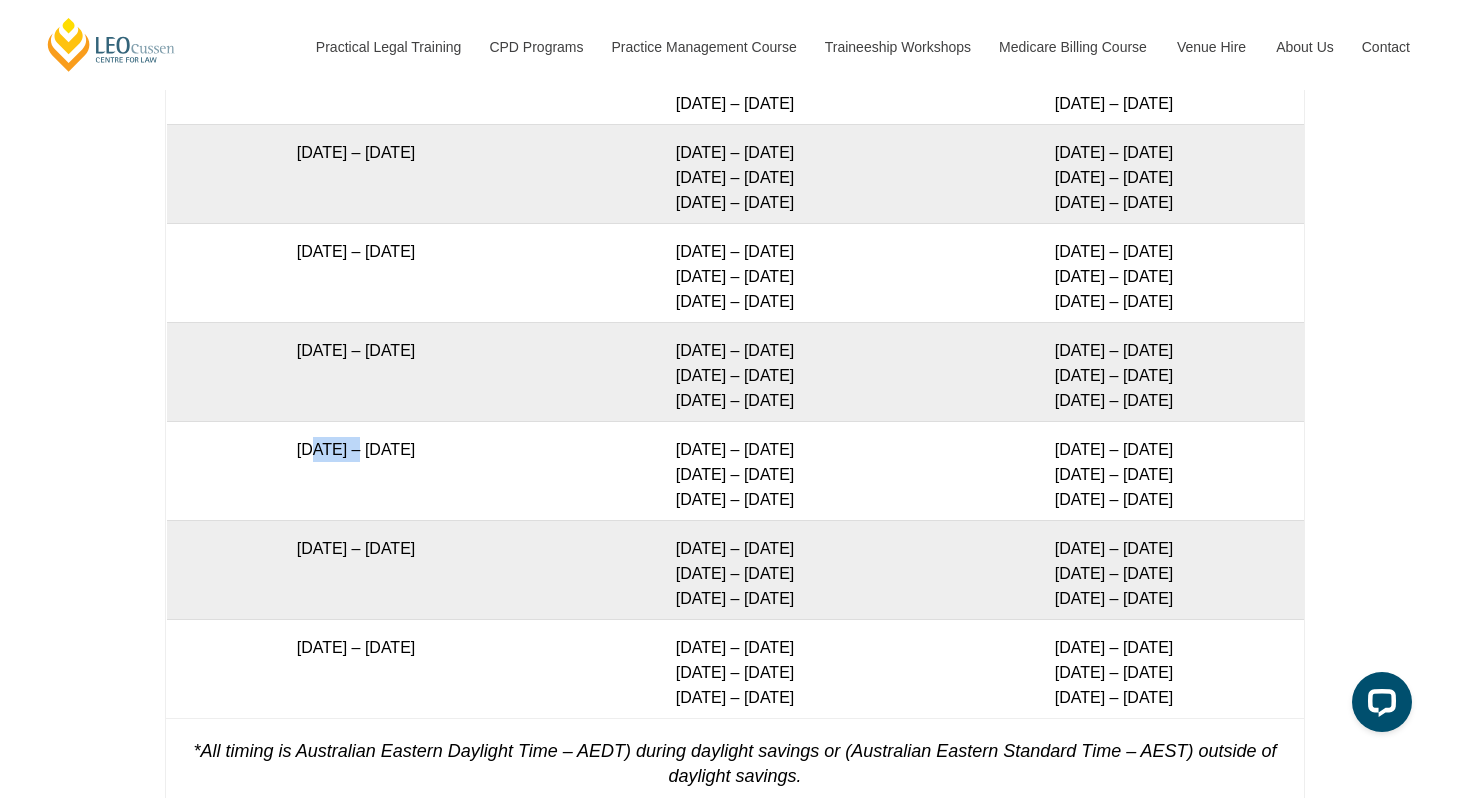 click on "[DATE] – [DATE]" at bounding box center (356, 470) 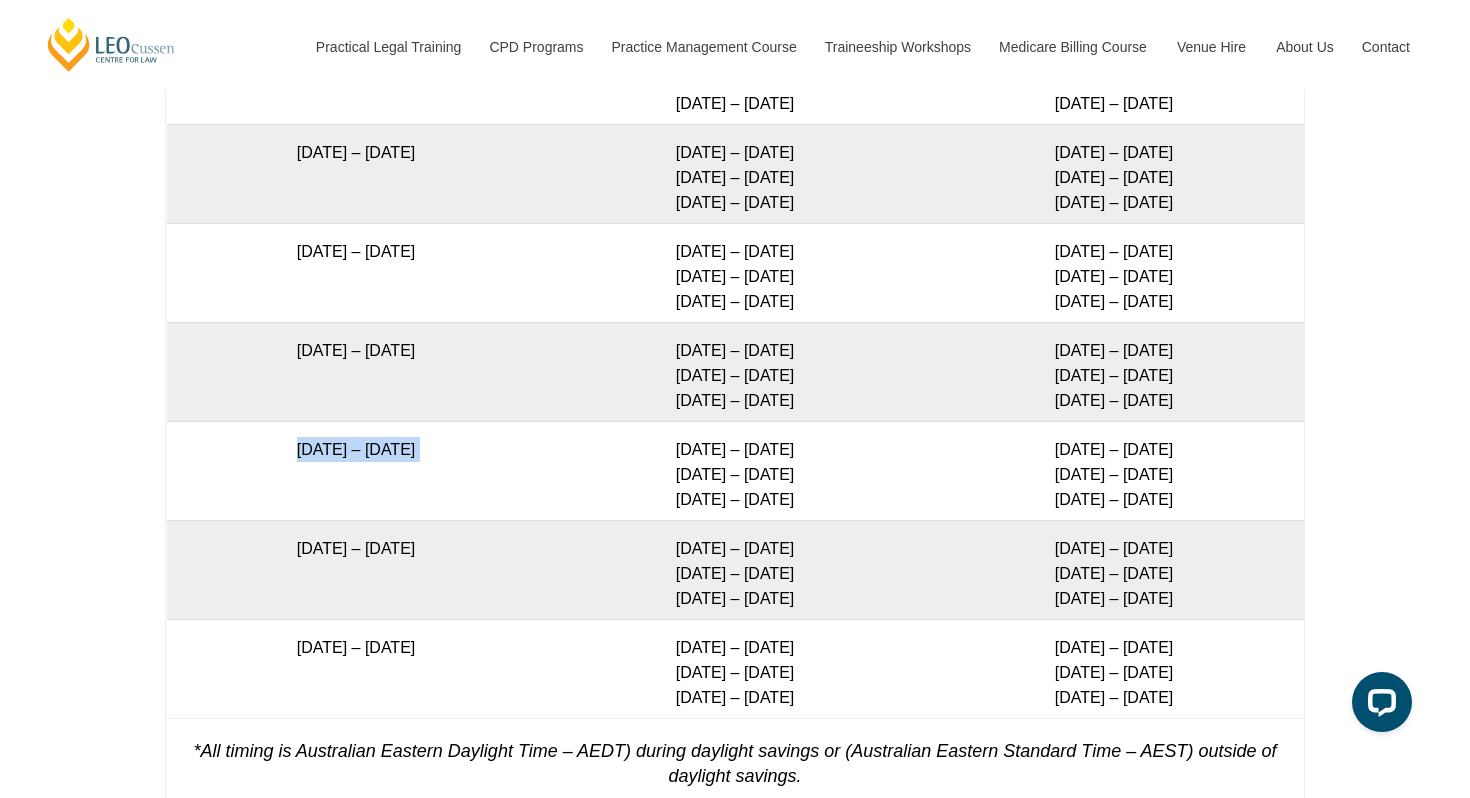 click on "[DATE] – [DATE]" at bounding box center (356, 470) 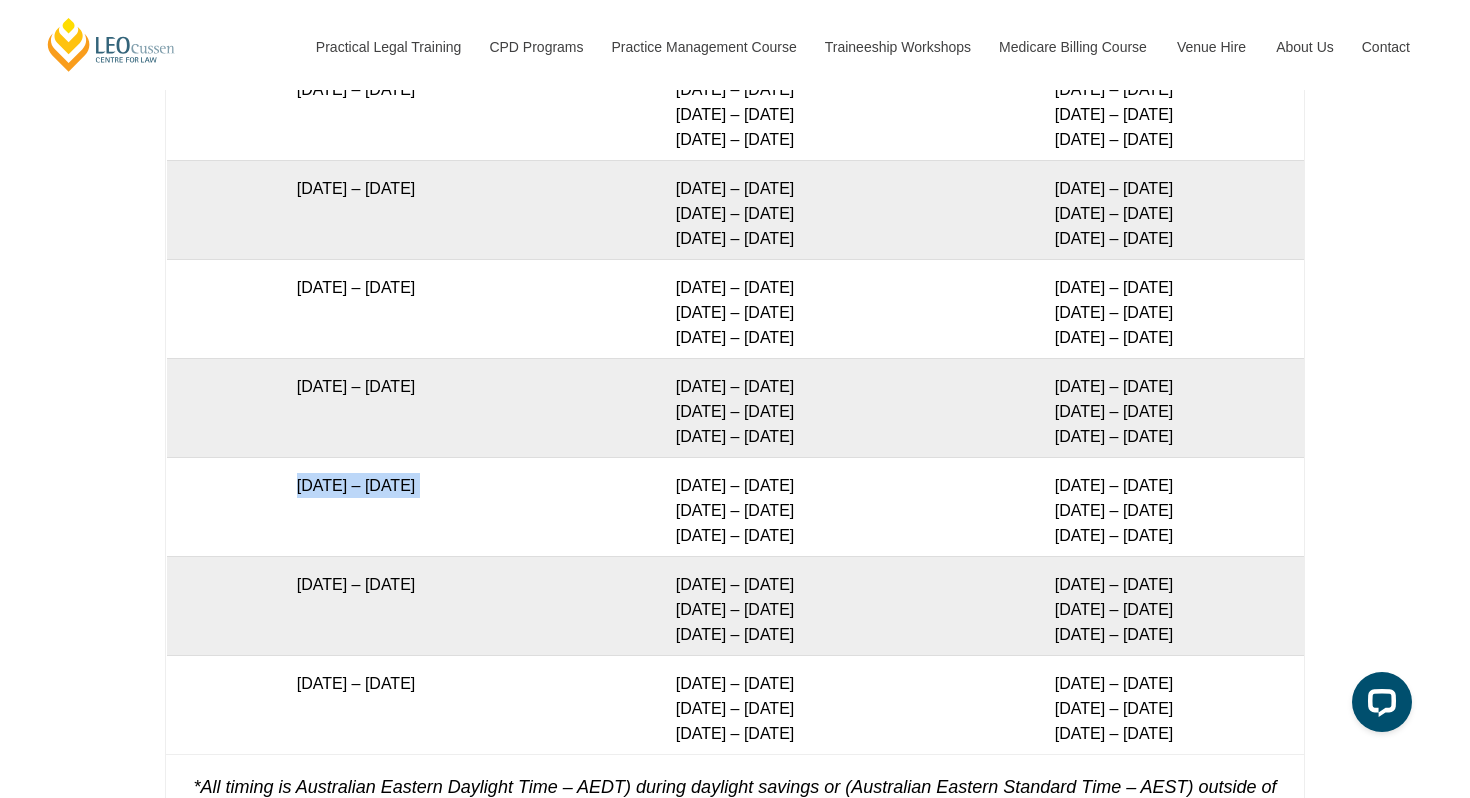 scroll, scrollTop: 3509, scrollLeft: 0, axis: vertical 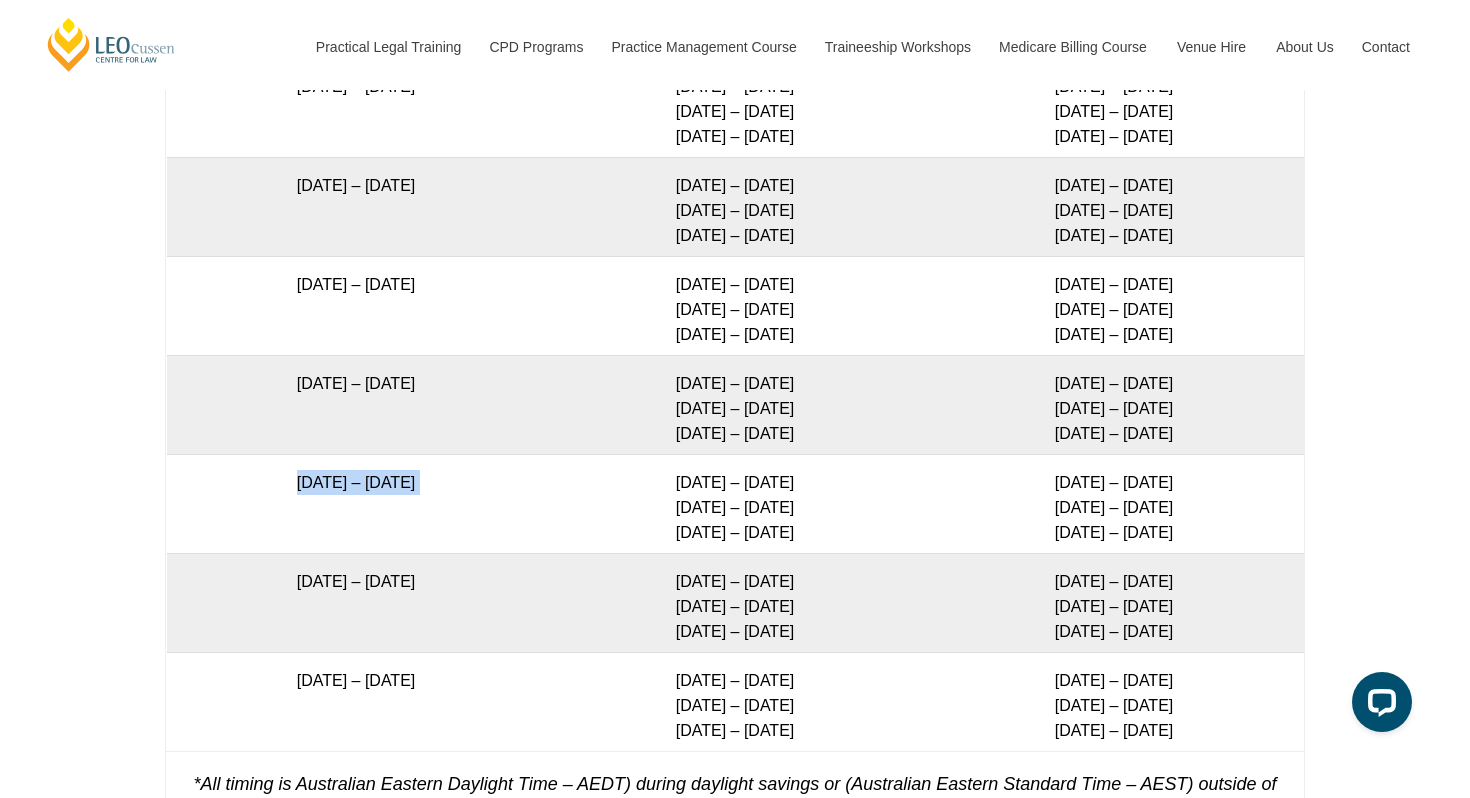 drag, startPoint x: 1042, startPoint y: 476, endPoint x: 1183, endPoint y: 537, distance: 153.62943 